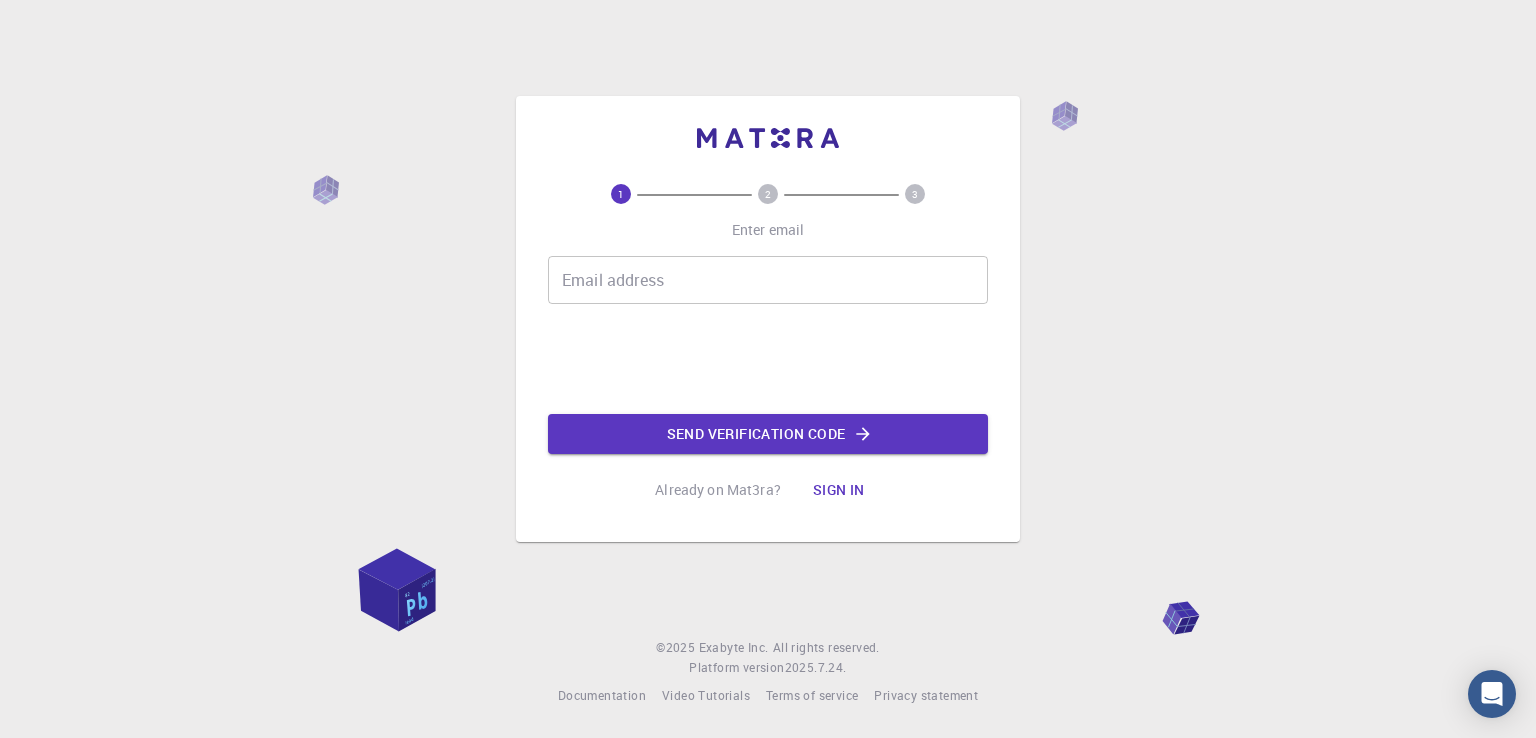 scroll, scrollTop: 0, scrollLeft: 0, axis: both 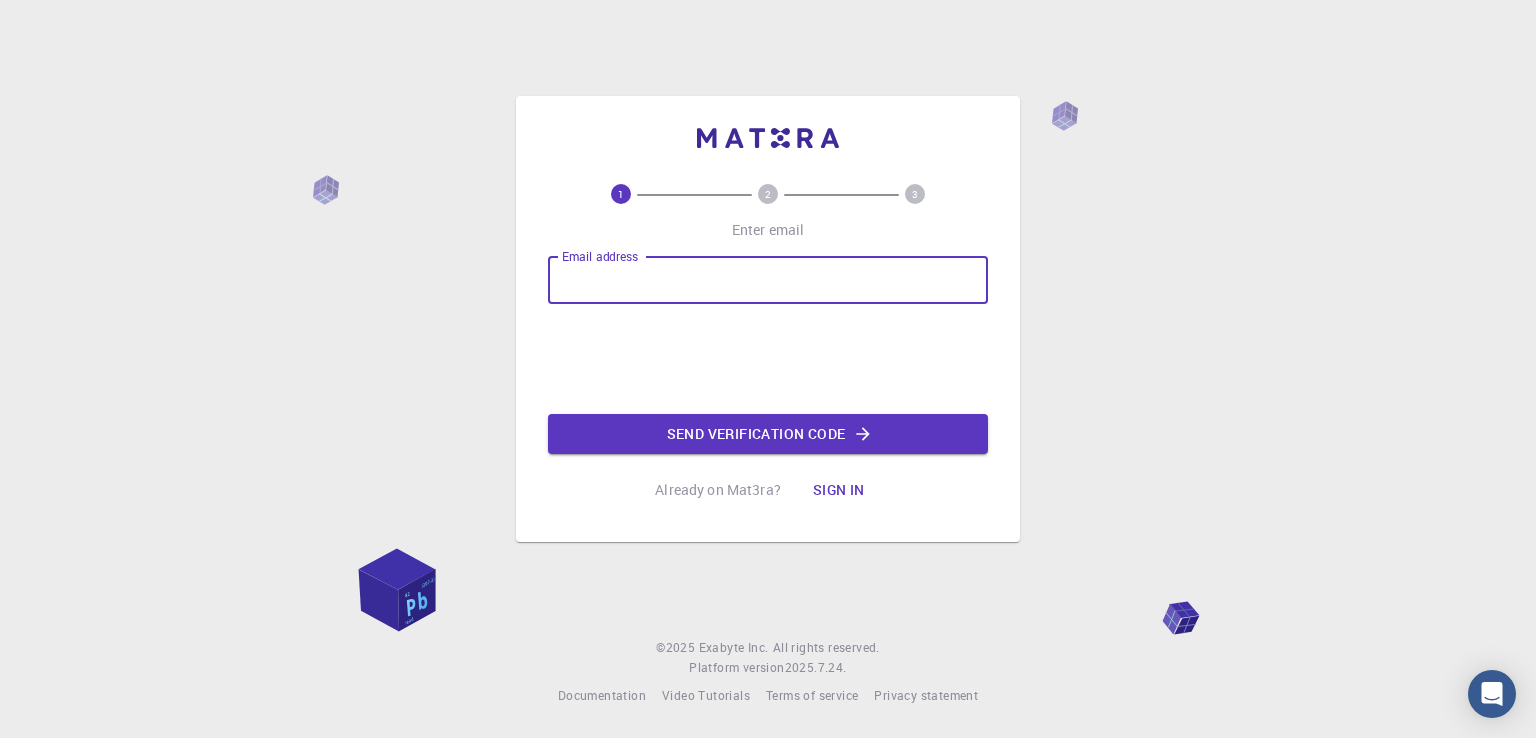 type on "[EMAIL]" 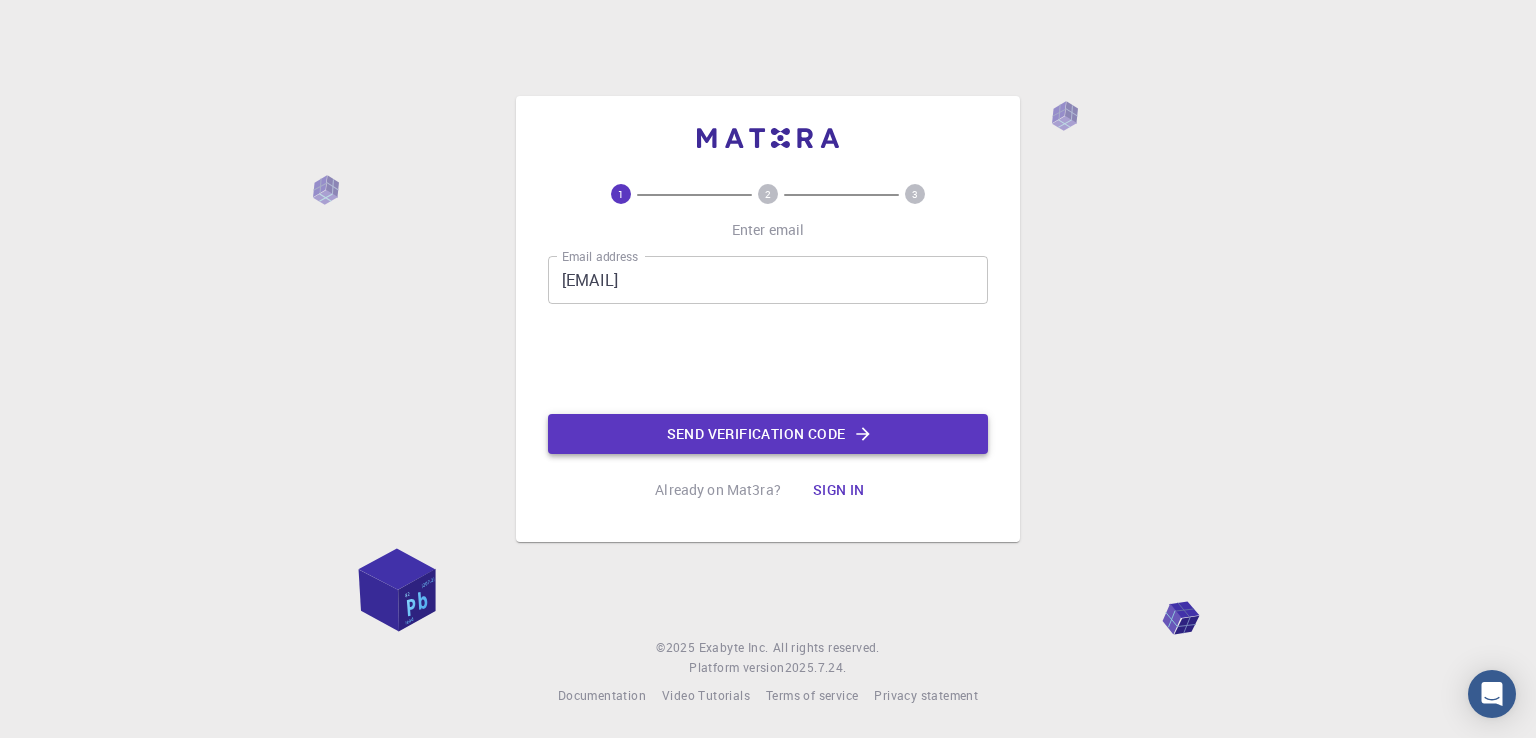 click on "Send verification code" 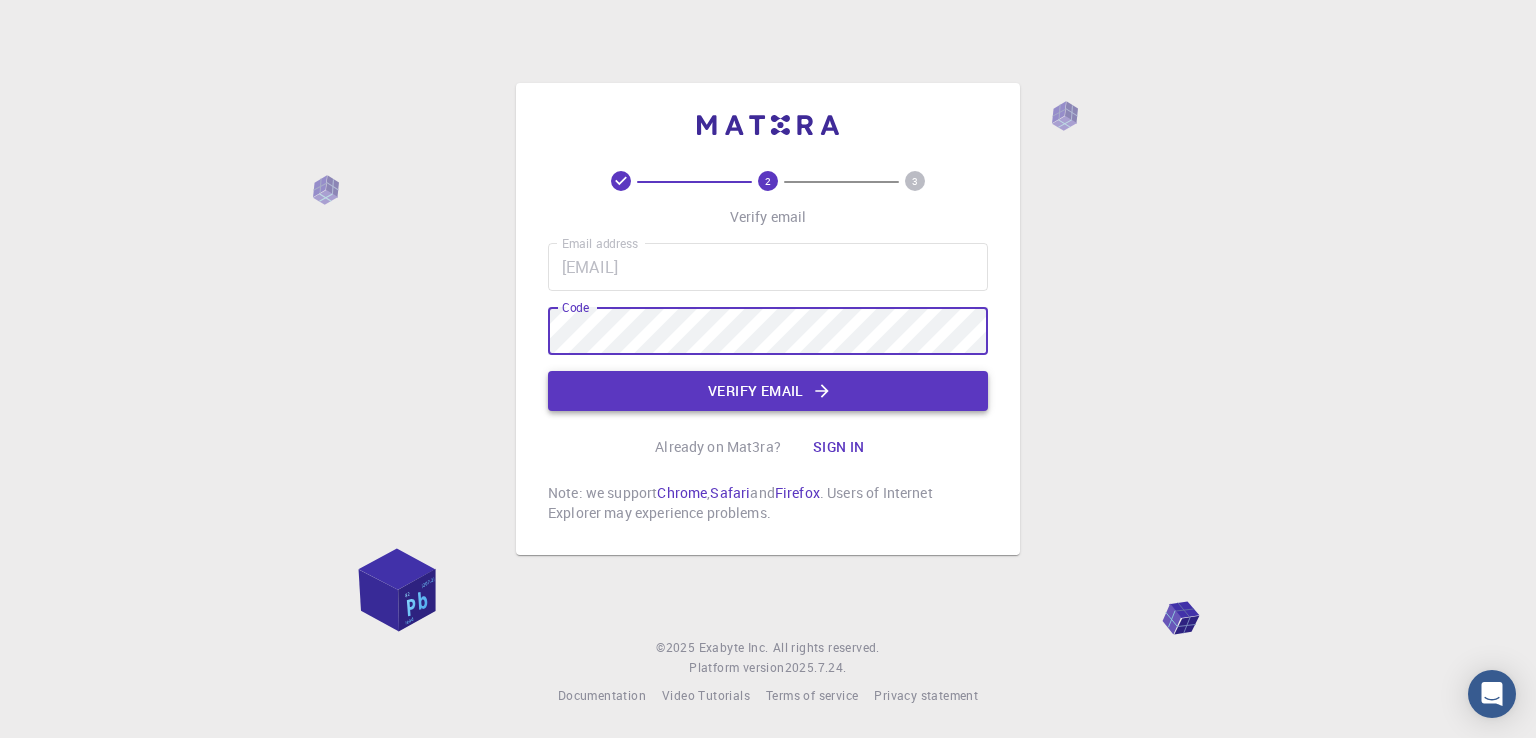 click on "Verify email" 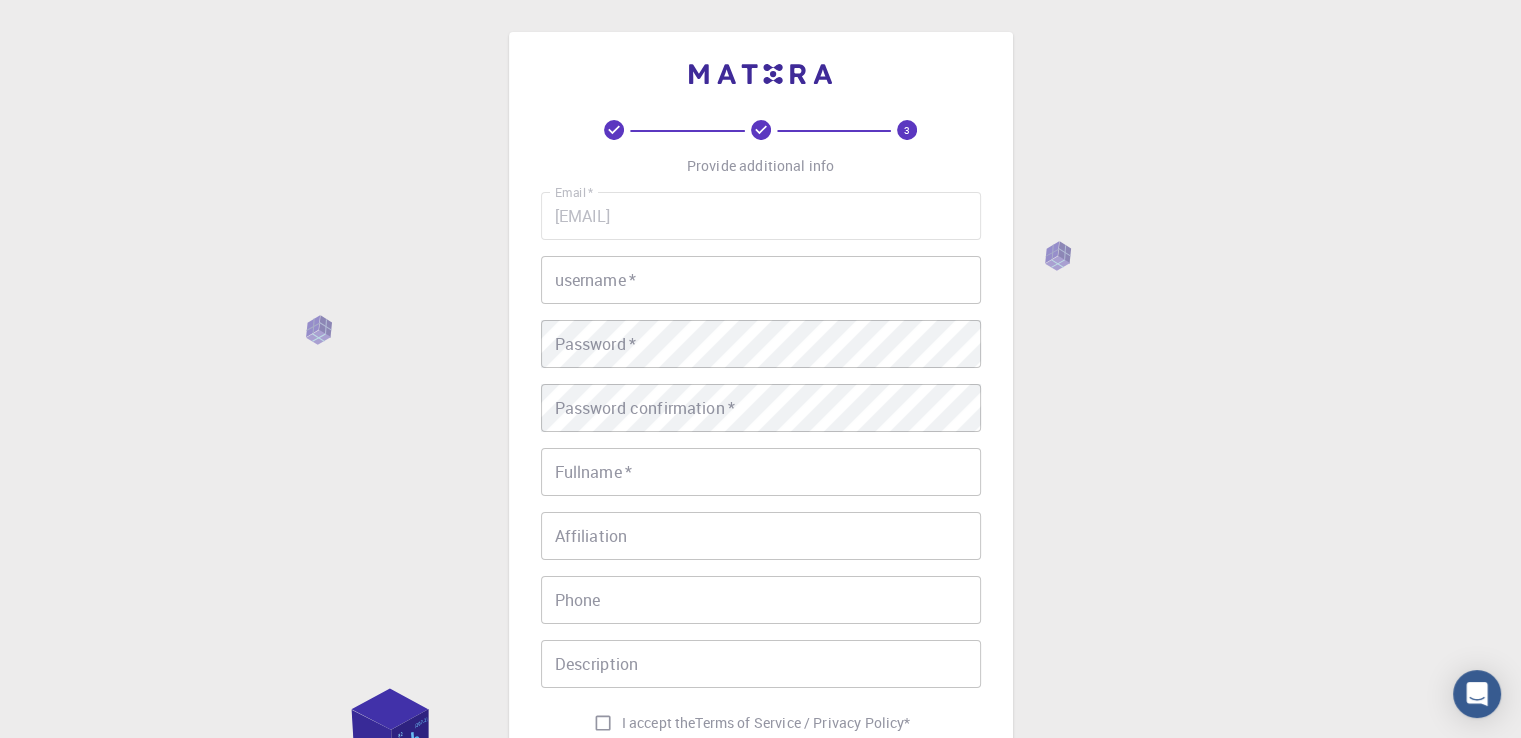 click on "username   *" at bounding box center [761, 280] 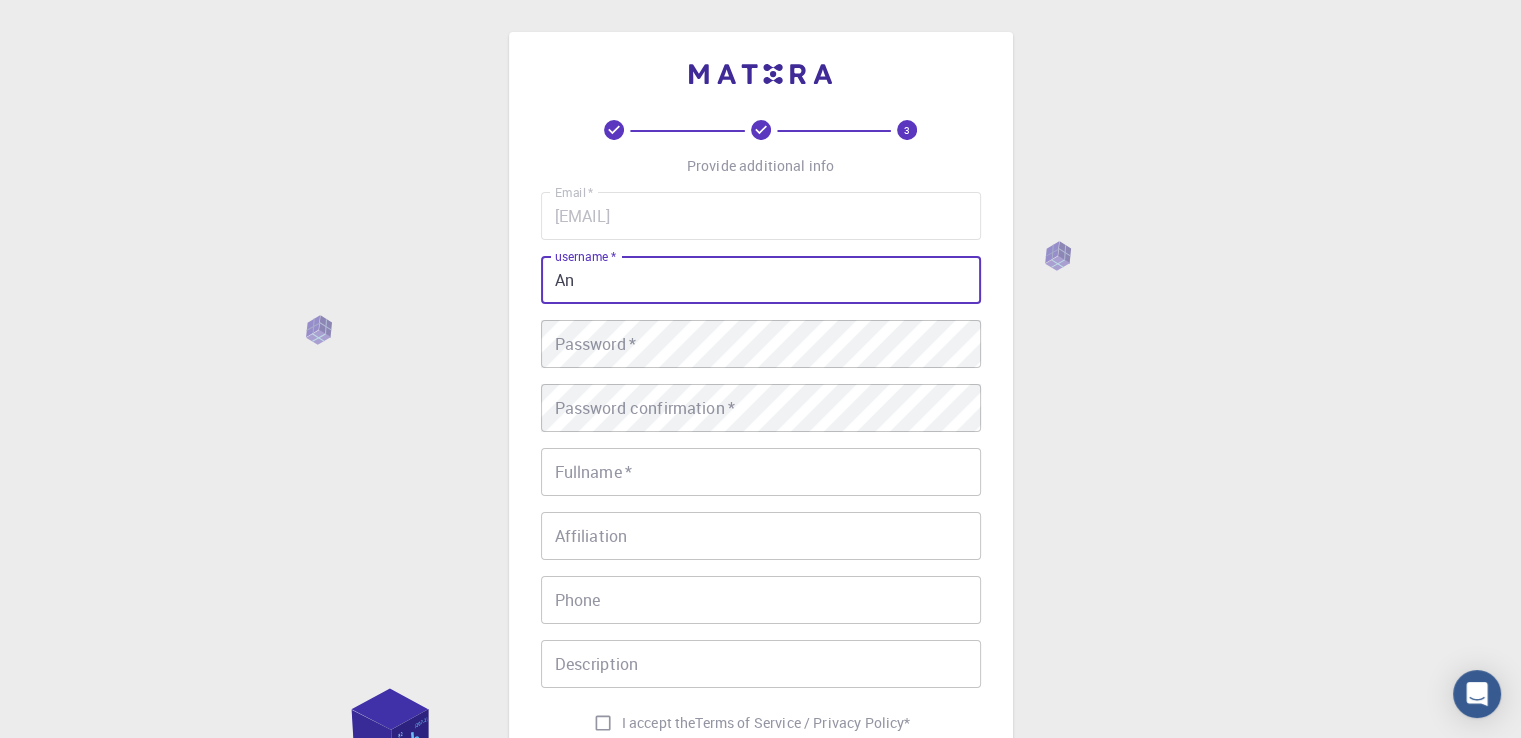 type on "A" 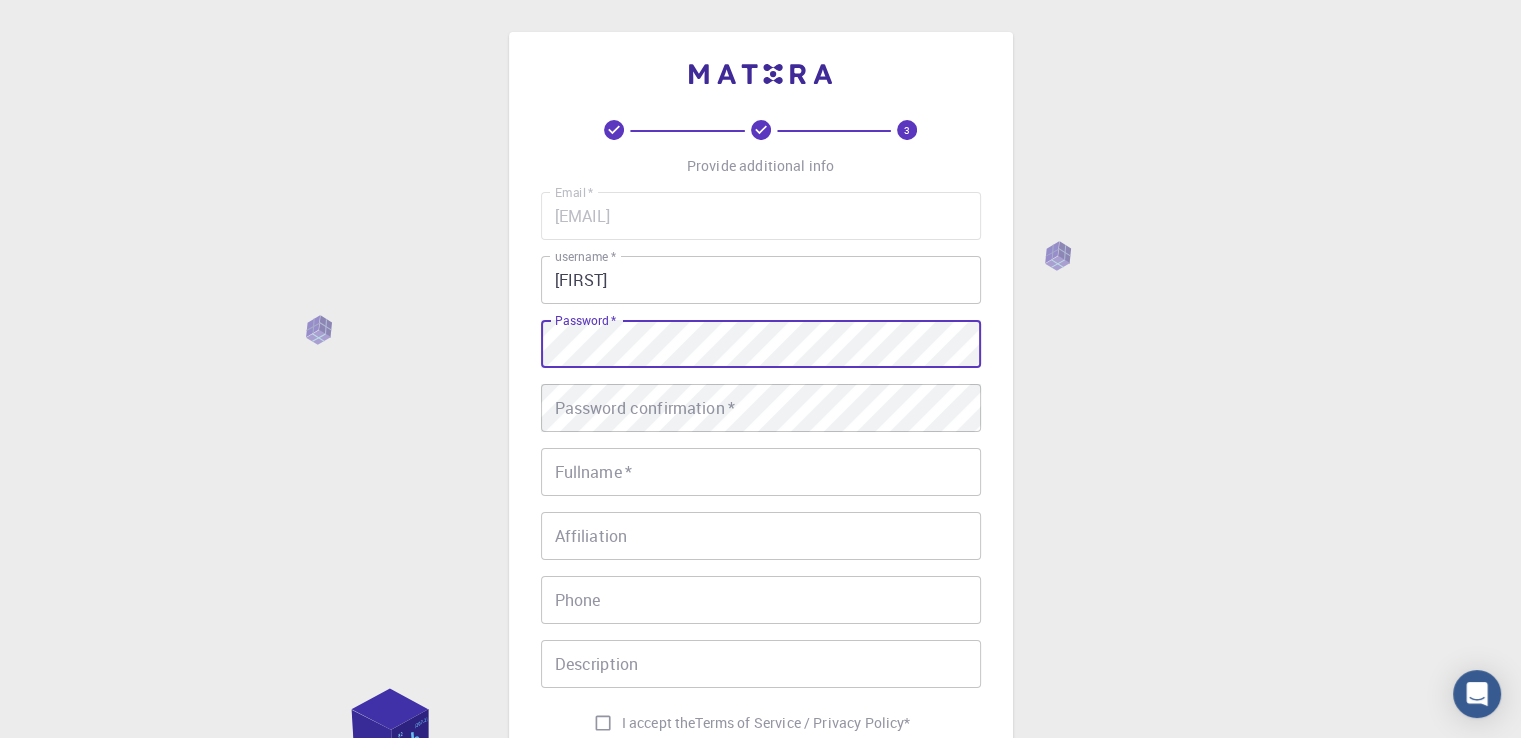 click on "Password confirmation   * Password confirmation   *" at bounding box center [761, 408] 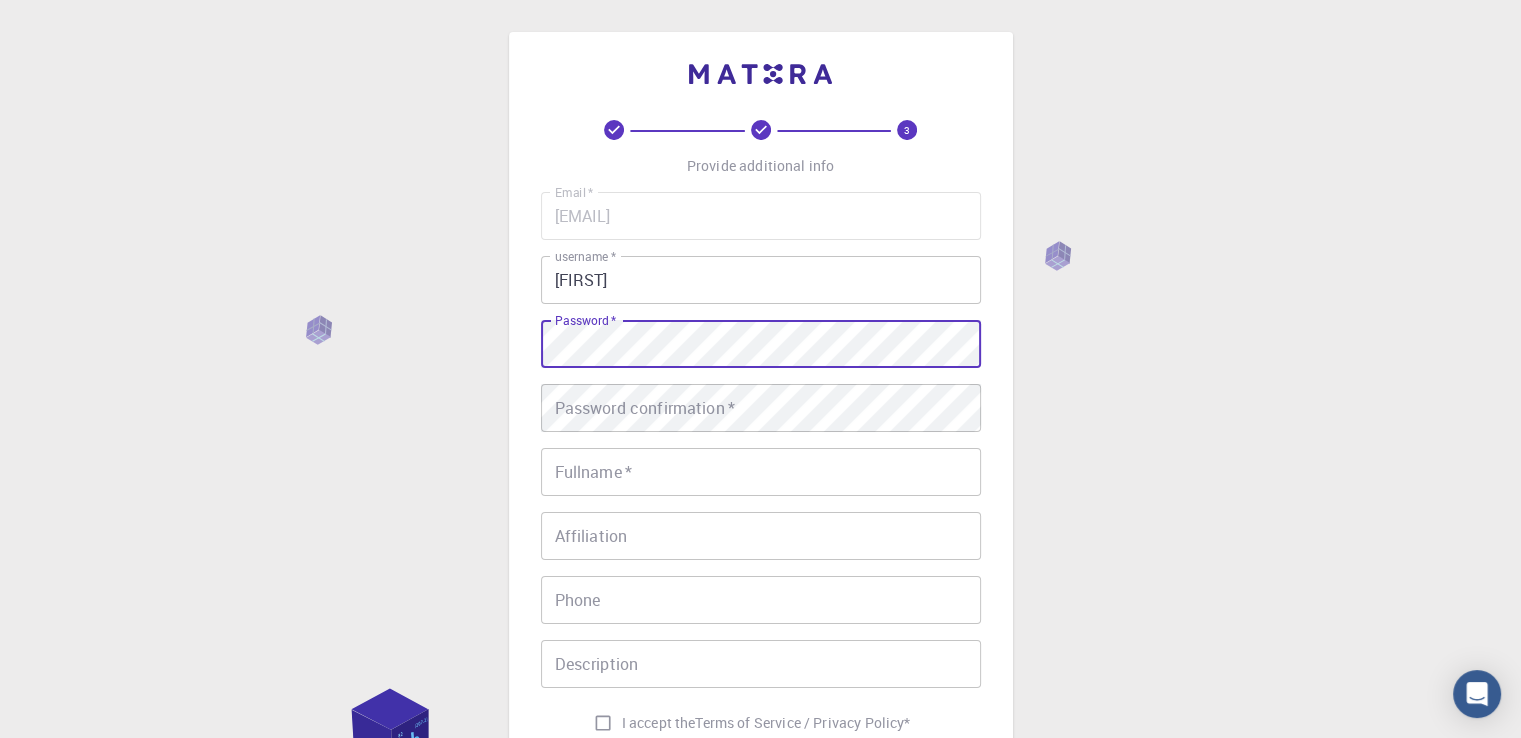 click on "[FIRST]" at bounding box center [761, 280] 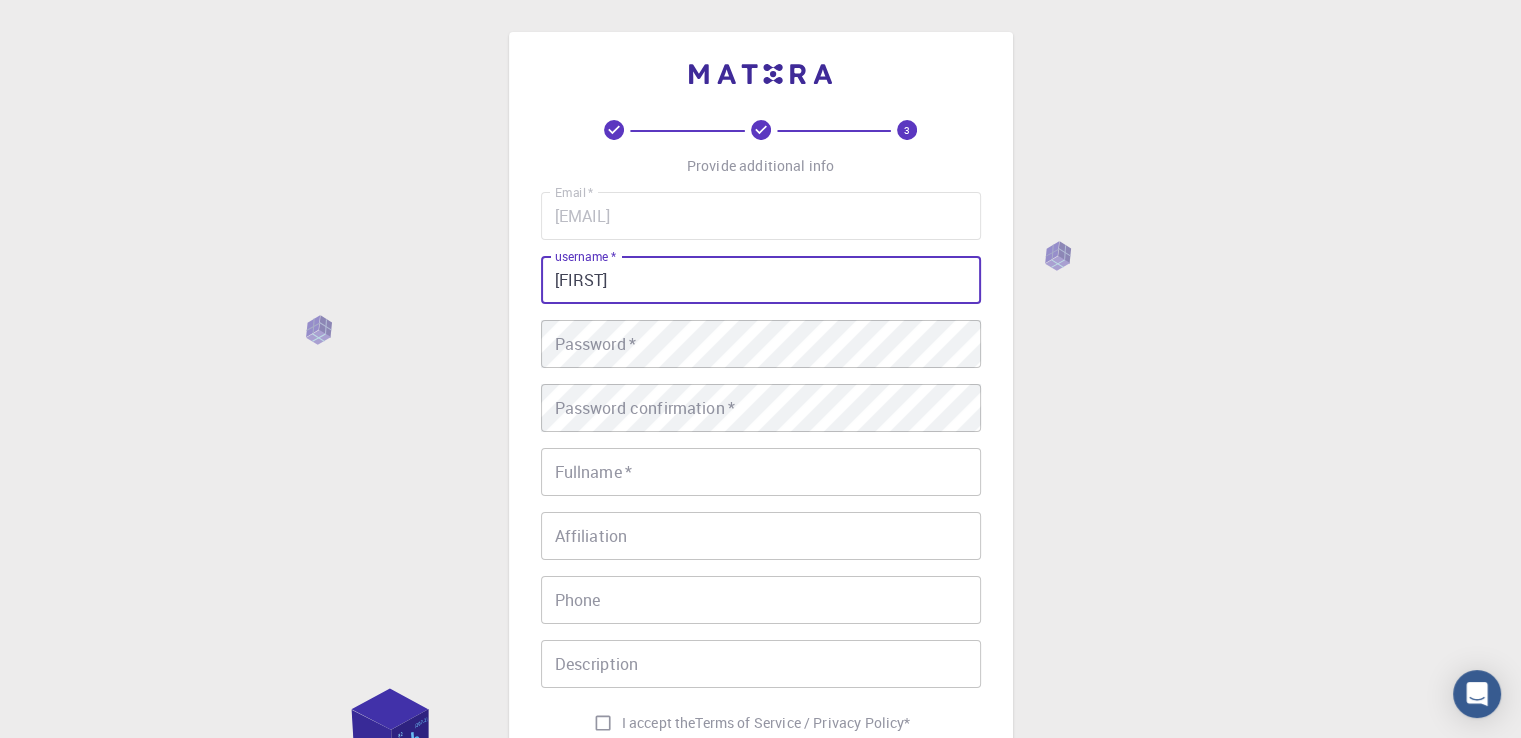 type on "[FIRST]" 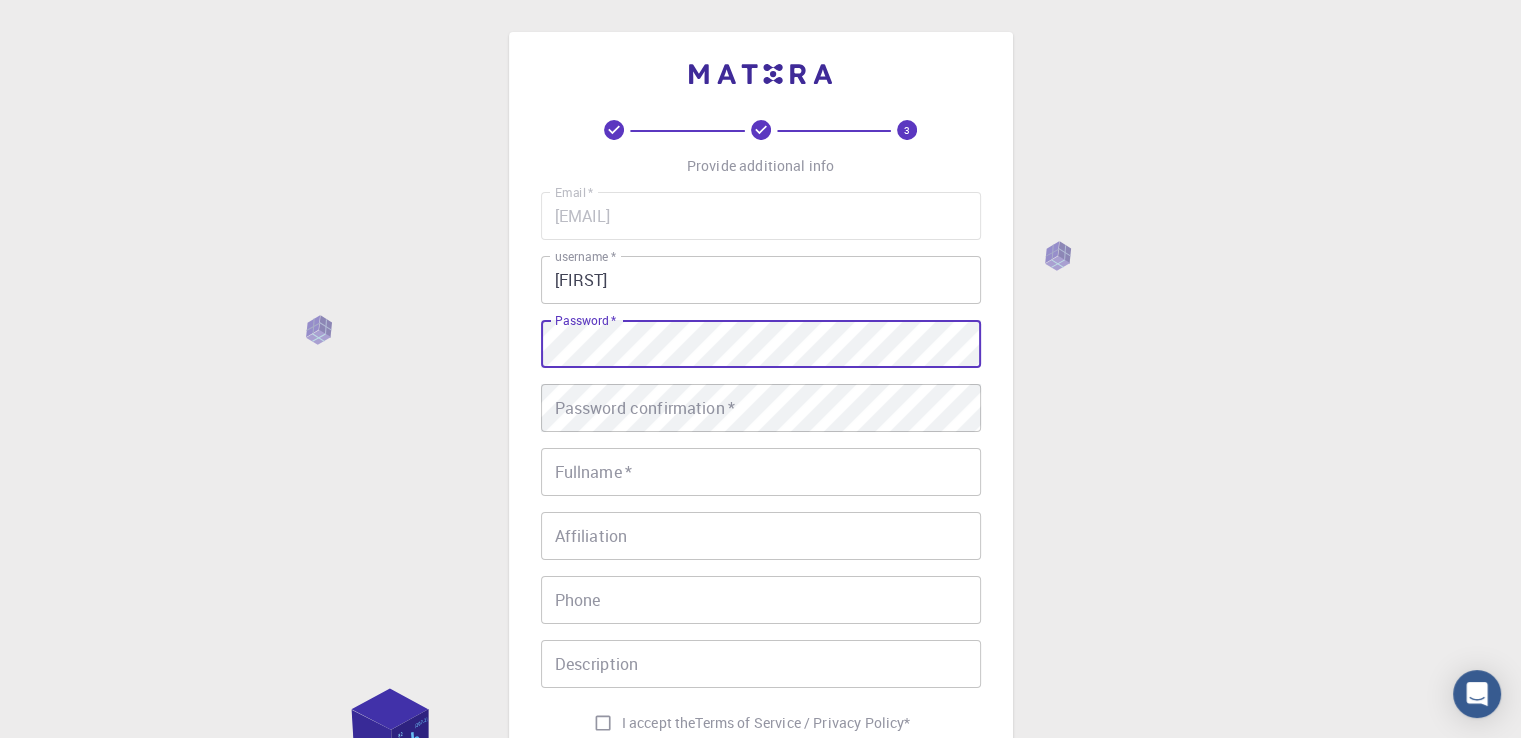 click on "Password confirmation   * Password confirmation   *" at bounding box center [761, 408] 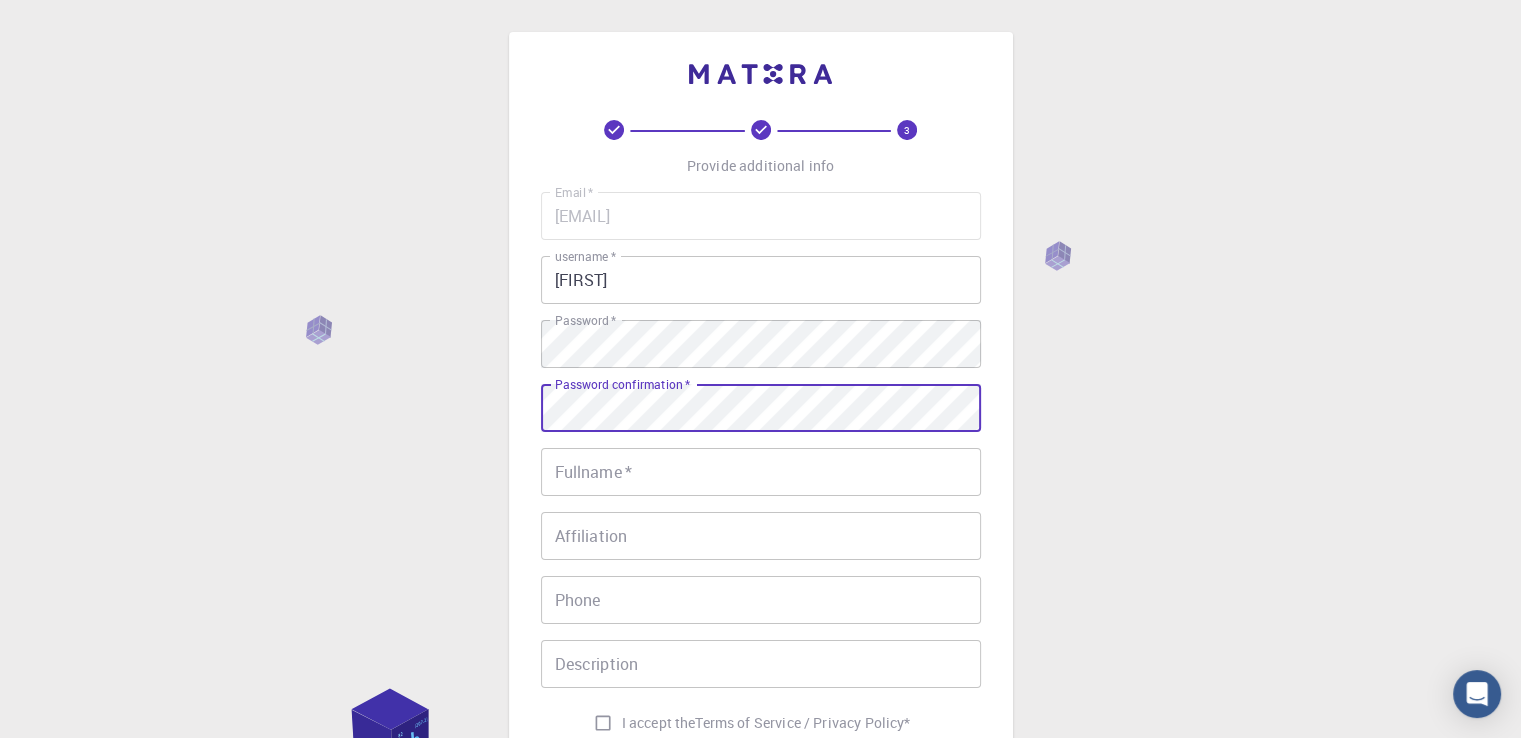 click on "Fullname   *" at bounding box center (761, 472) 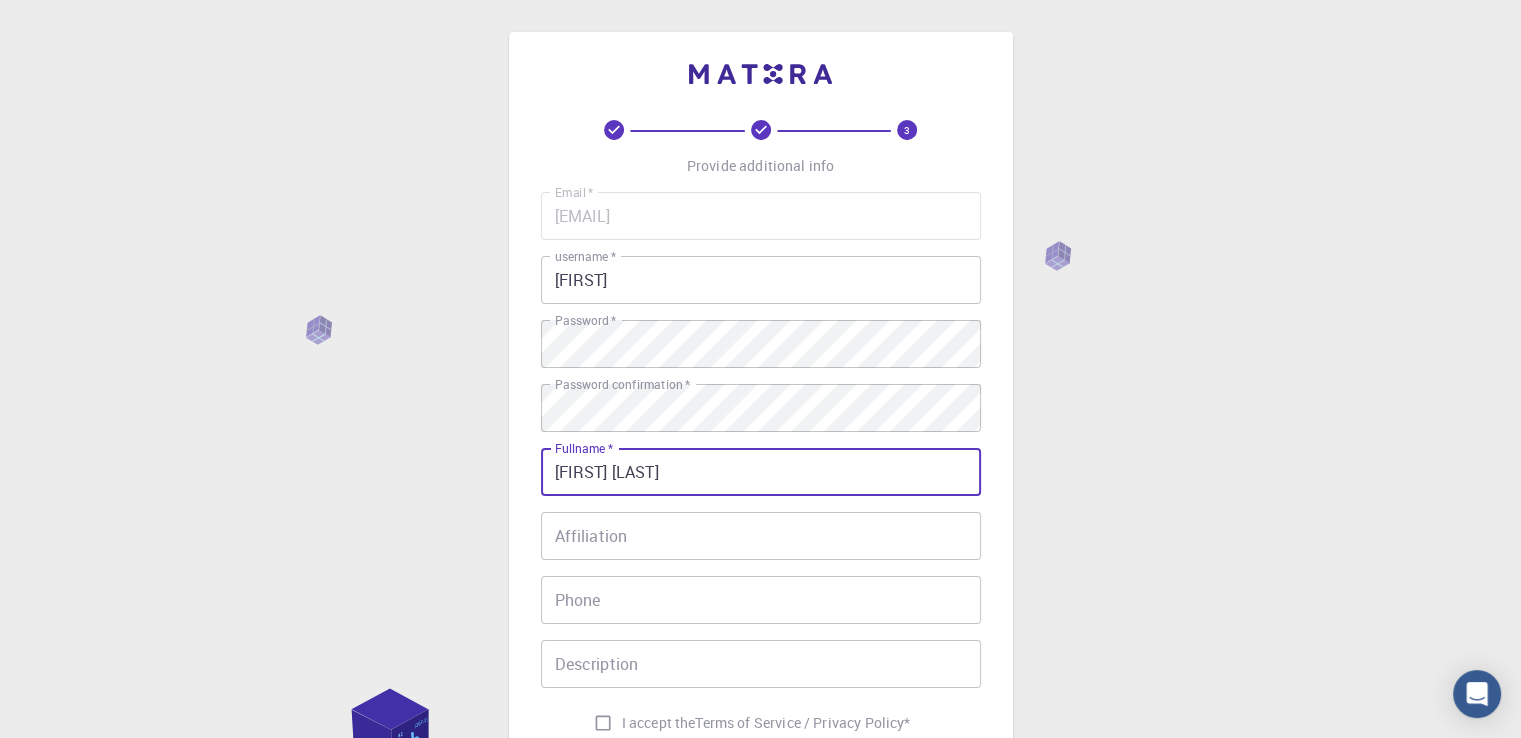 scroll, scrollTop: 100, scrollLeft: 0, axis: vertical 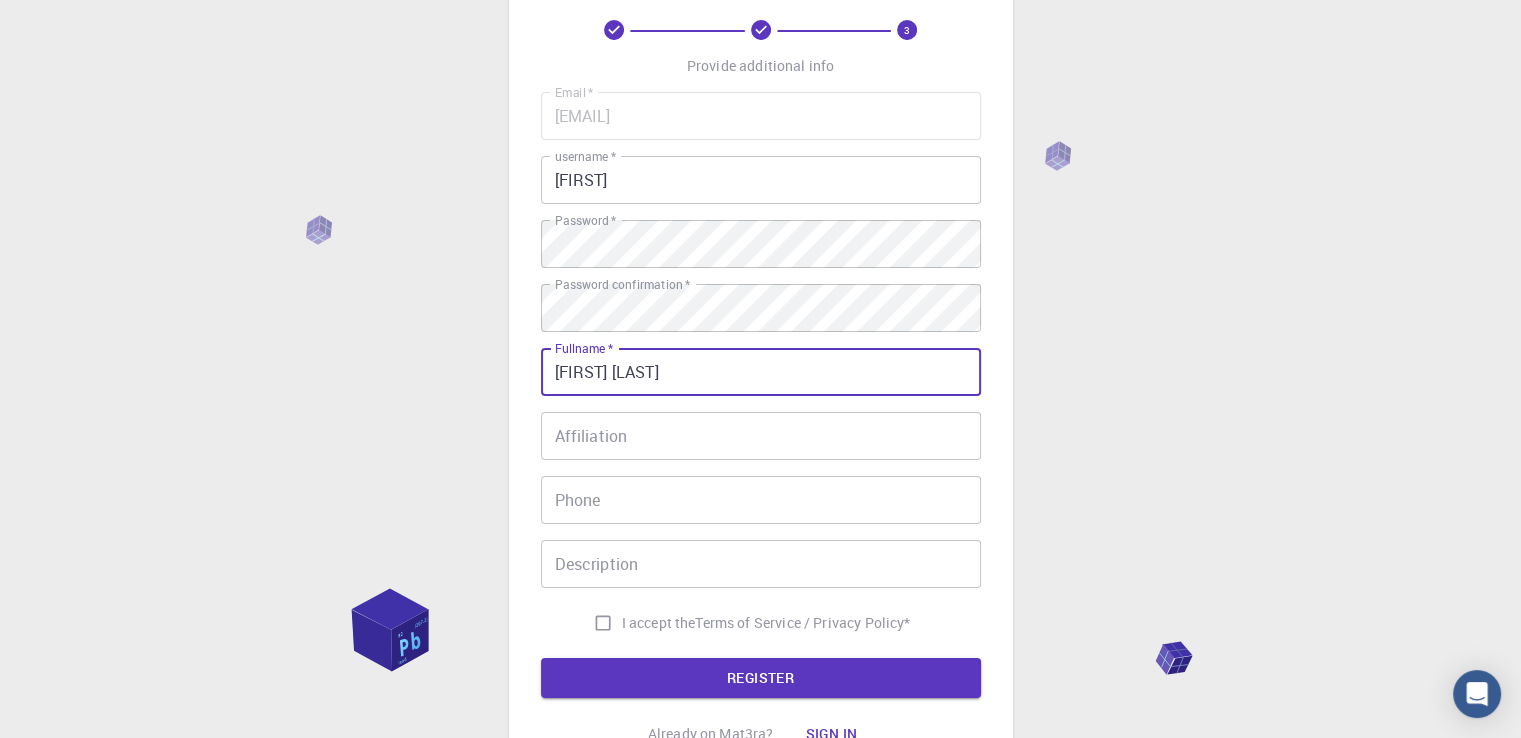 type on "[FIRST] [LAST]" 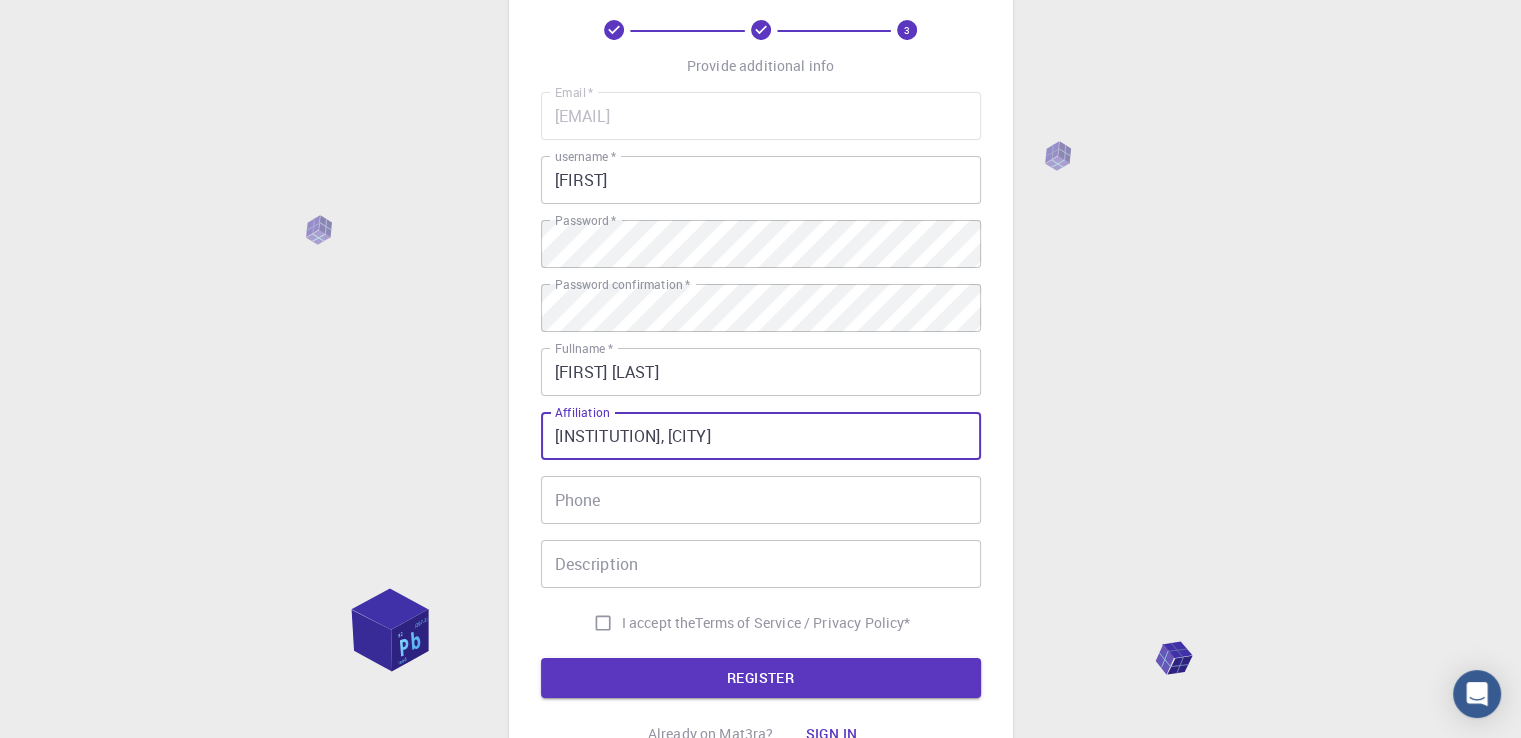 scroll, scrollTop: 0, scrollLeft: 51, axis: horizontal 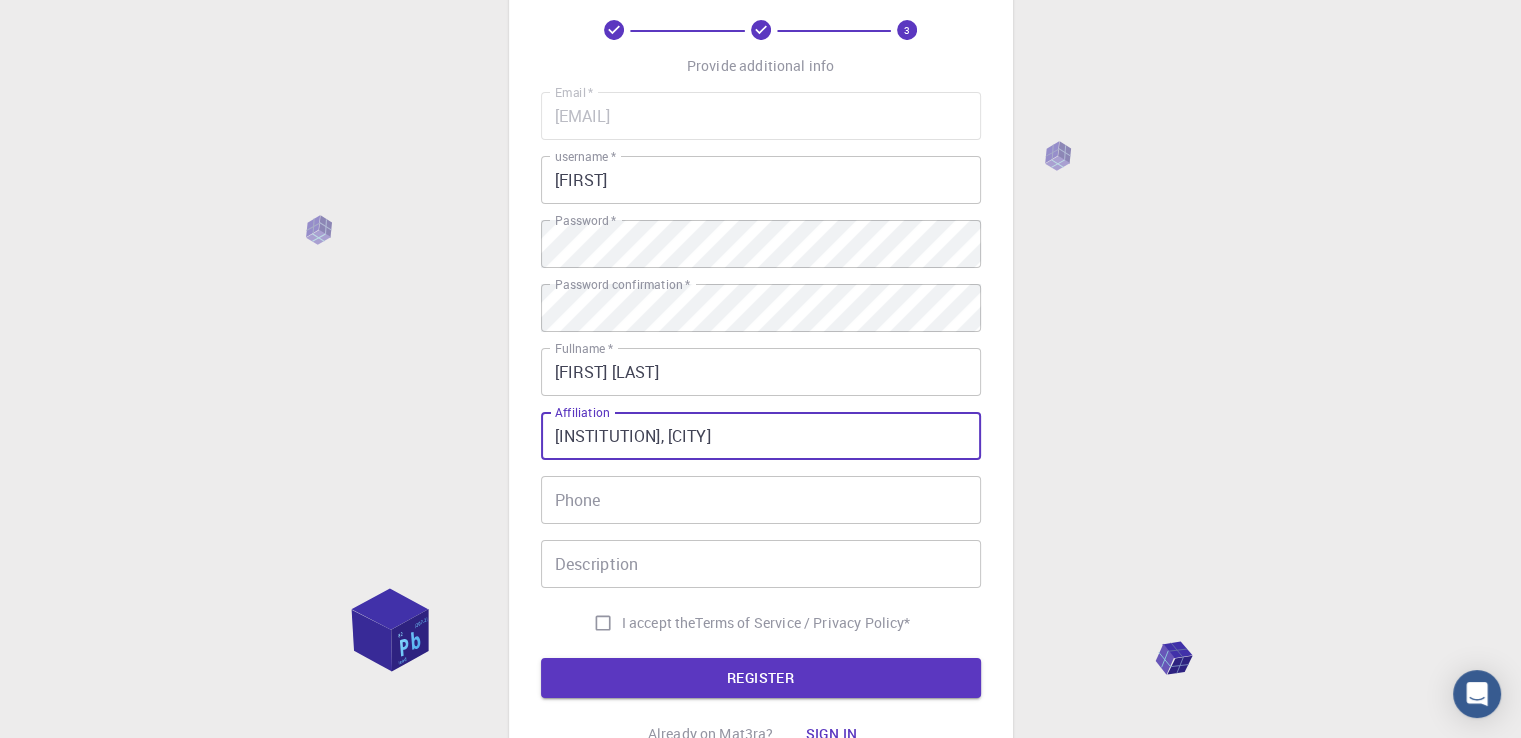 type on "[INSTITUTION], [CITY]" 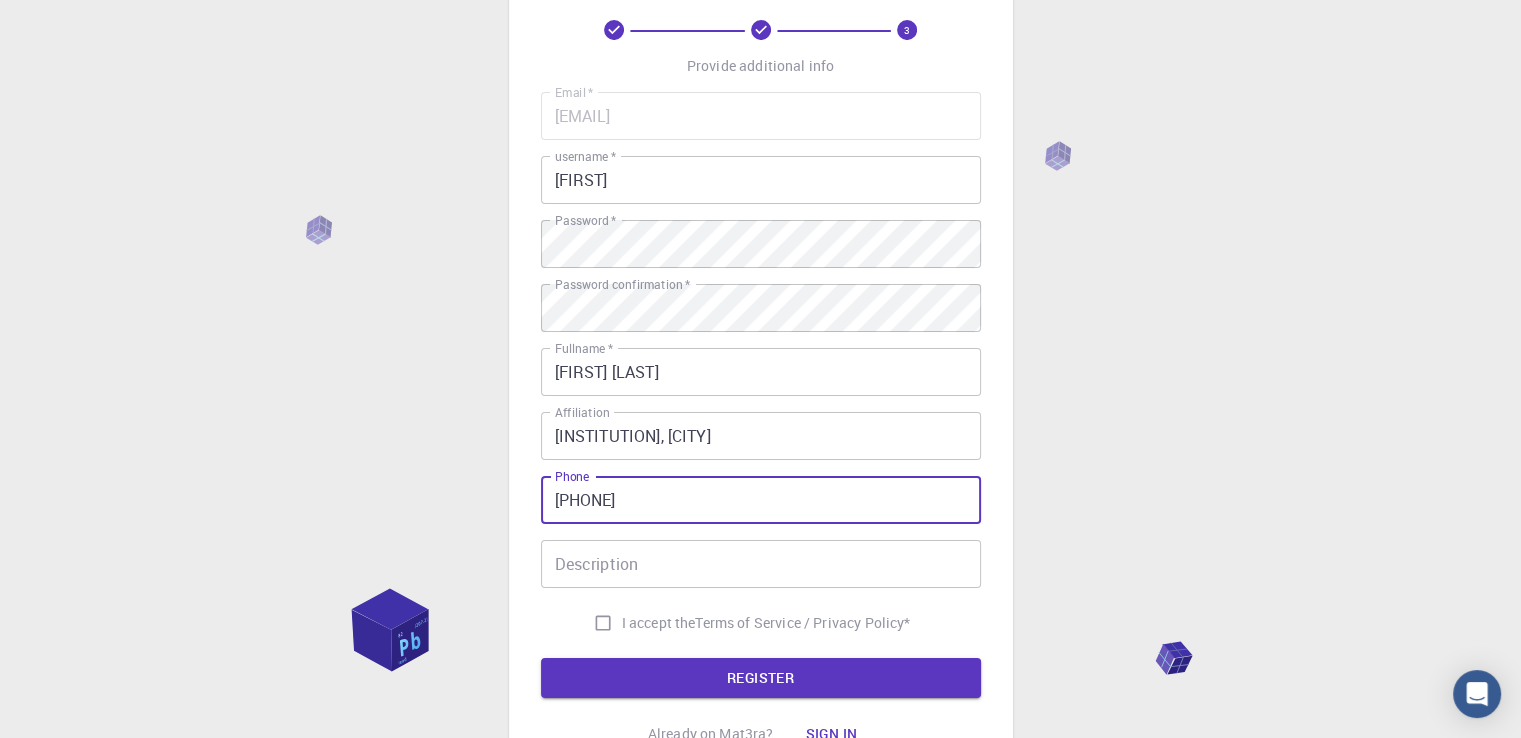 type on "[PHONE]" 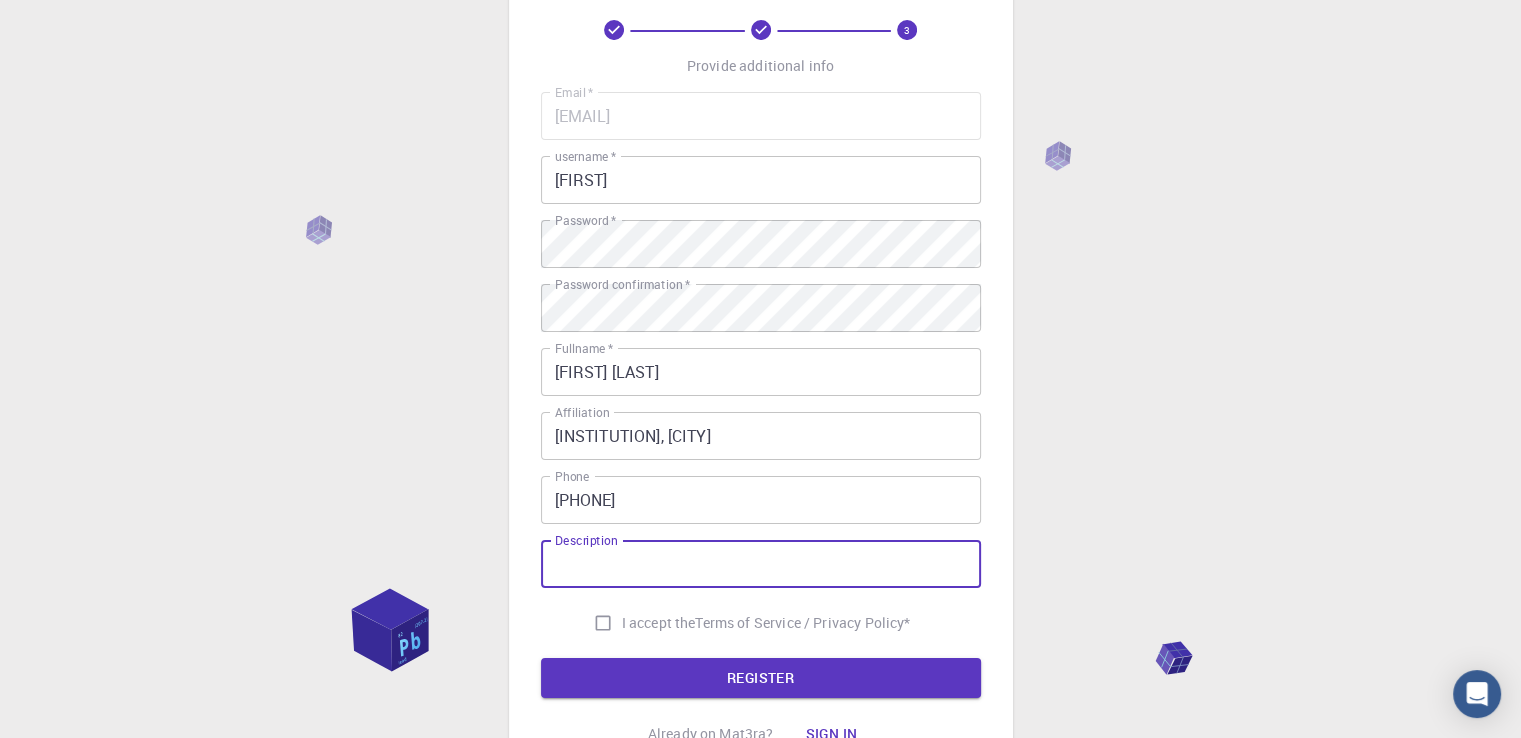 click on "Description" at bounding box center [761, 564] 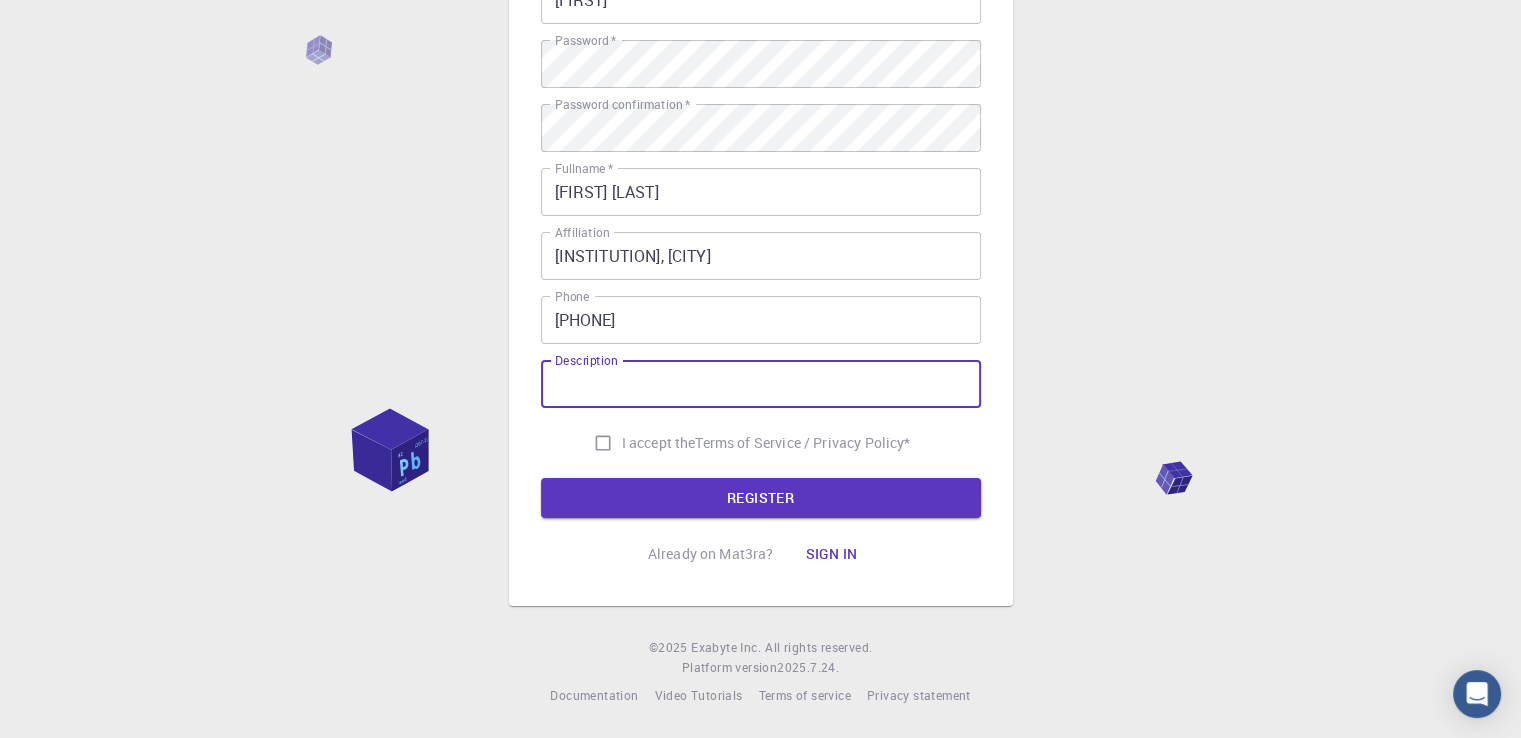 click on "I accept the  Terms of Service / Privacy Policy  *" at bounding box center (603, 443) 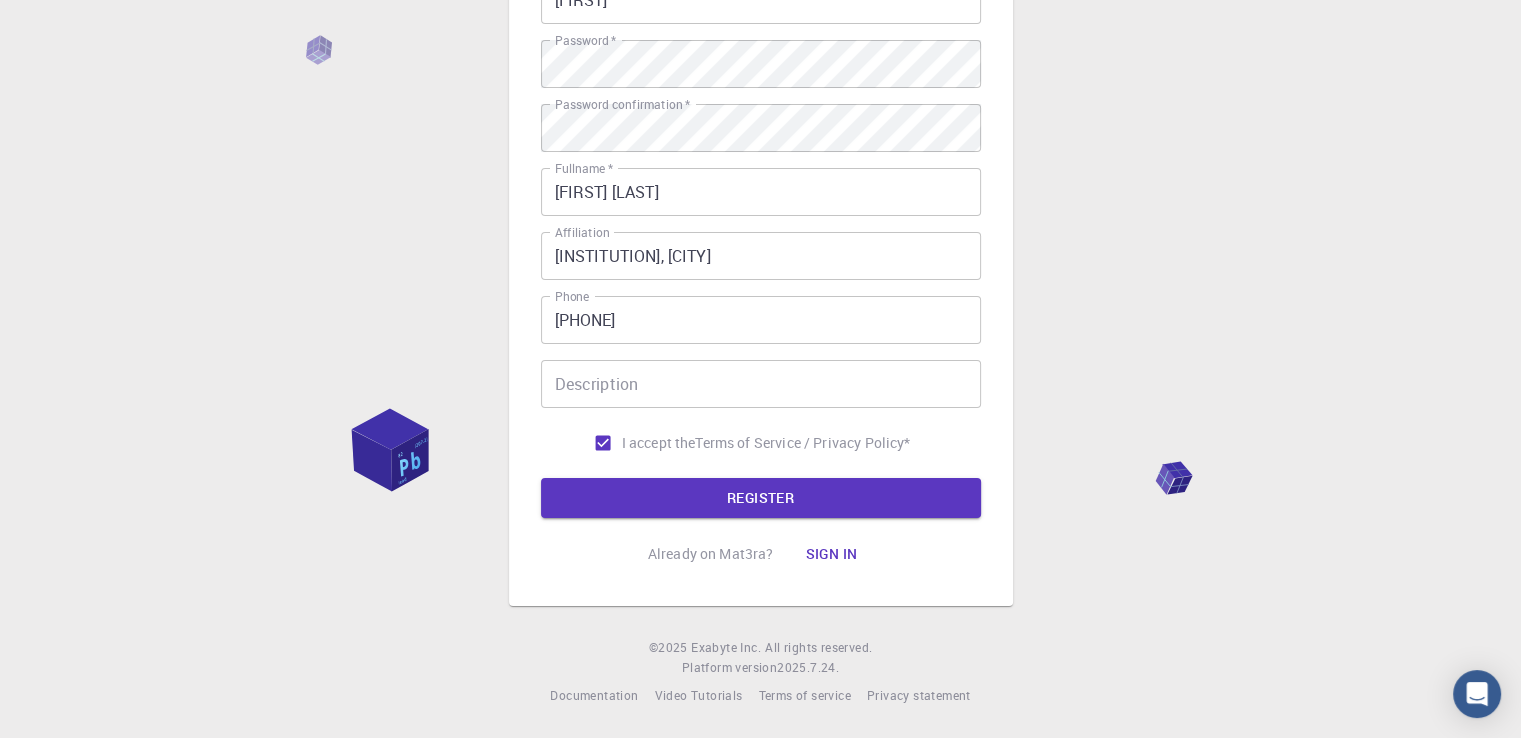 click on "REGISTER" at bounding box center (761, 498) 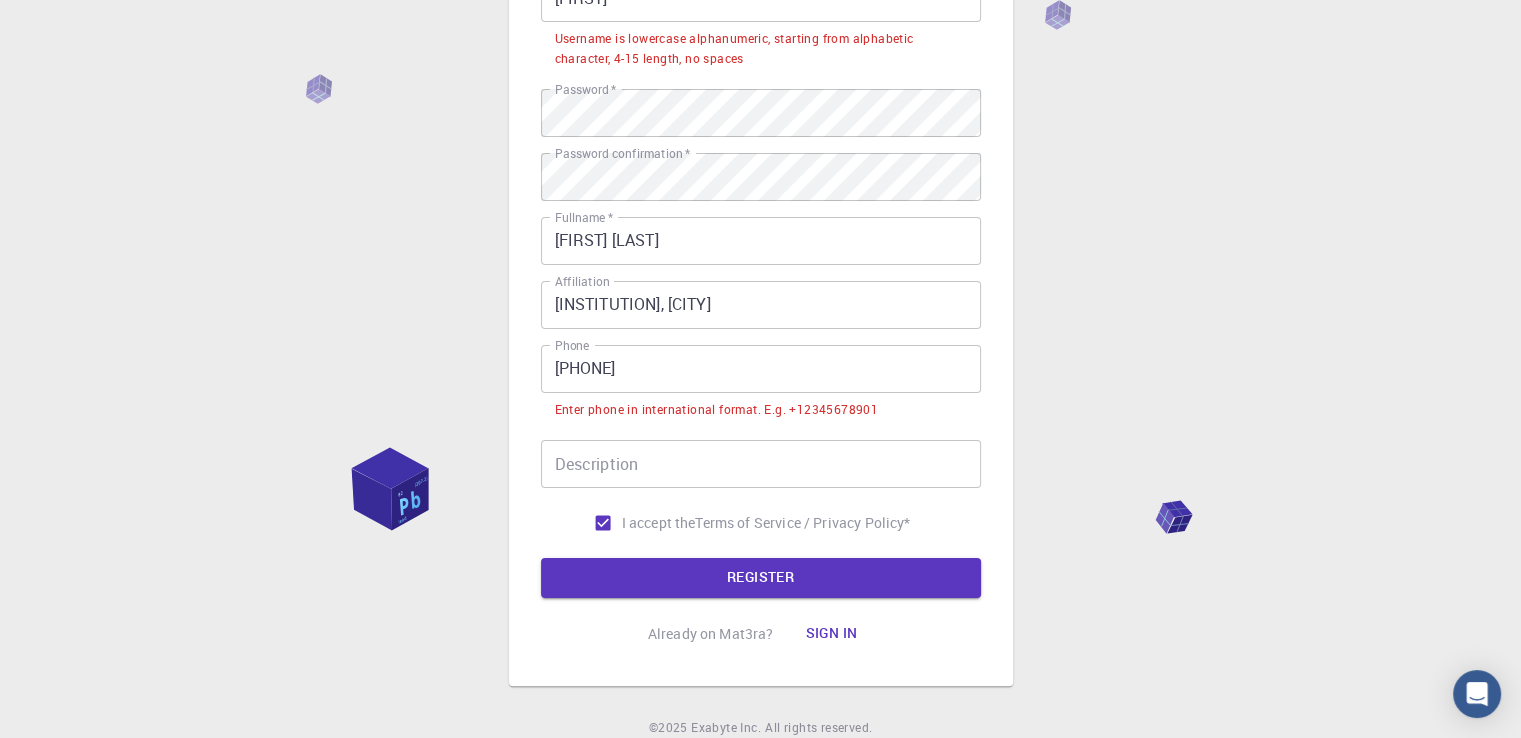 click on "[PHONE]" at bounding box center [761, 369] 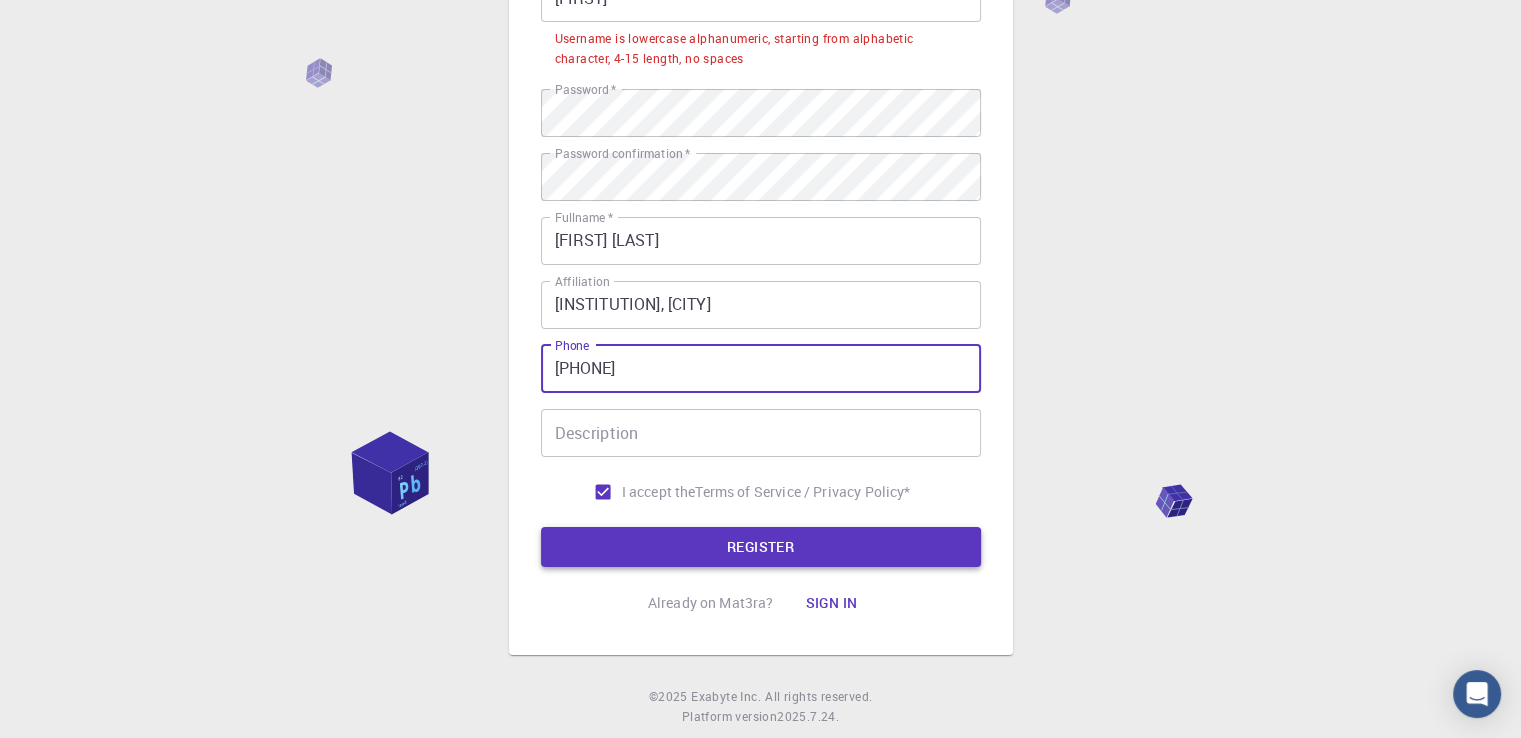type on "[PHONE]" 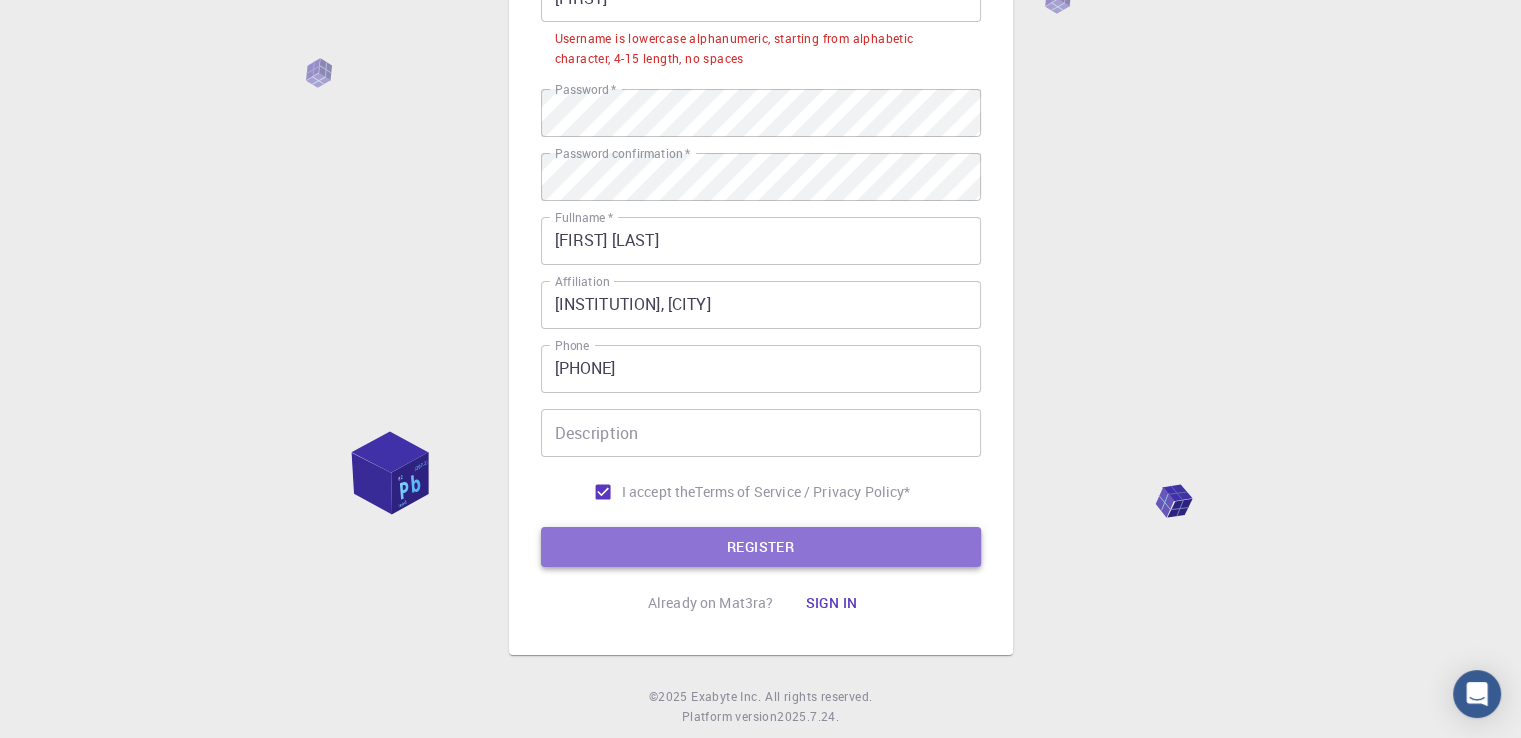 click on "REGISTER" at bounding box center [761, 547] 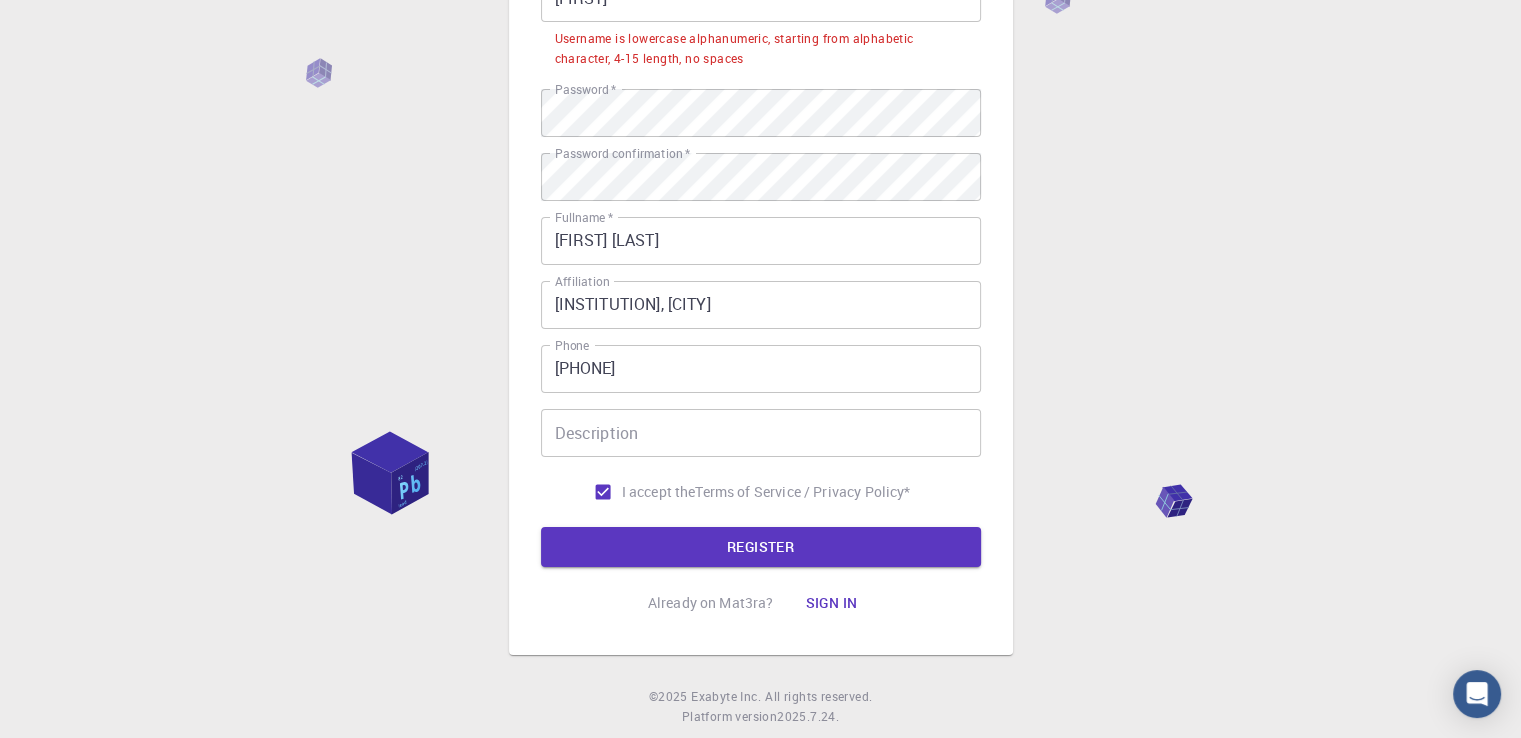 scroll, scrollTop: 82, scrollLeft: 0, axis: vertical 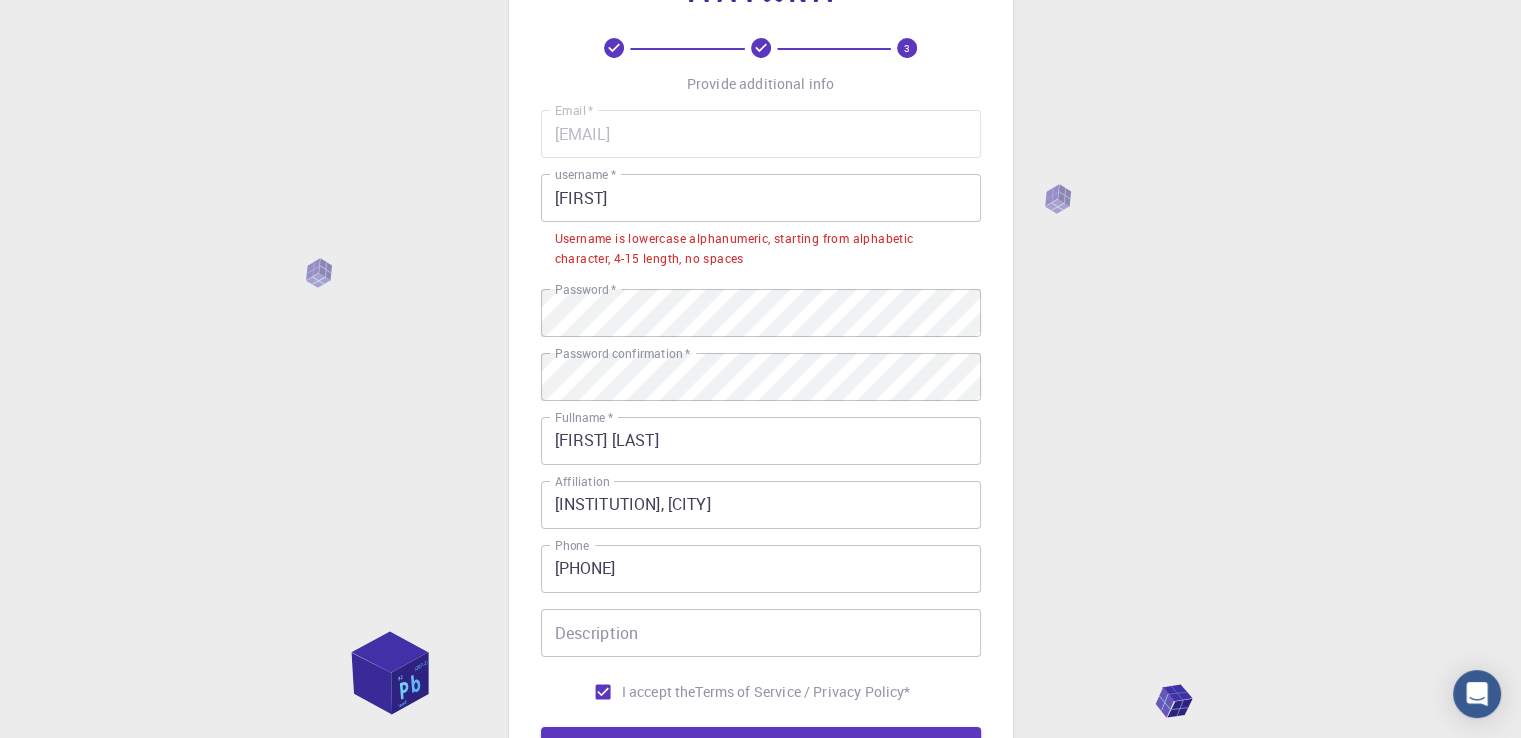 click on "[FIRST]" at bounding box center (761, 198) 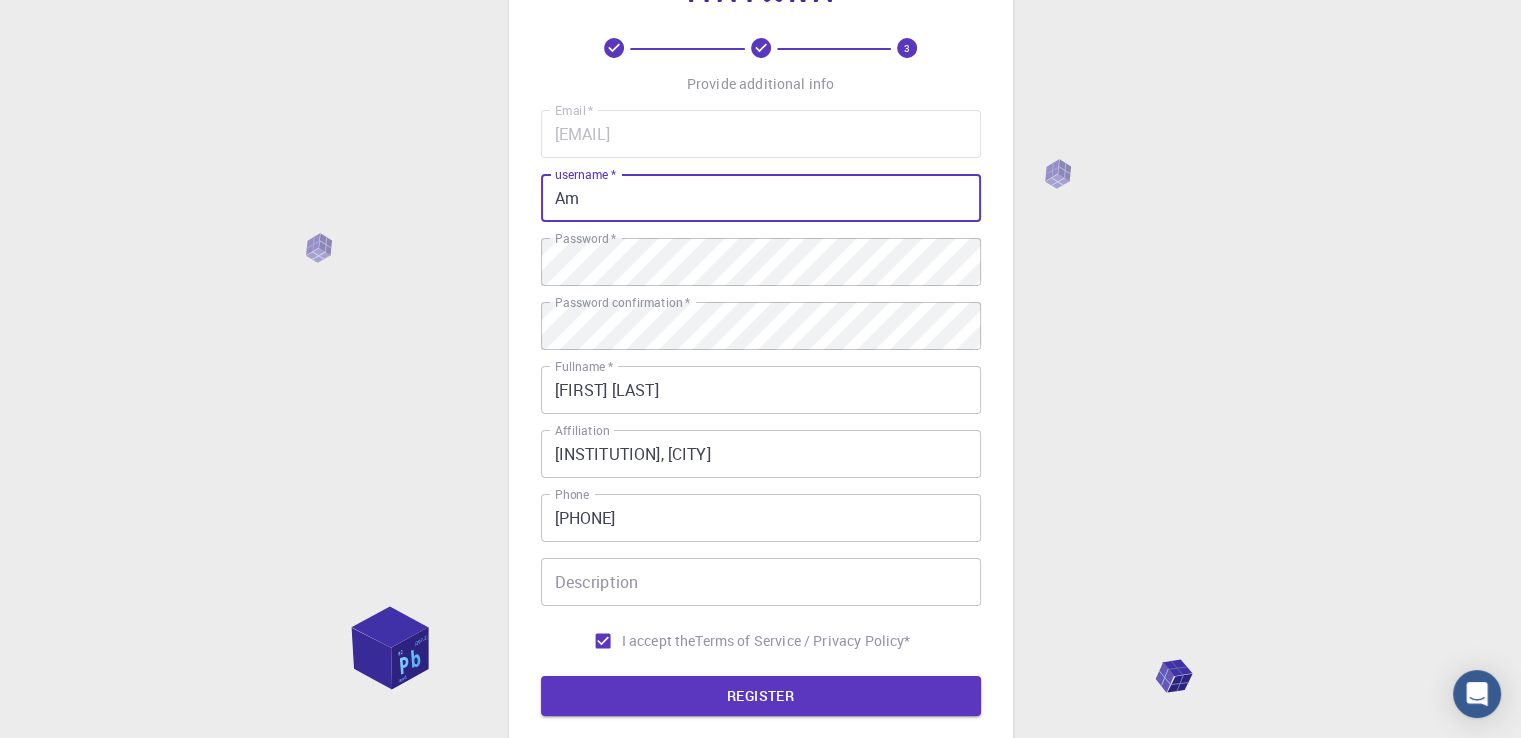 type on "A" 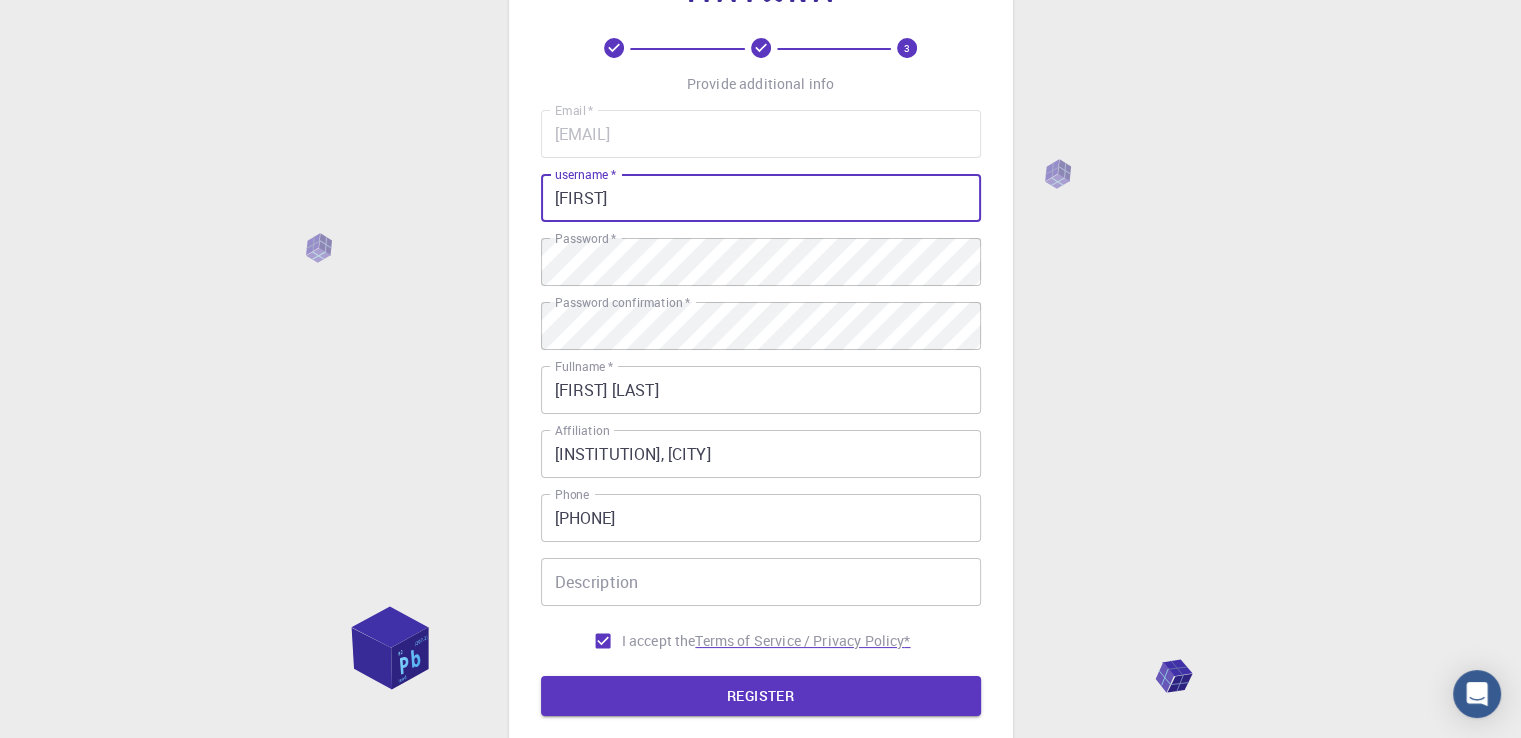 scroll, scrollTop: 182, scrollLeft: 0, axis: vertical 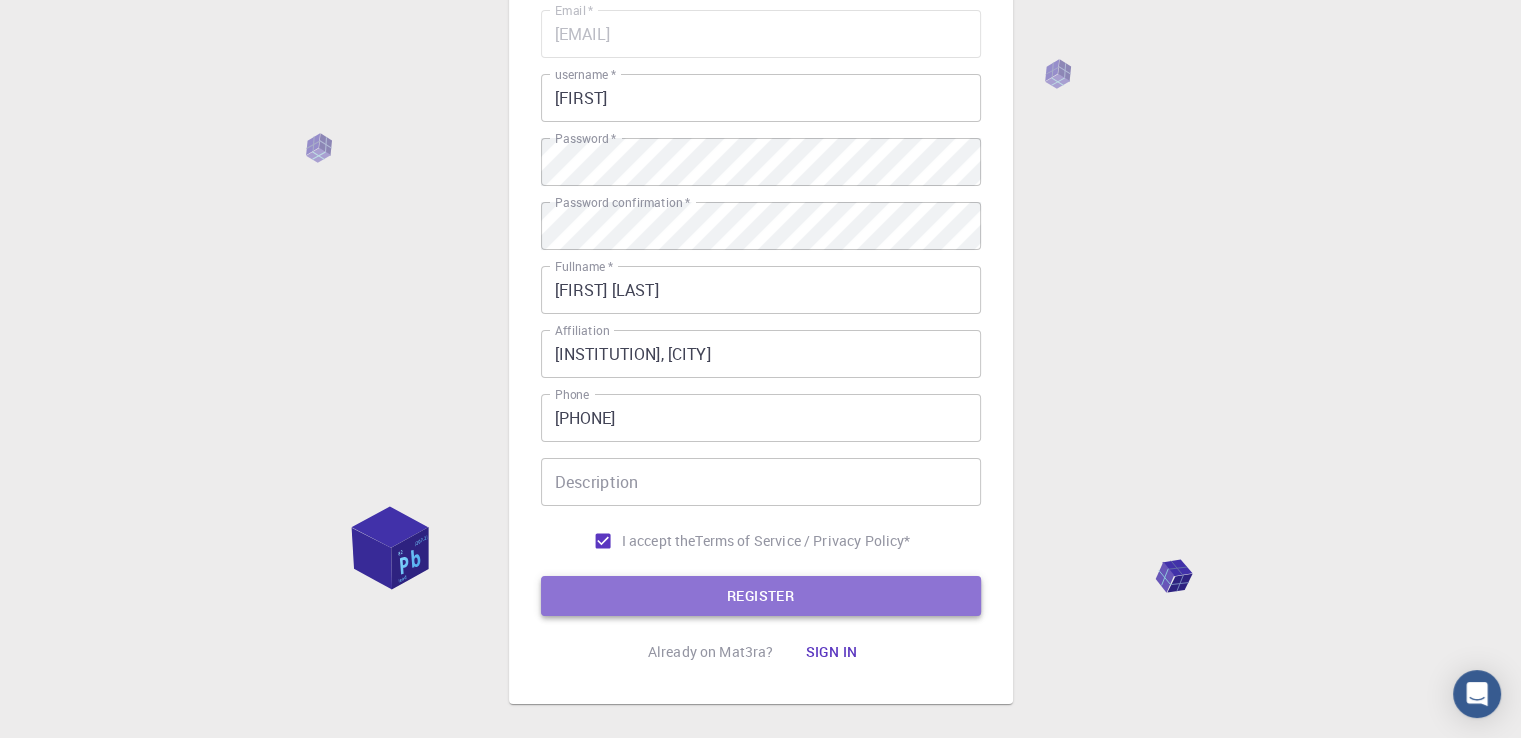 click on "REGISTER" at bounding box center (761, 596) 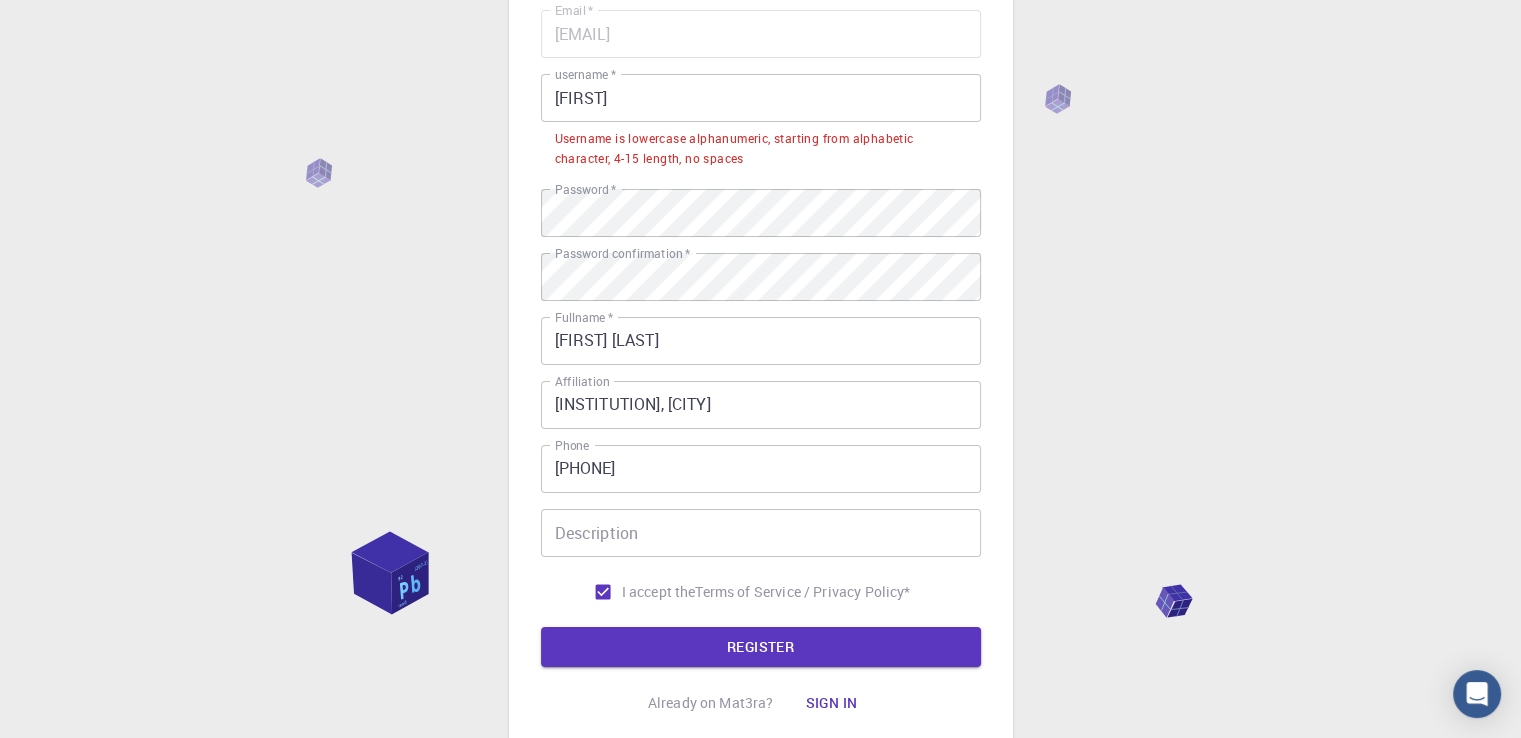 scroll, scrollTop: 82, scrollLeft: 0, axis: vertical 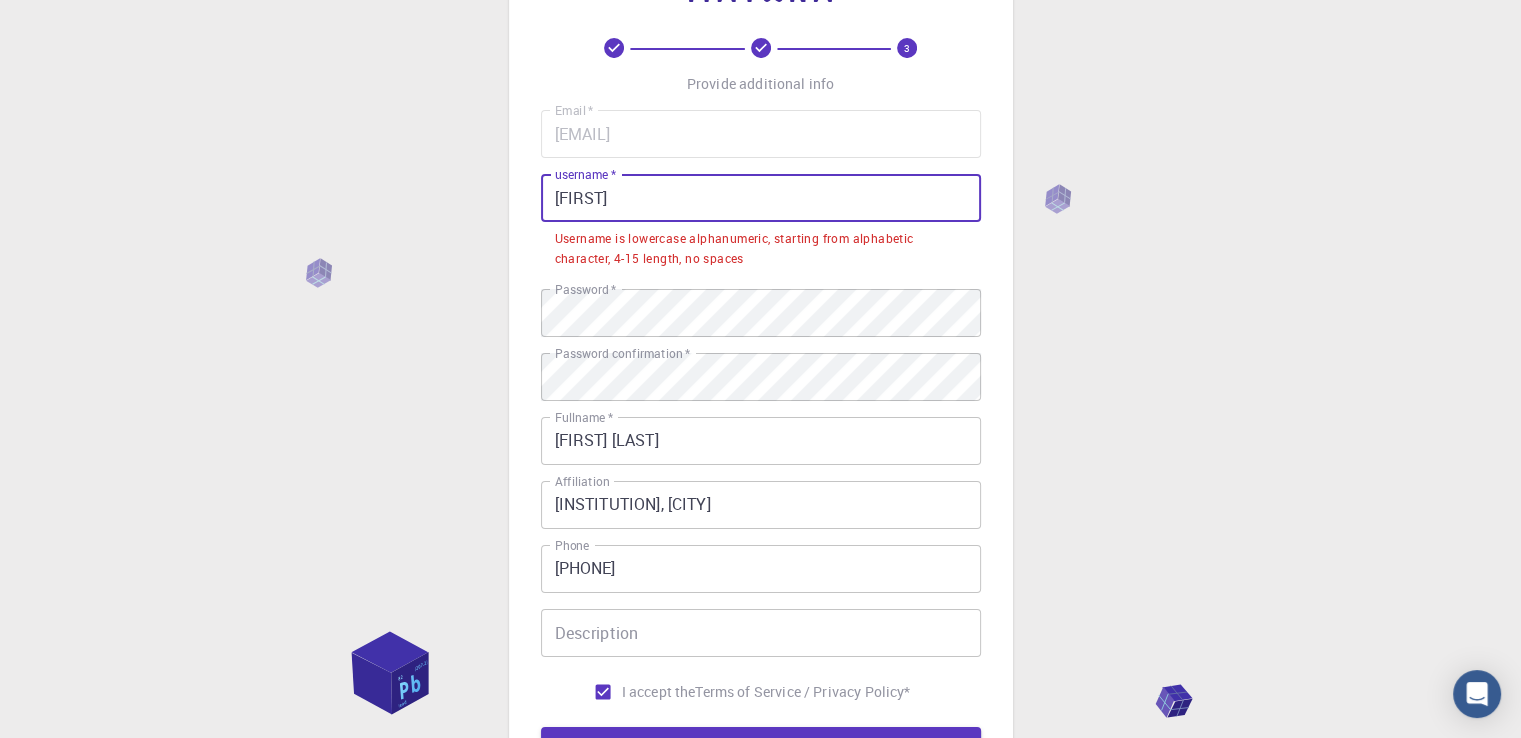 click on "[FIRST]" at bounding box center [761, 198] 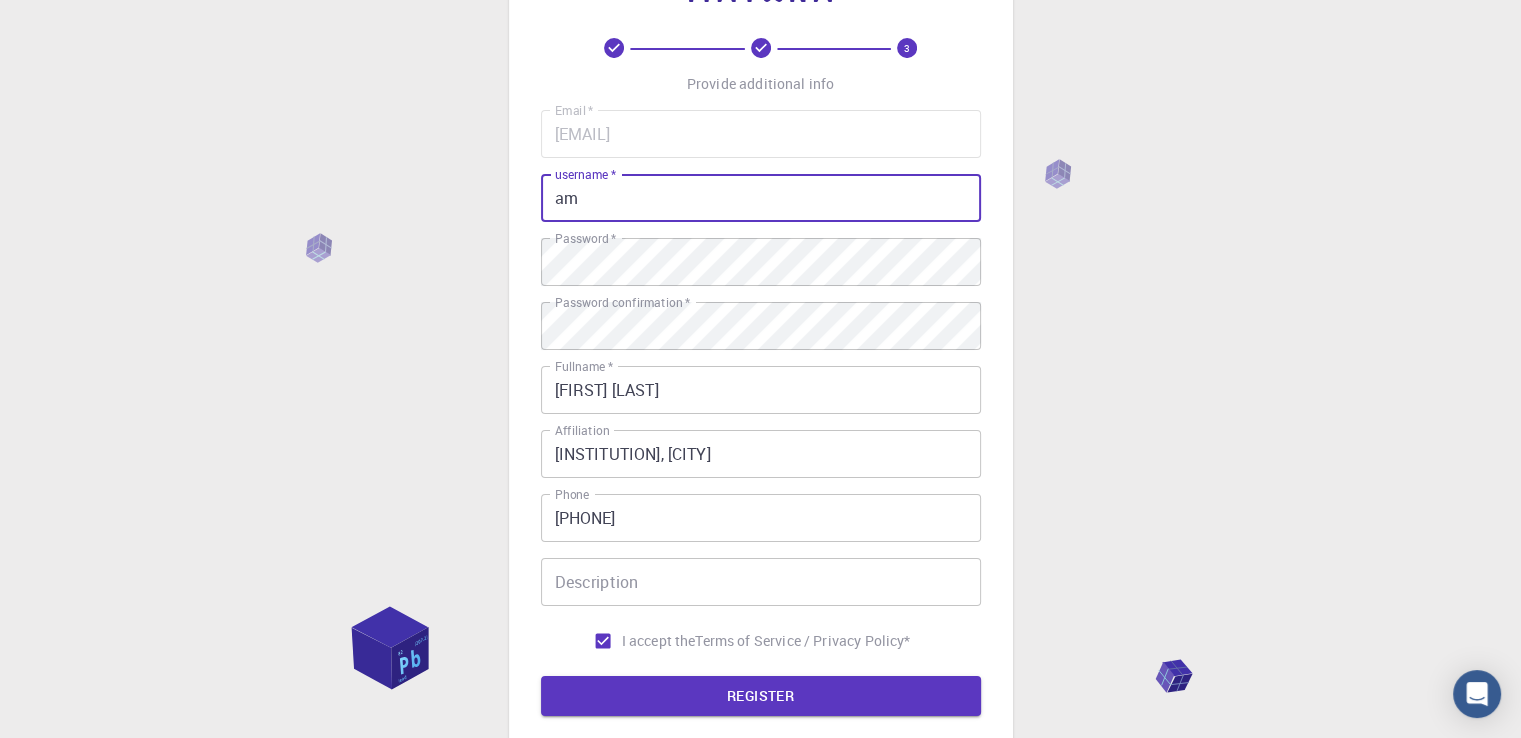 type on "a" 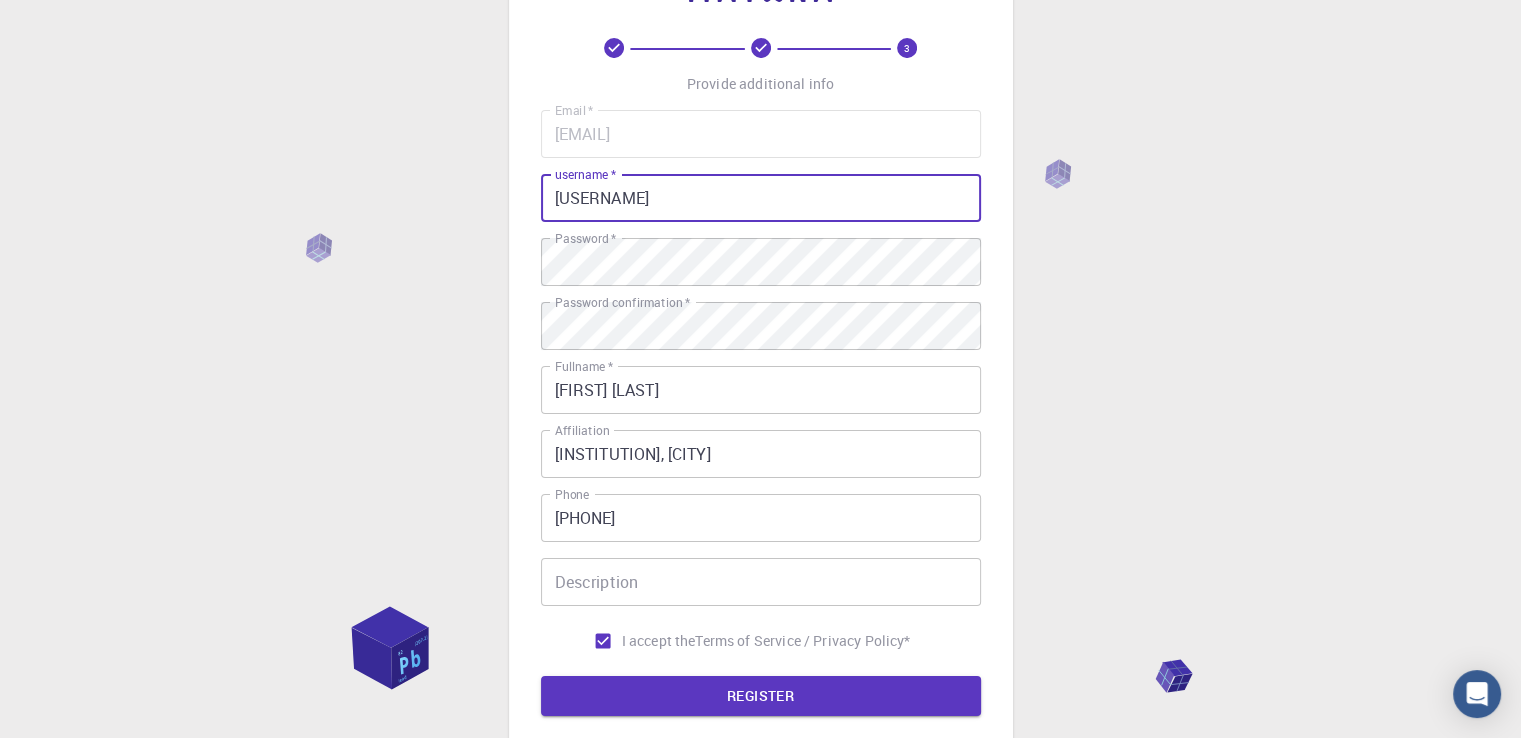 scroll, scrollTop: 182, scrollLeft: 0, axis: vertical 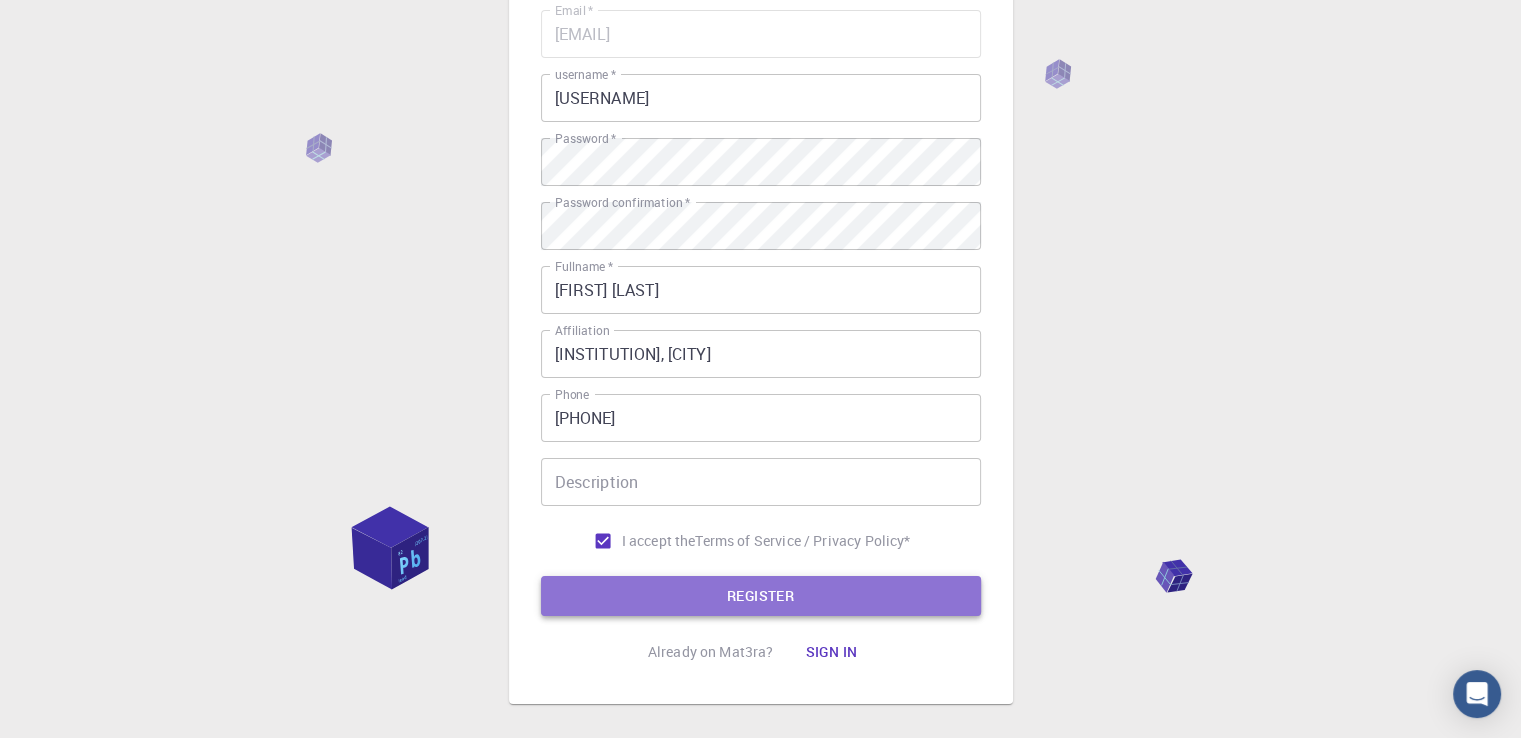 click on "REGISTER" at bounding box center (761, 596) 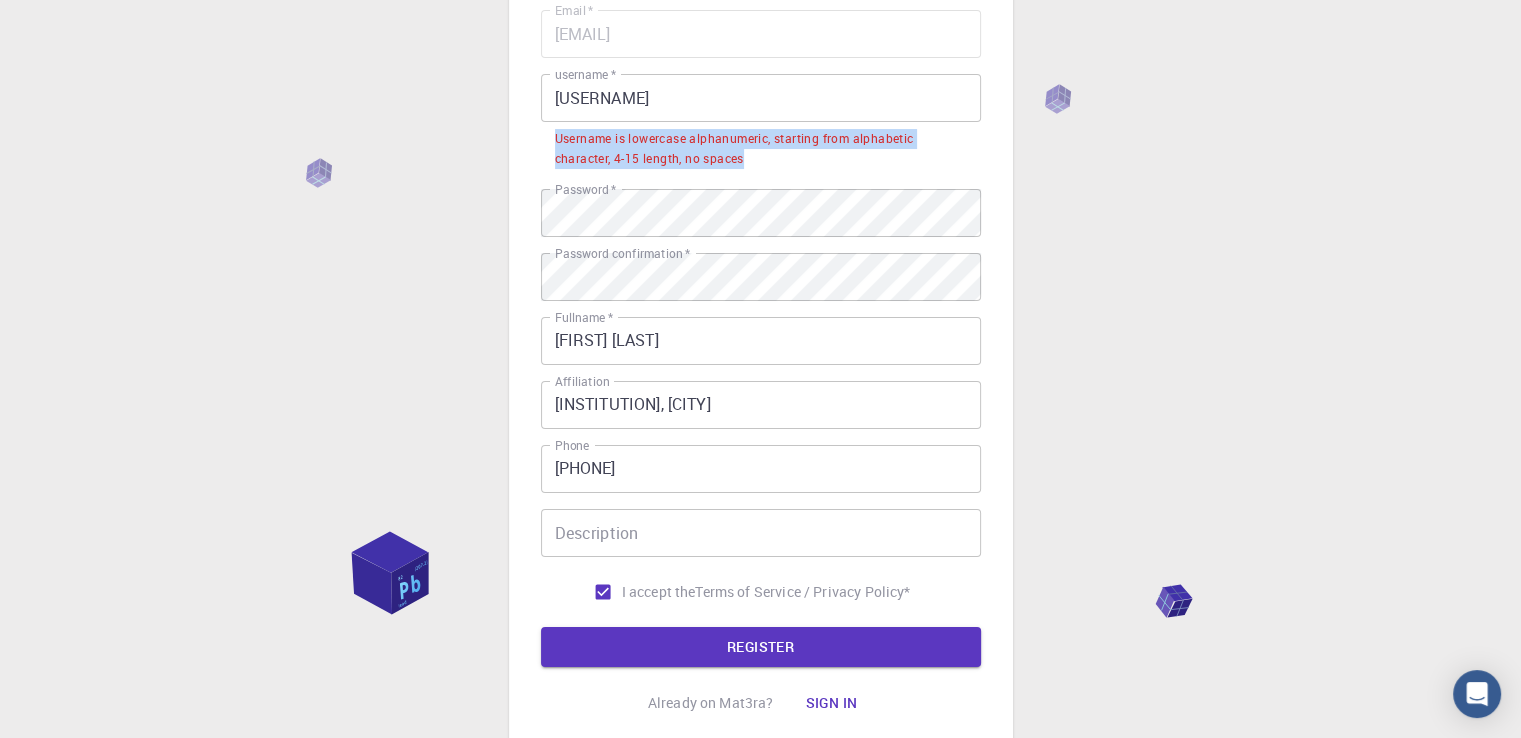 drag, startPoint x: 552, startPoint y: 136, endPoint x: 776, endPoint y: 155, distance: 224.80435 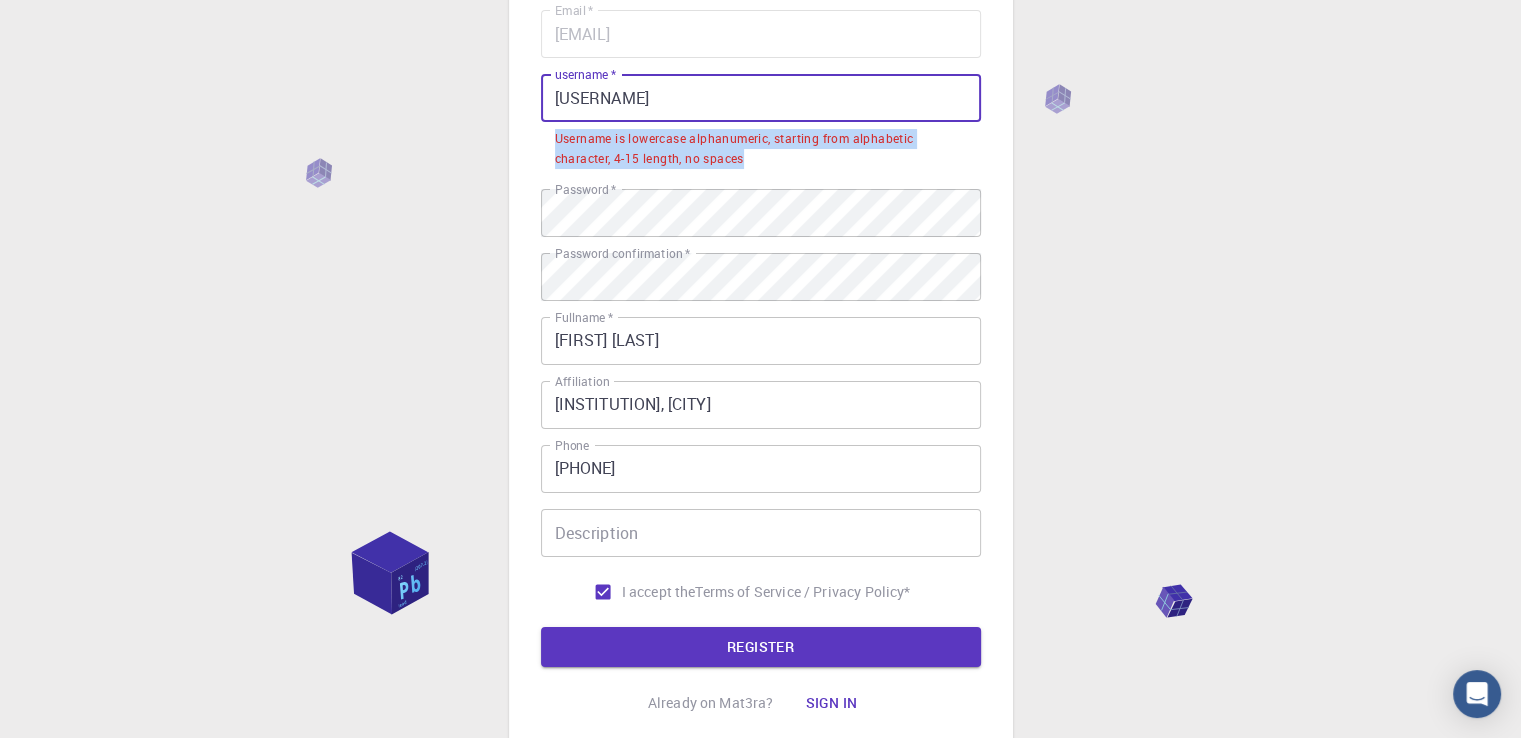 click on "[USERNAME]" at bounding box center [761, 98] 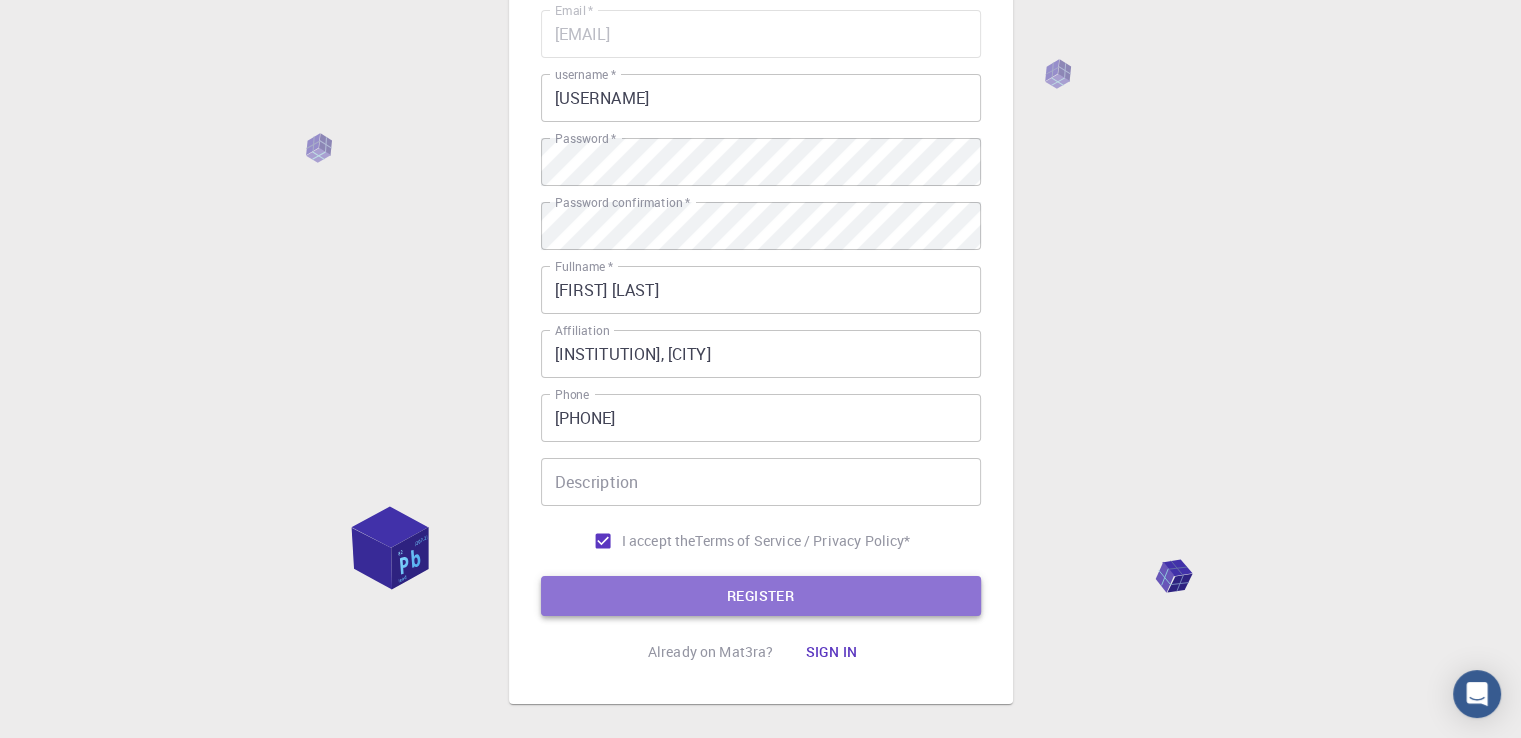 click on "REGISTER" at bounding box center (761, 596) 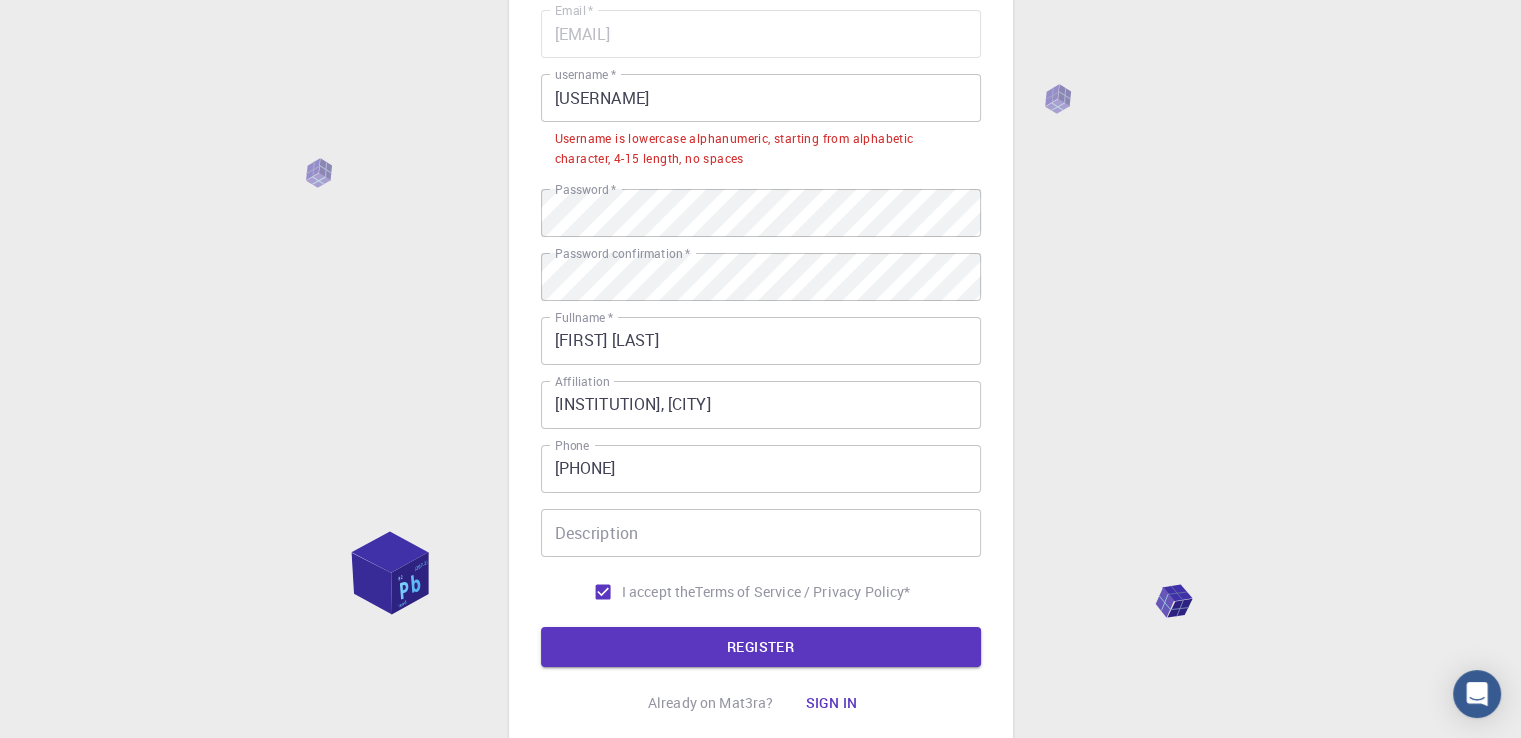 click on "[USERNAME]" at bounding box center [761, 98] 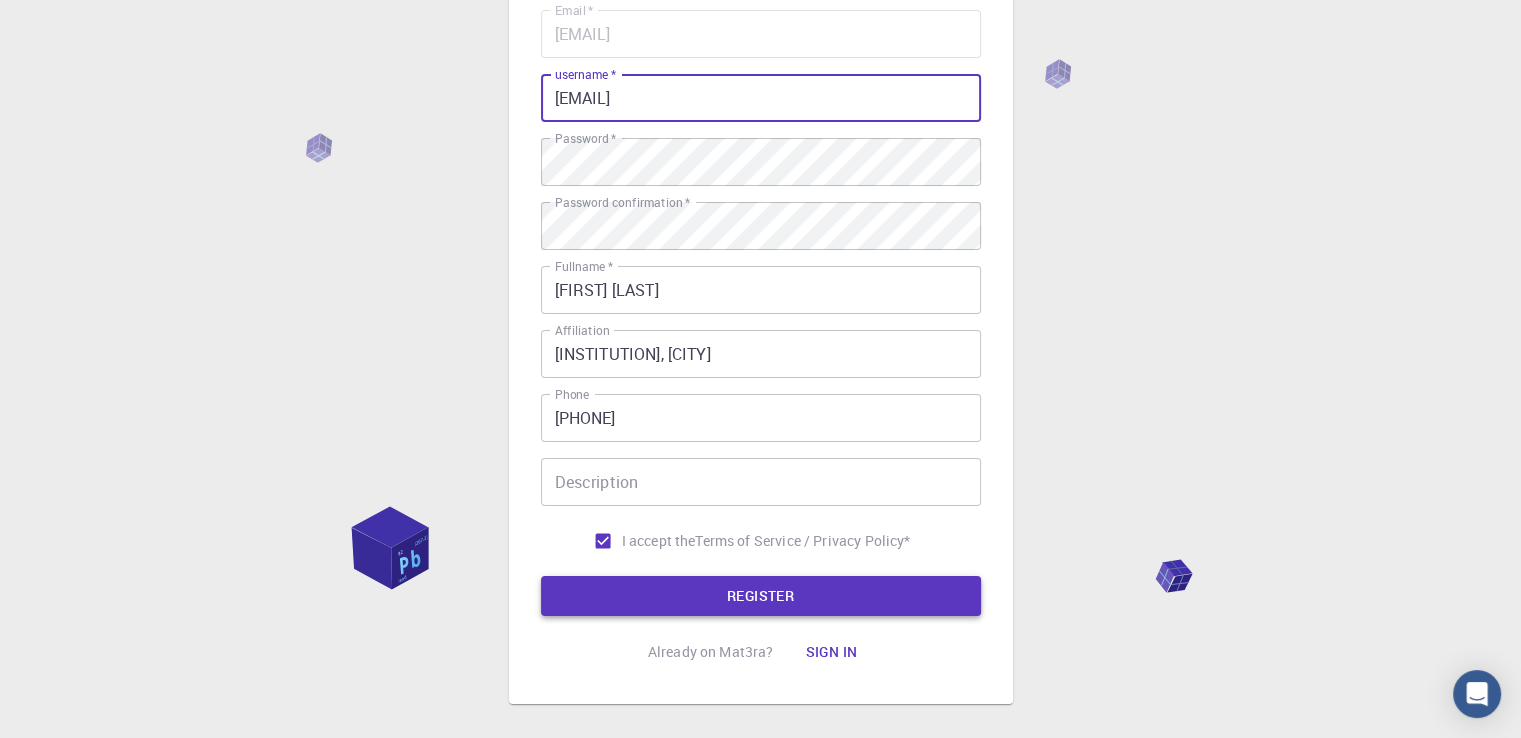 click on "REGISTER" at bounding box center (761, 596) 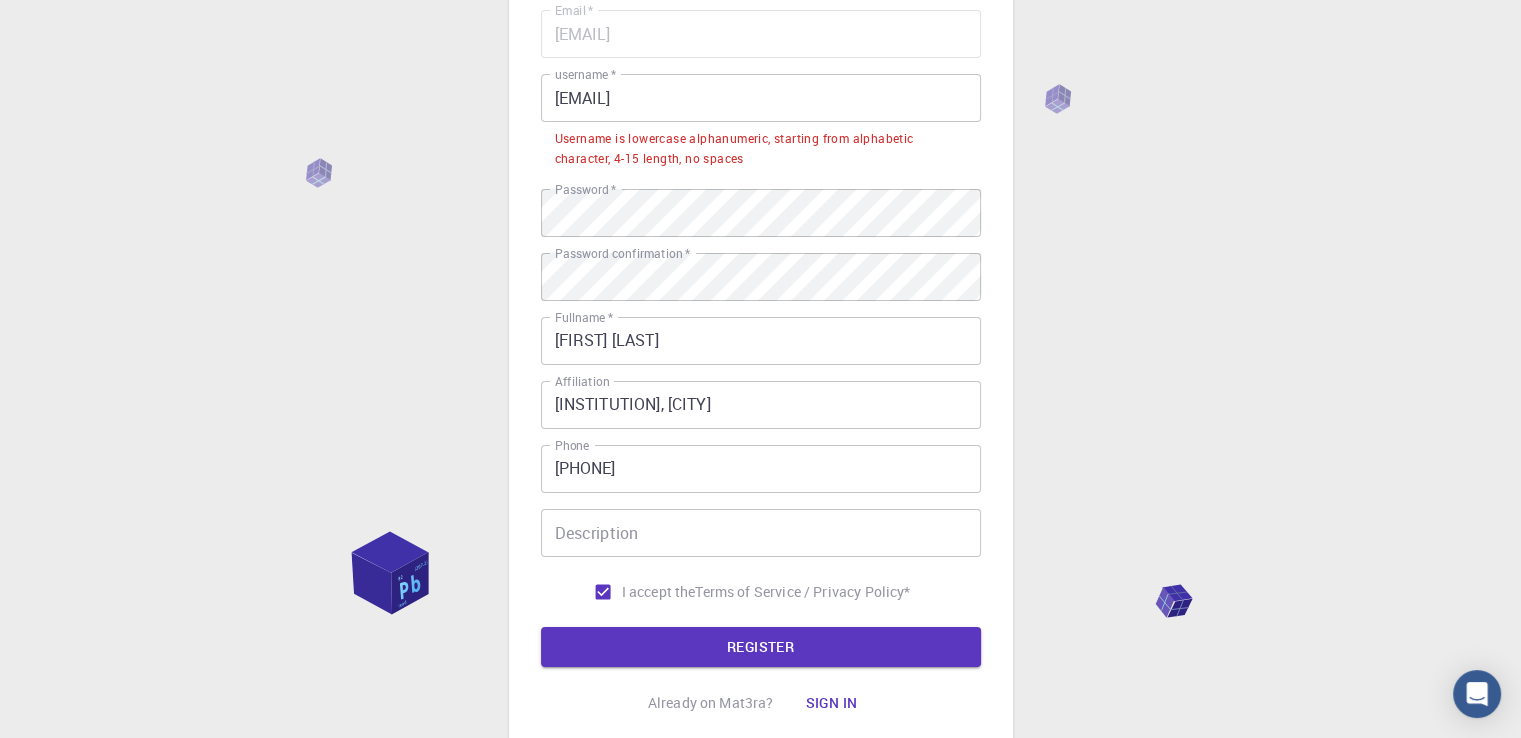 click on "[EMAIL]" at bounding box center (761, 98) 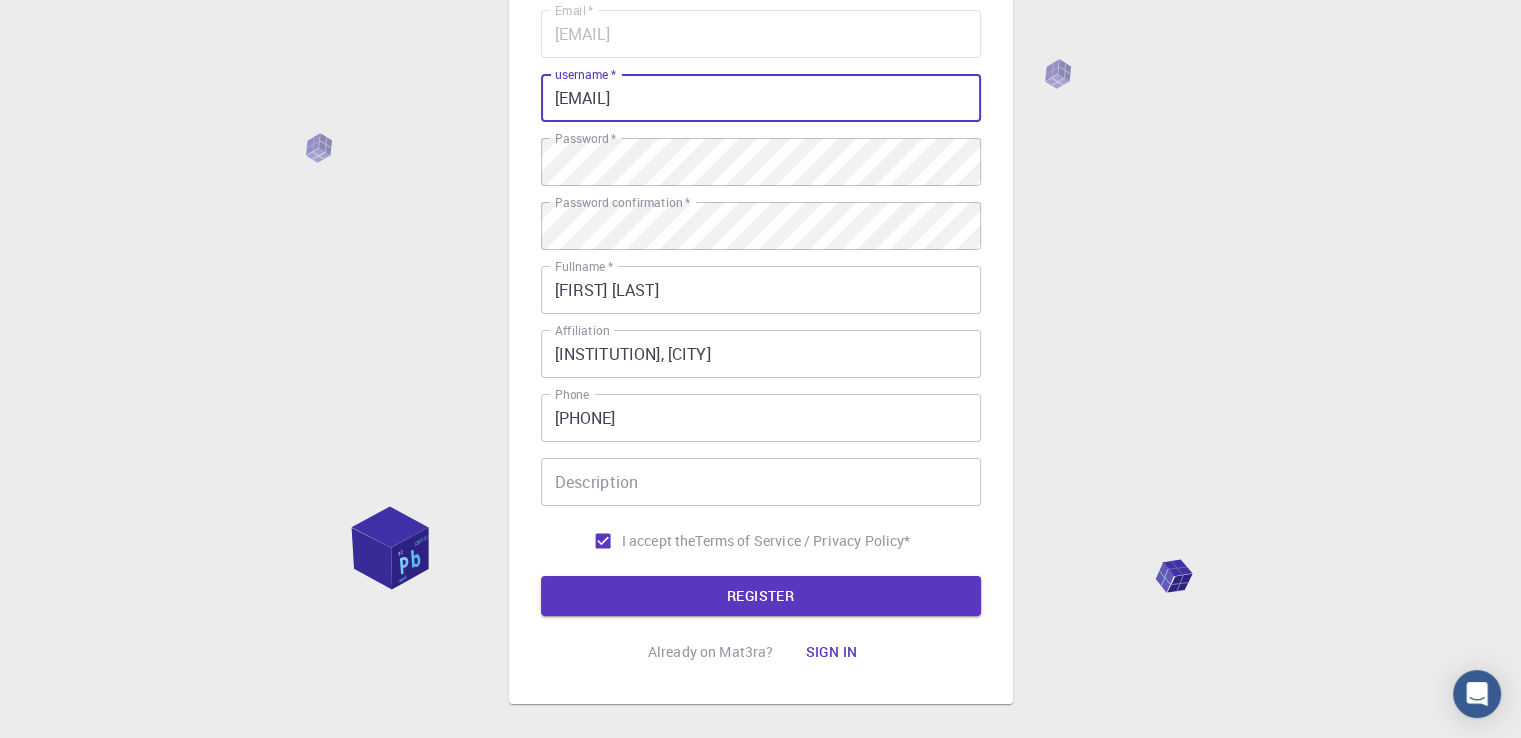 click on "[EMAIL]" at bounding box center (761, 98) 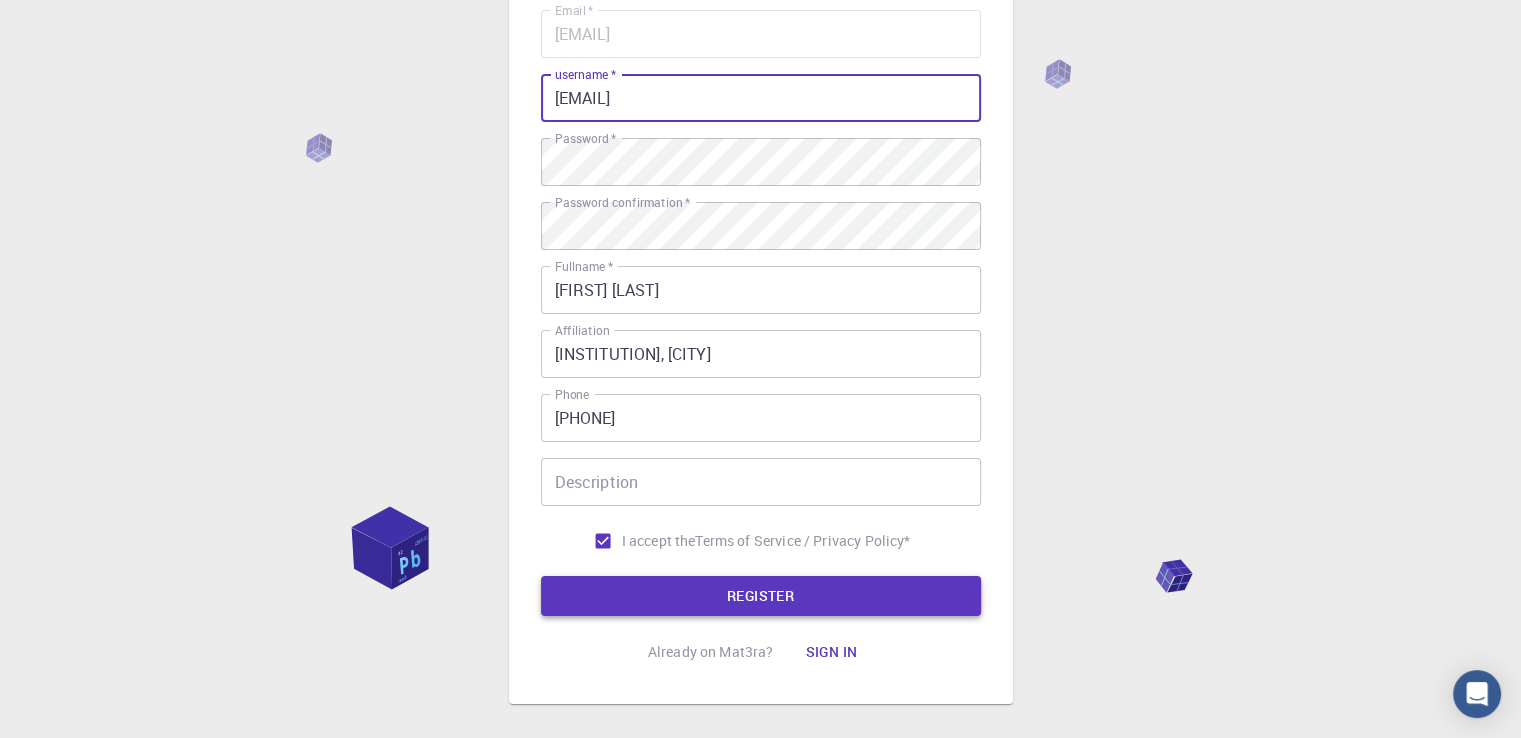 click on "REGISTER" at bounding box center [761, 596] 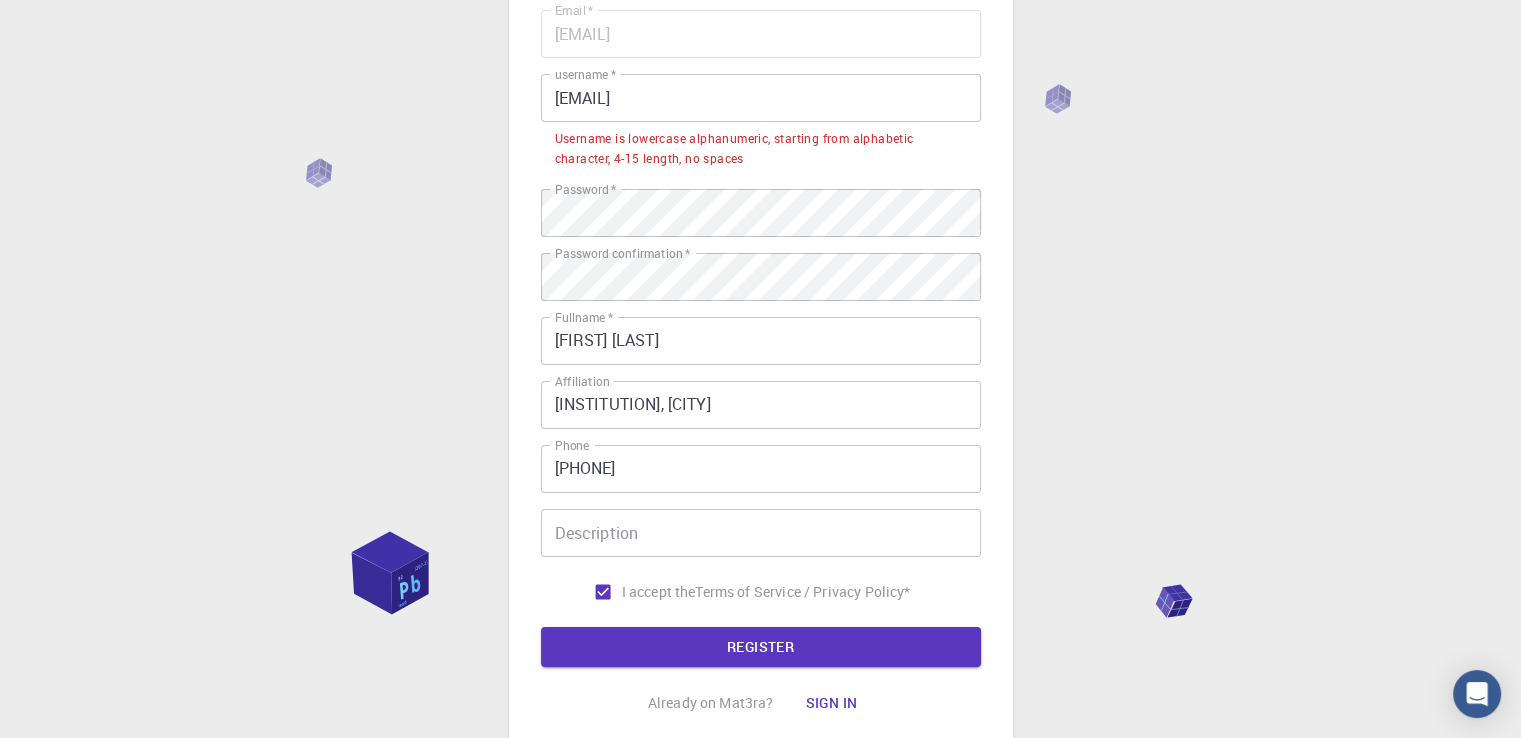 click on "[EMAIL]" at bounding box center [761, 98] 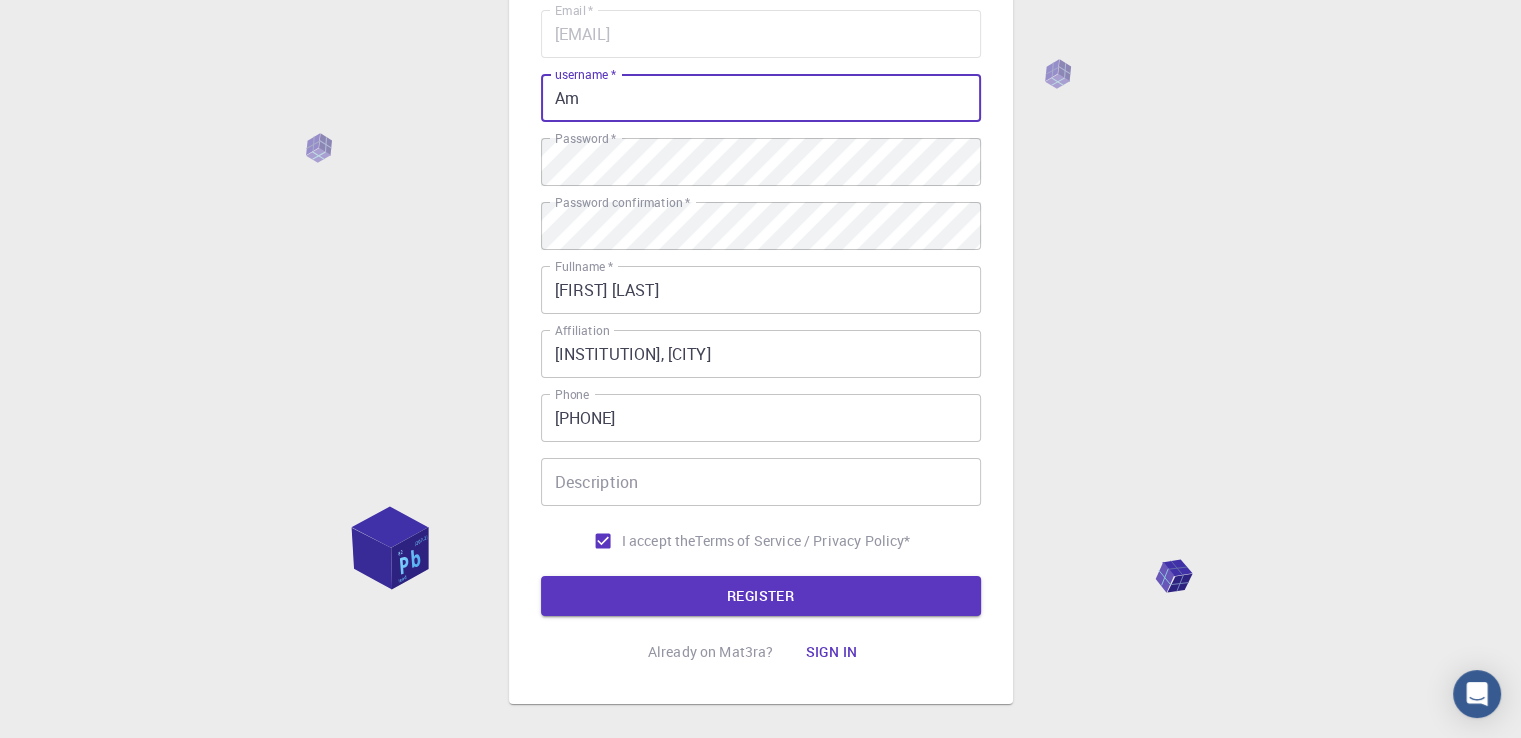 type on "A" 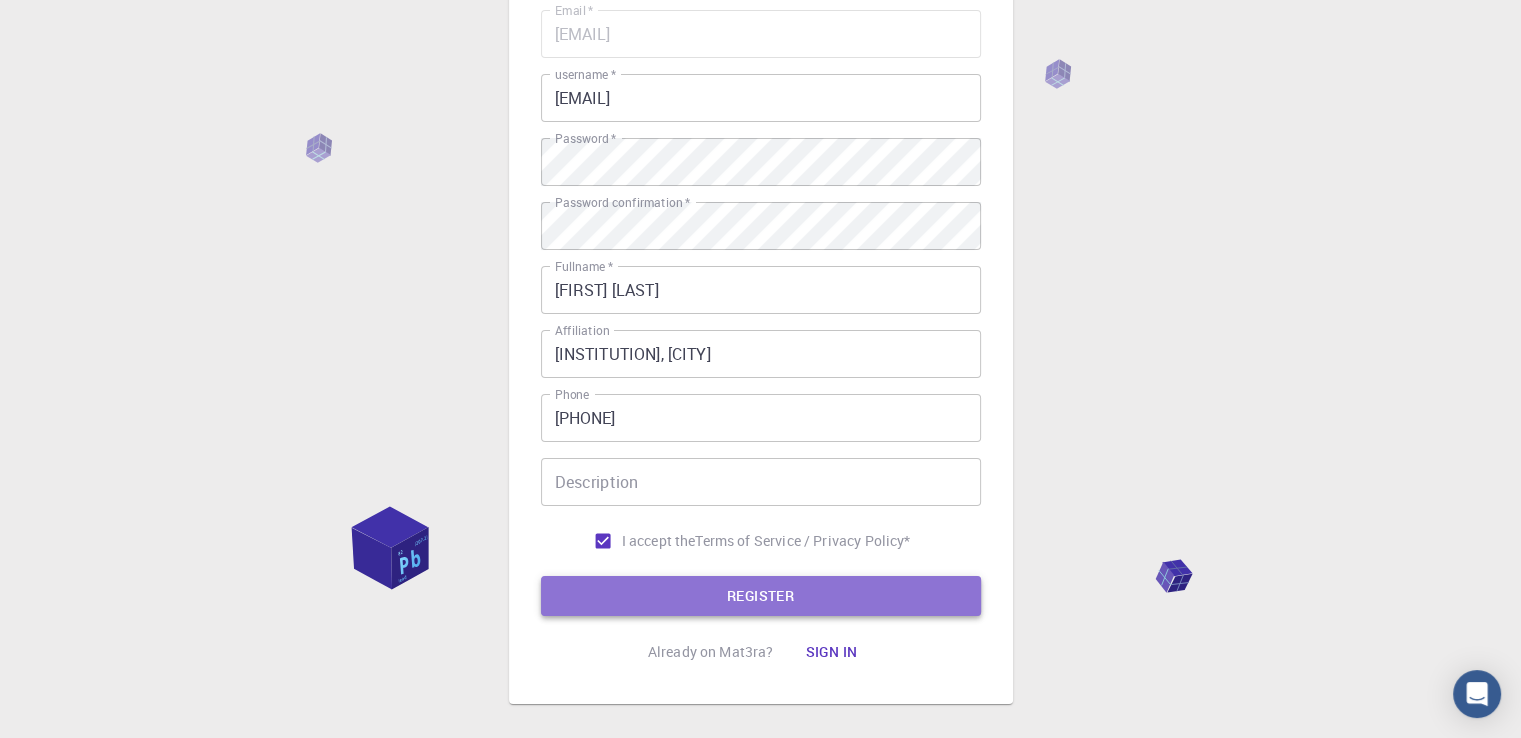 click on "REGISTER" at bounding box center [761, 596] 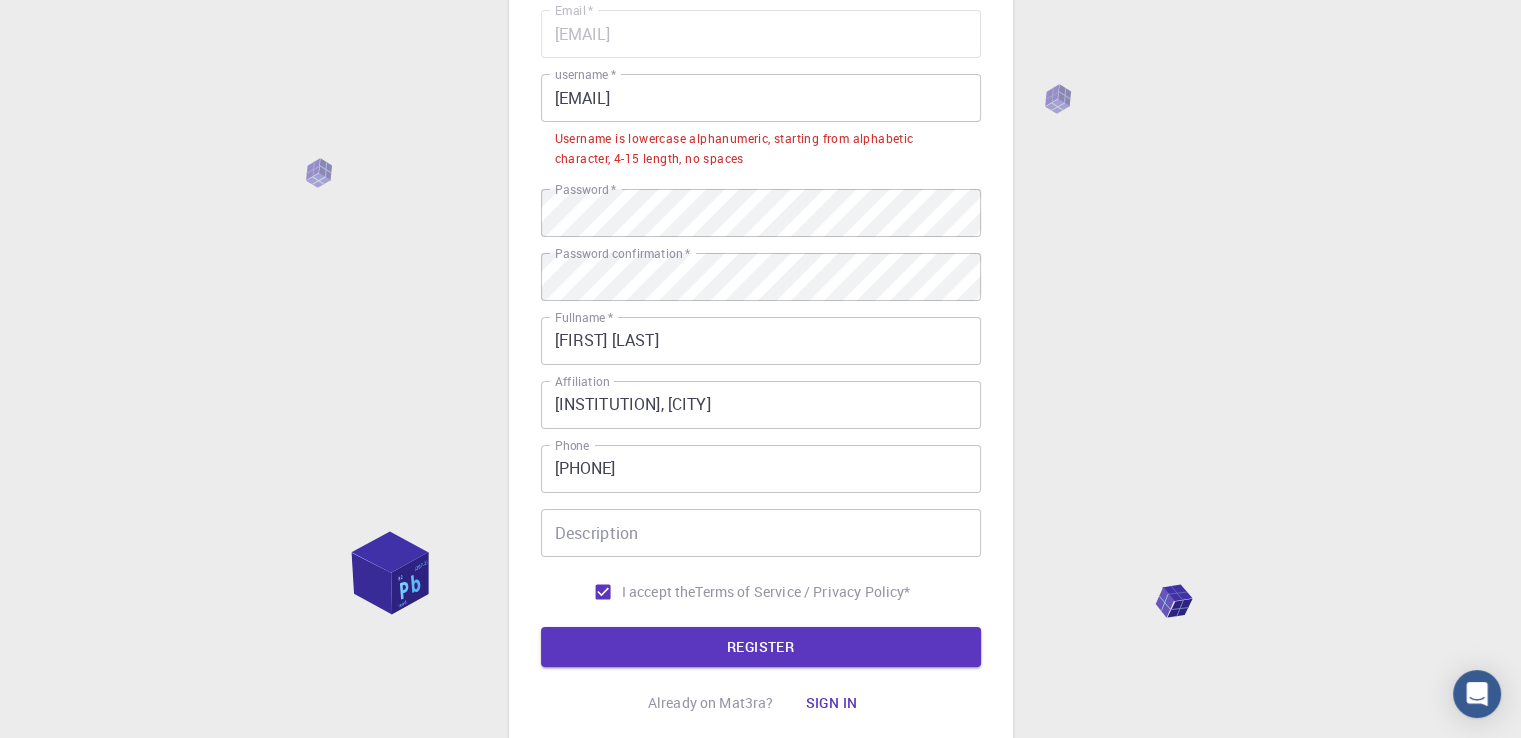 click on "[EMAIL]" at bounding box center [761, 98] 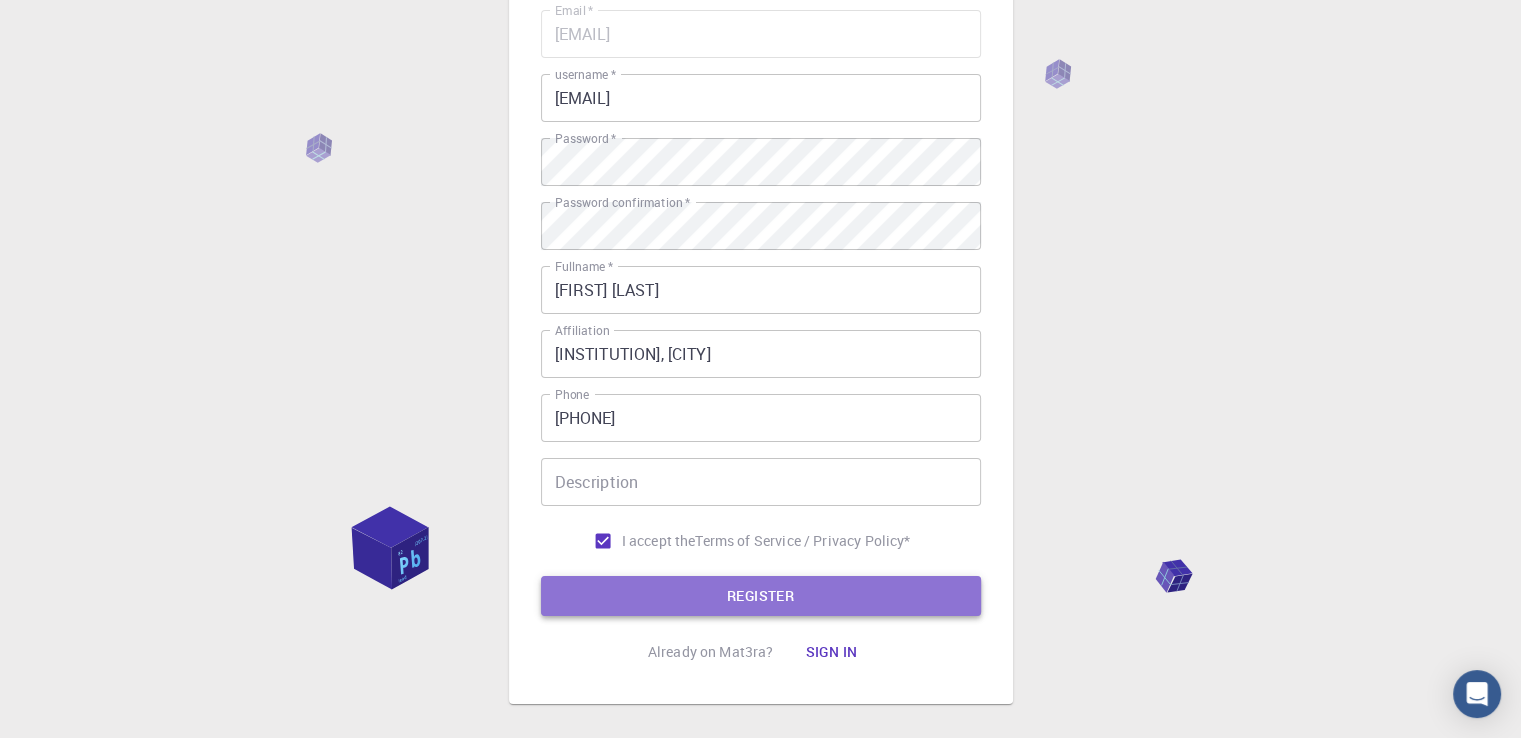 click on "REGISTER" at bounding box center [761, 596] 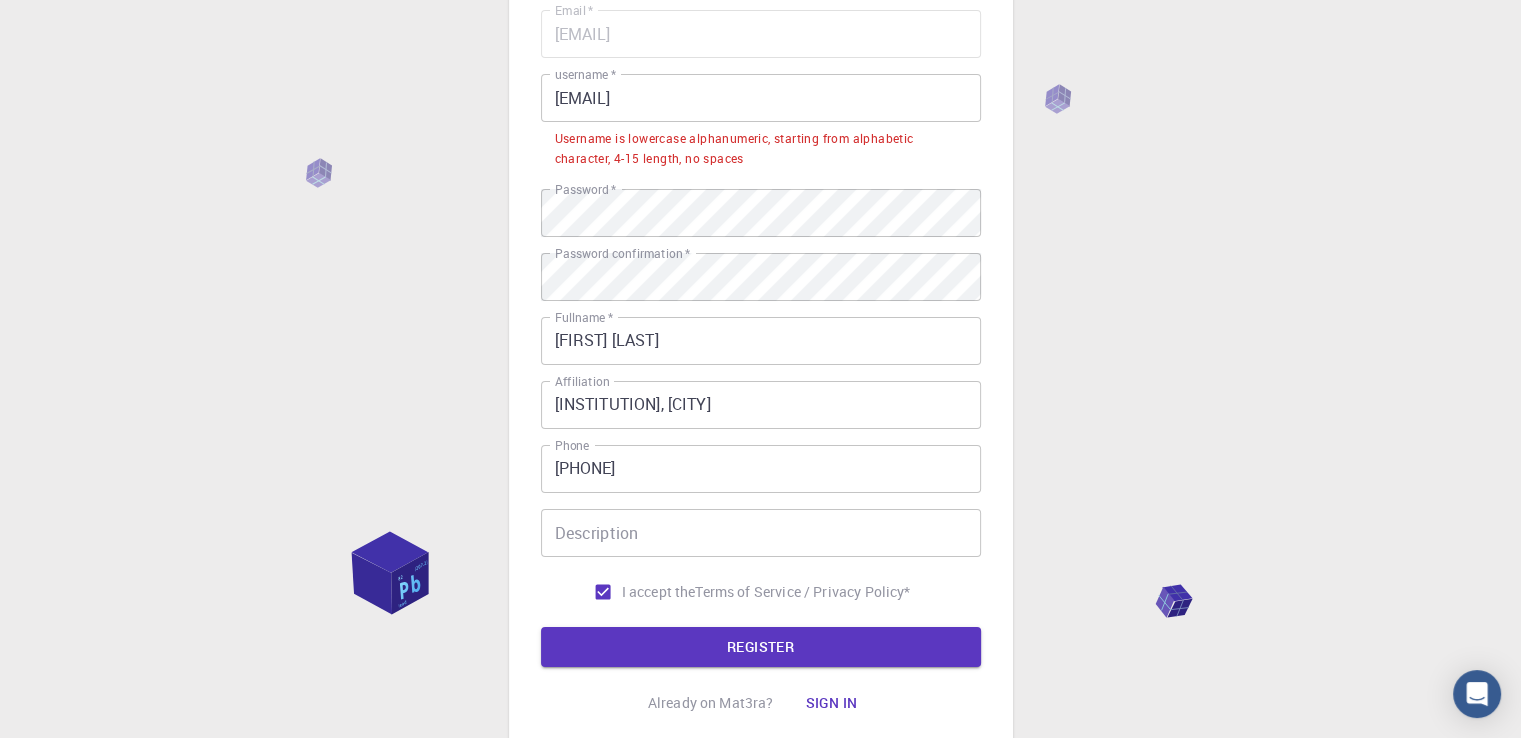 click on "[EMAIL]" at bounding box center [761, 98] 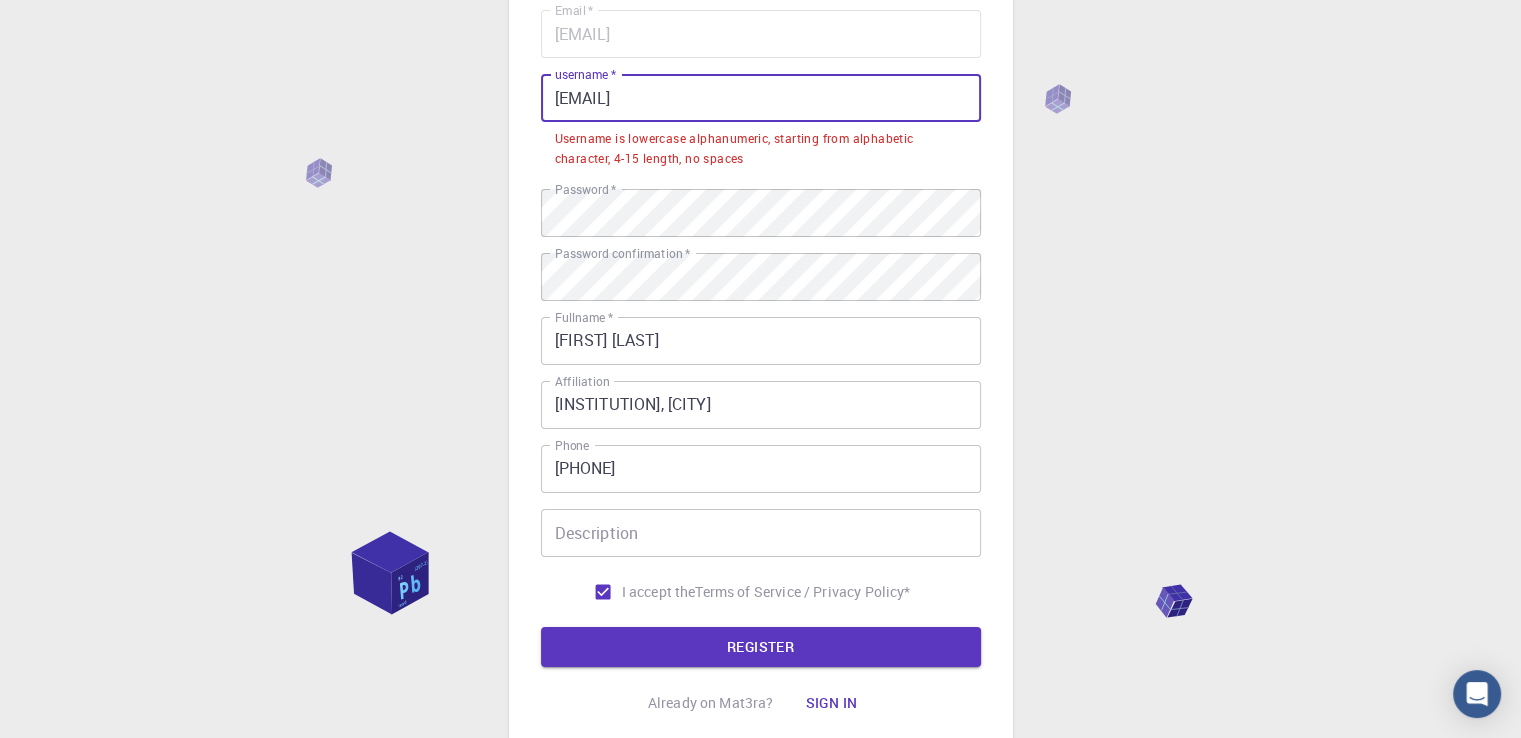 click on "[EMAIL]" at bounding box center (761, 98) 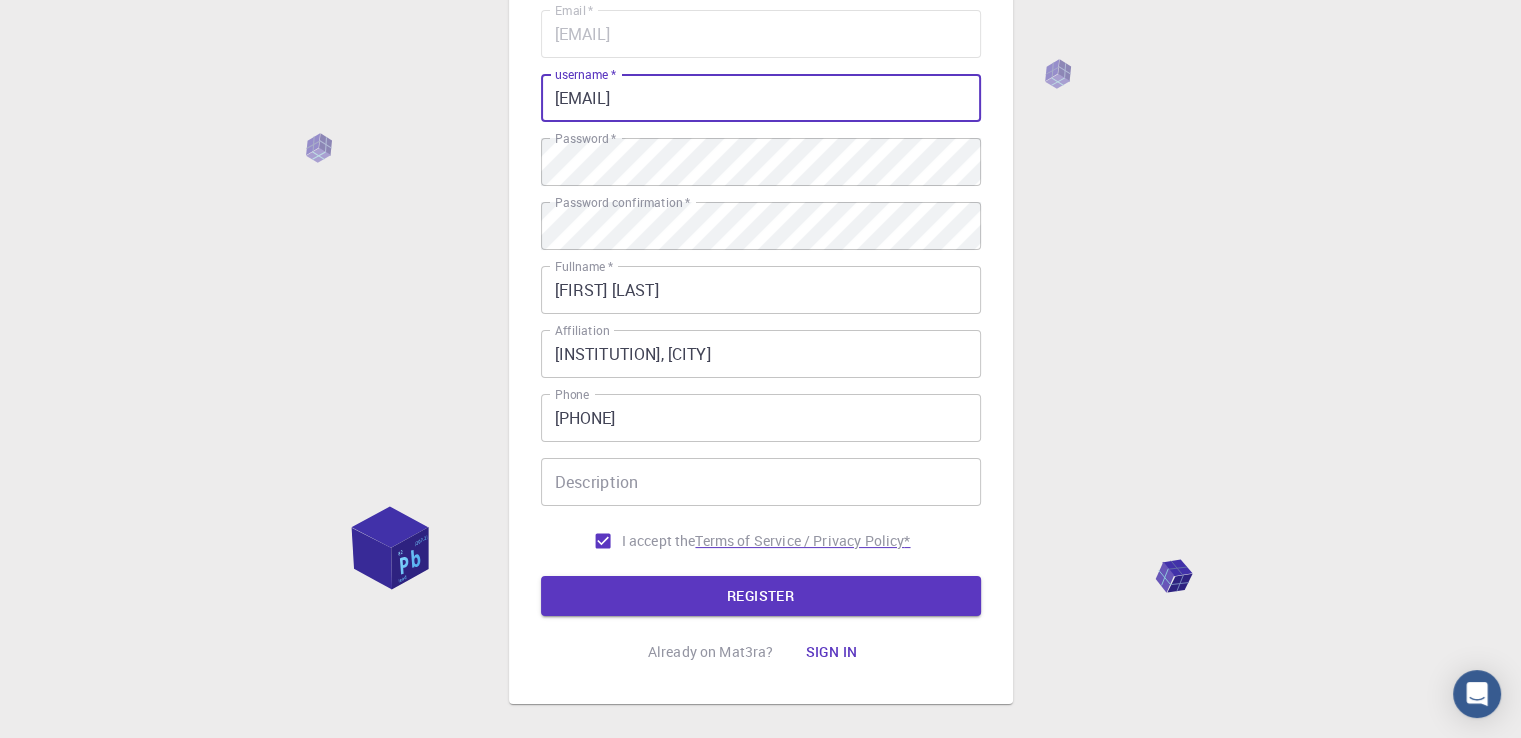 click on "REGISTER" at bounding box center [761, 596] 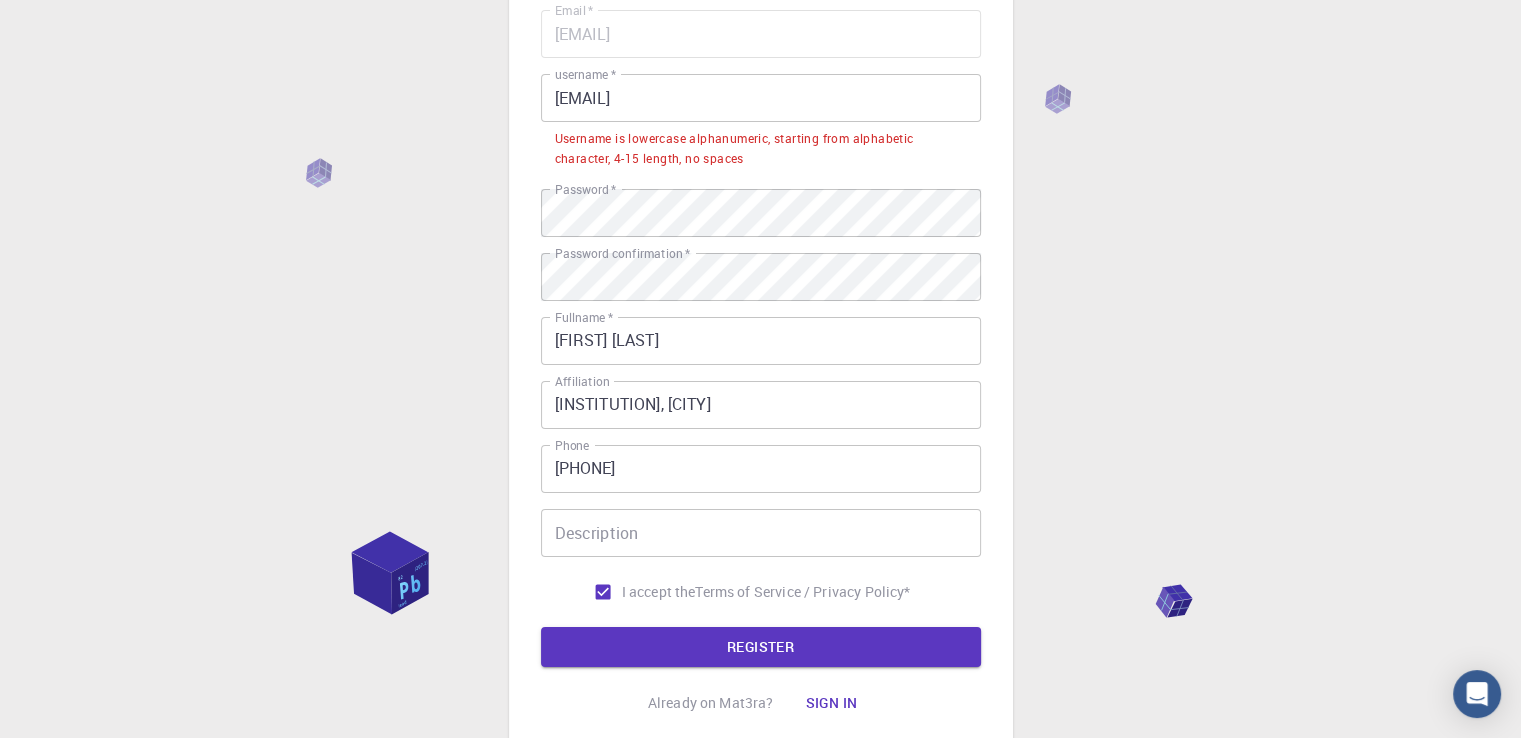 click on "[EMAIL]" at bounding box center [761, 98] 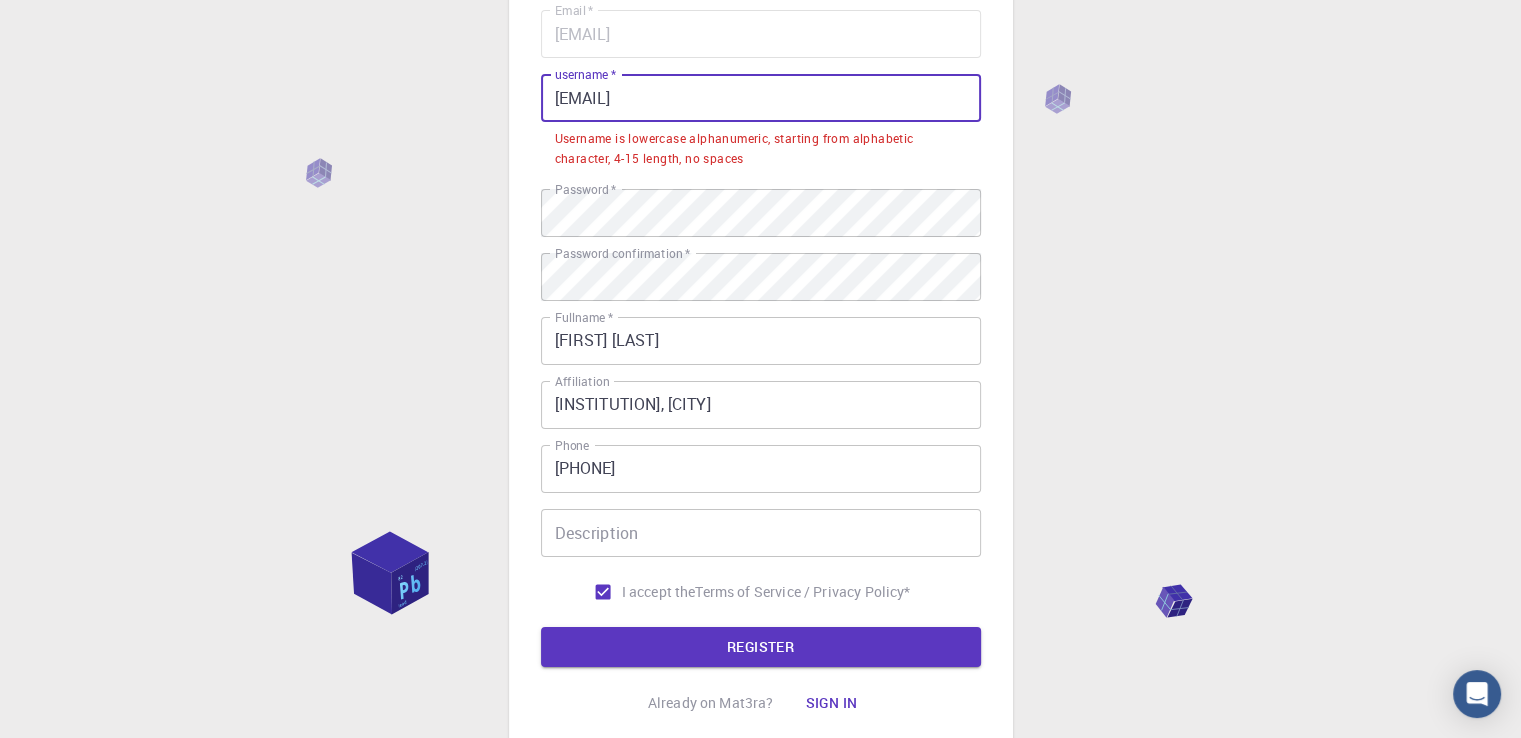 scroll, scrollTop: 82, scrollLeft: 0, axis: vertical 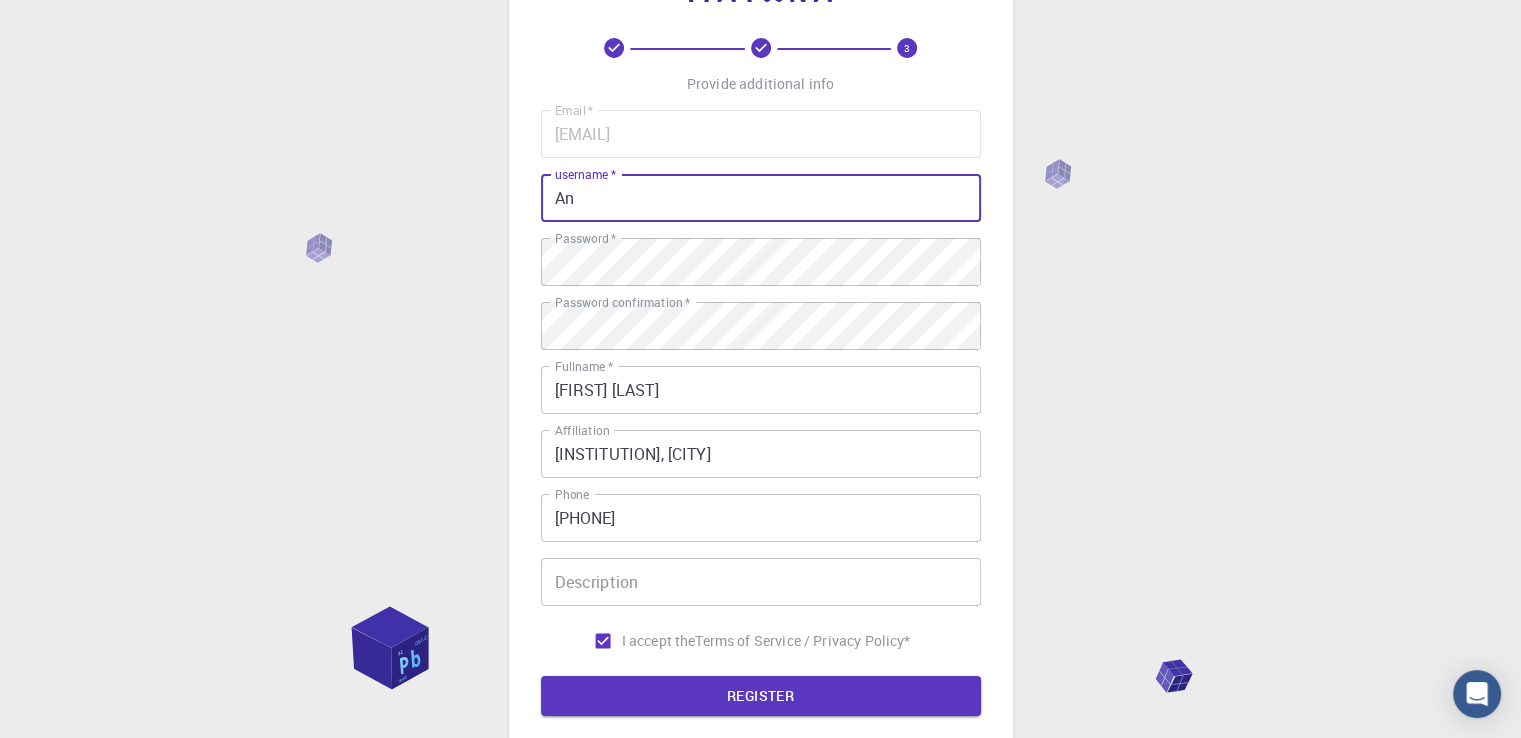 type on "A" 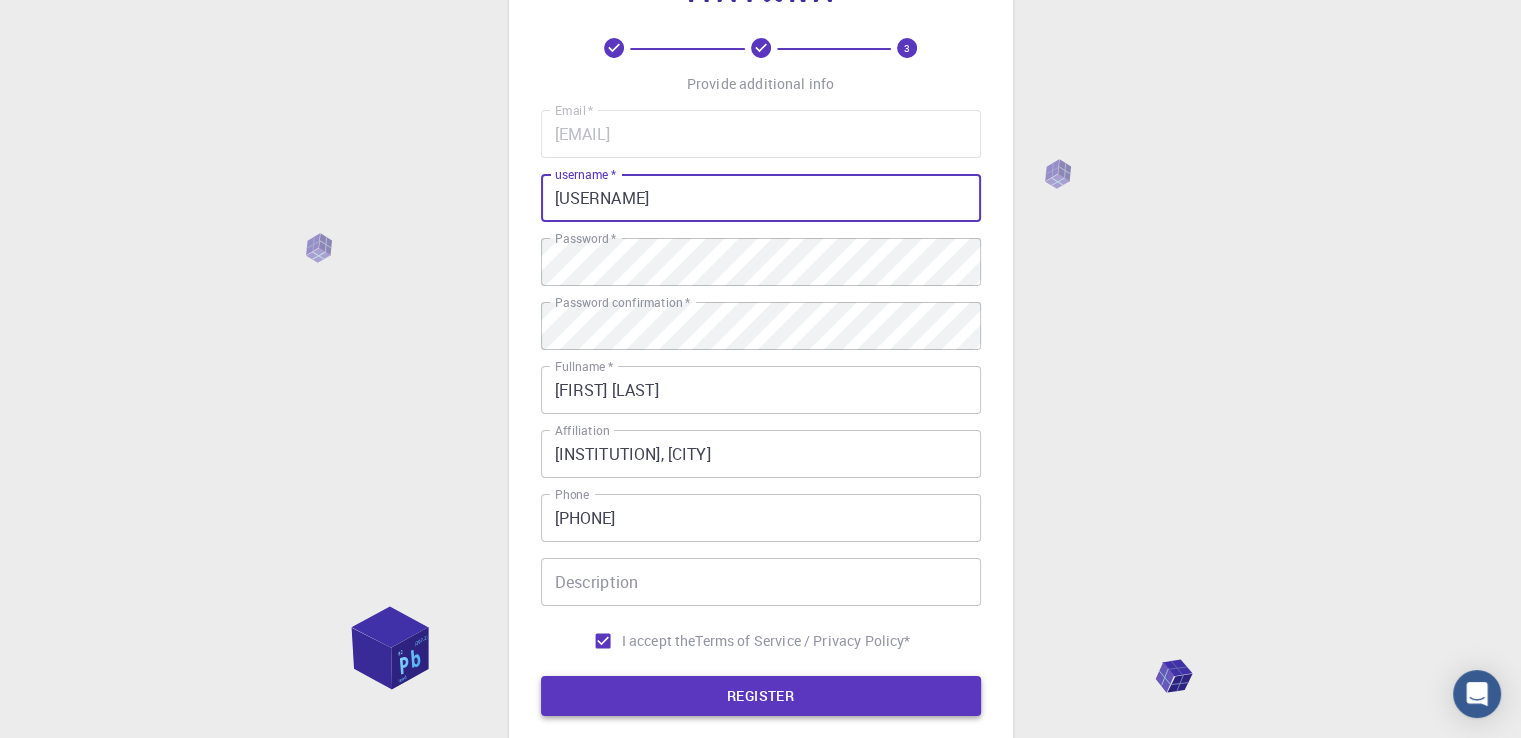 click on "REGISTER" at bounding box center (761, 696) 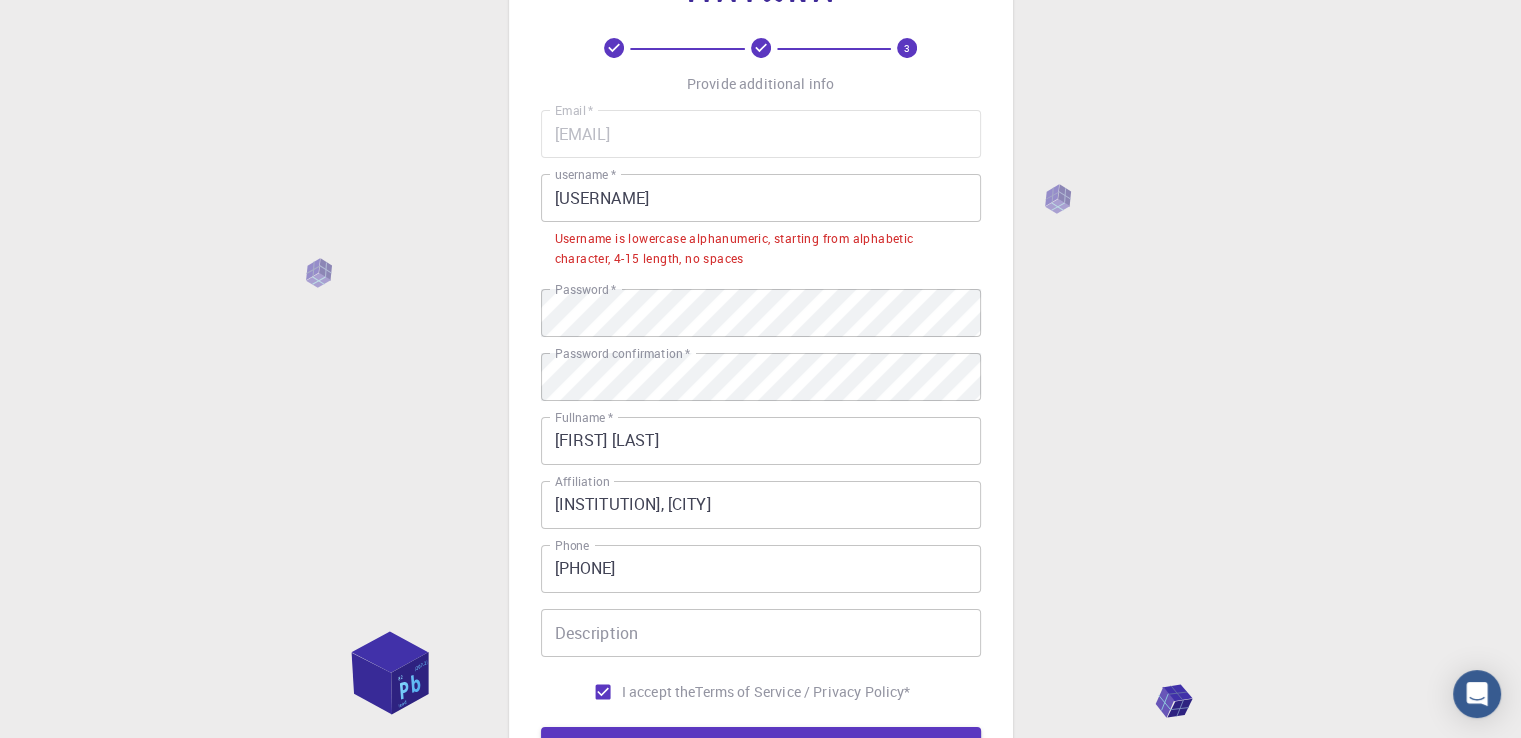 click on "[USERNAME]" at bounding box center (761, 198) 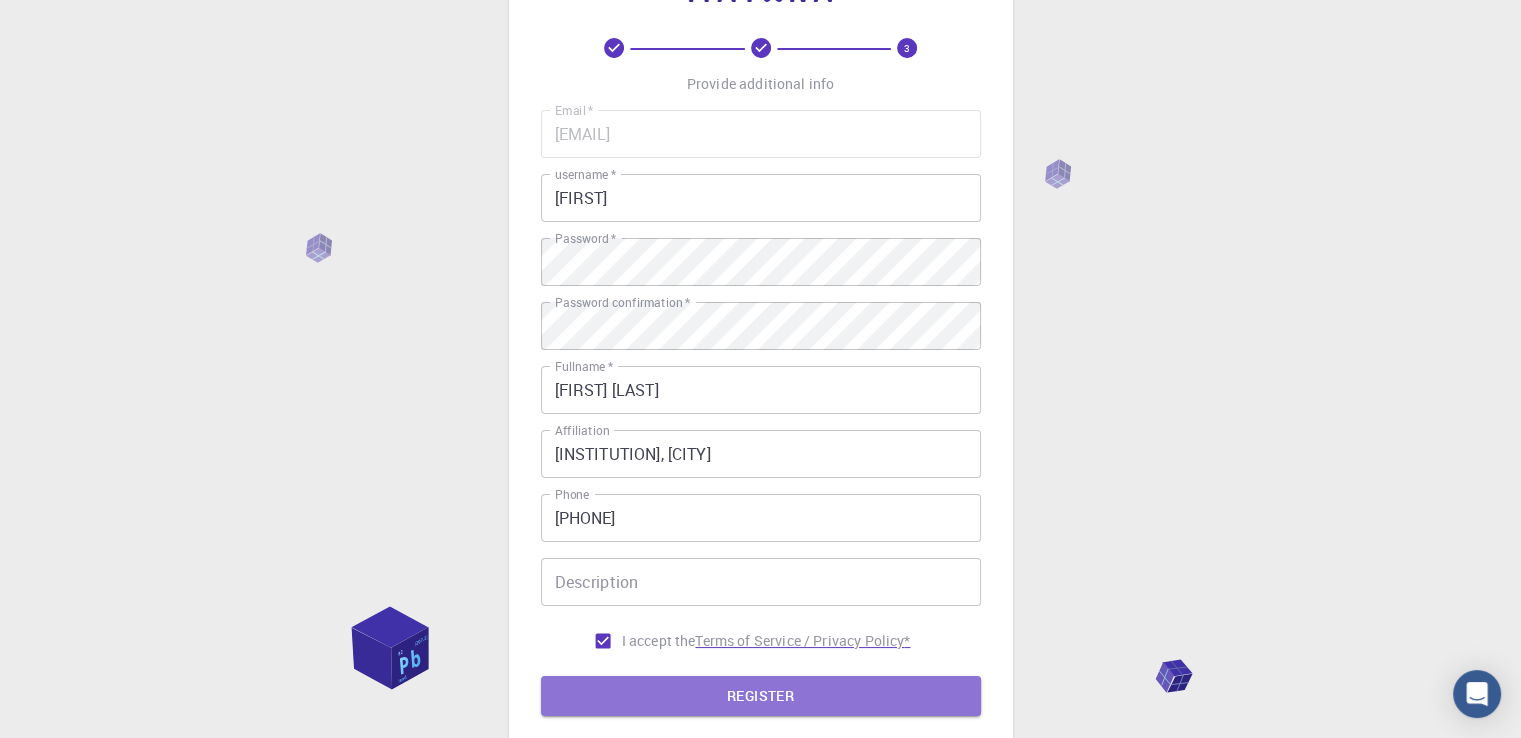 click on "REGISTER" at bounding box center [761, 696] 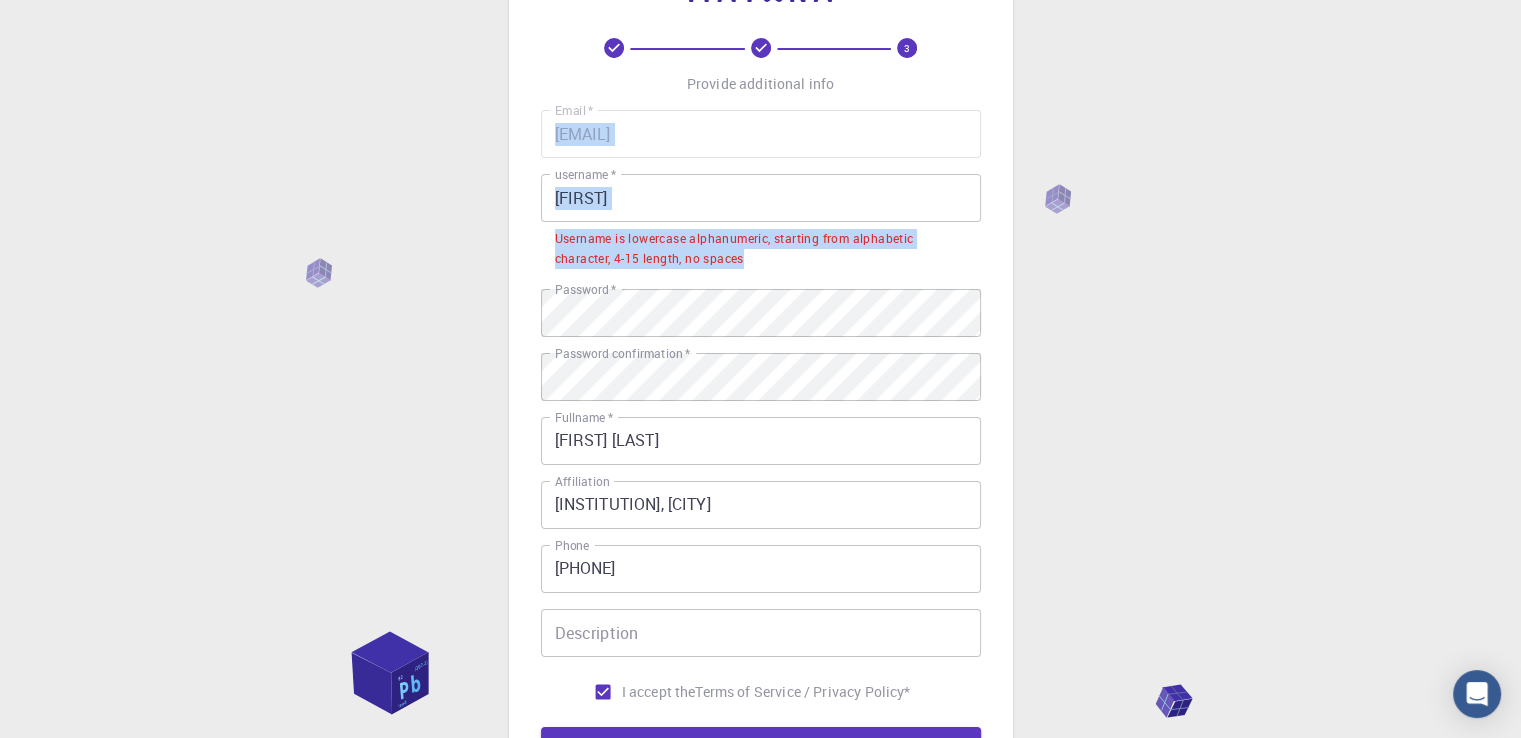 drag, startPoint x: 750, startPoint y: 264, endPoint x: 527, endPoint y: 233, distance: 225.1444 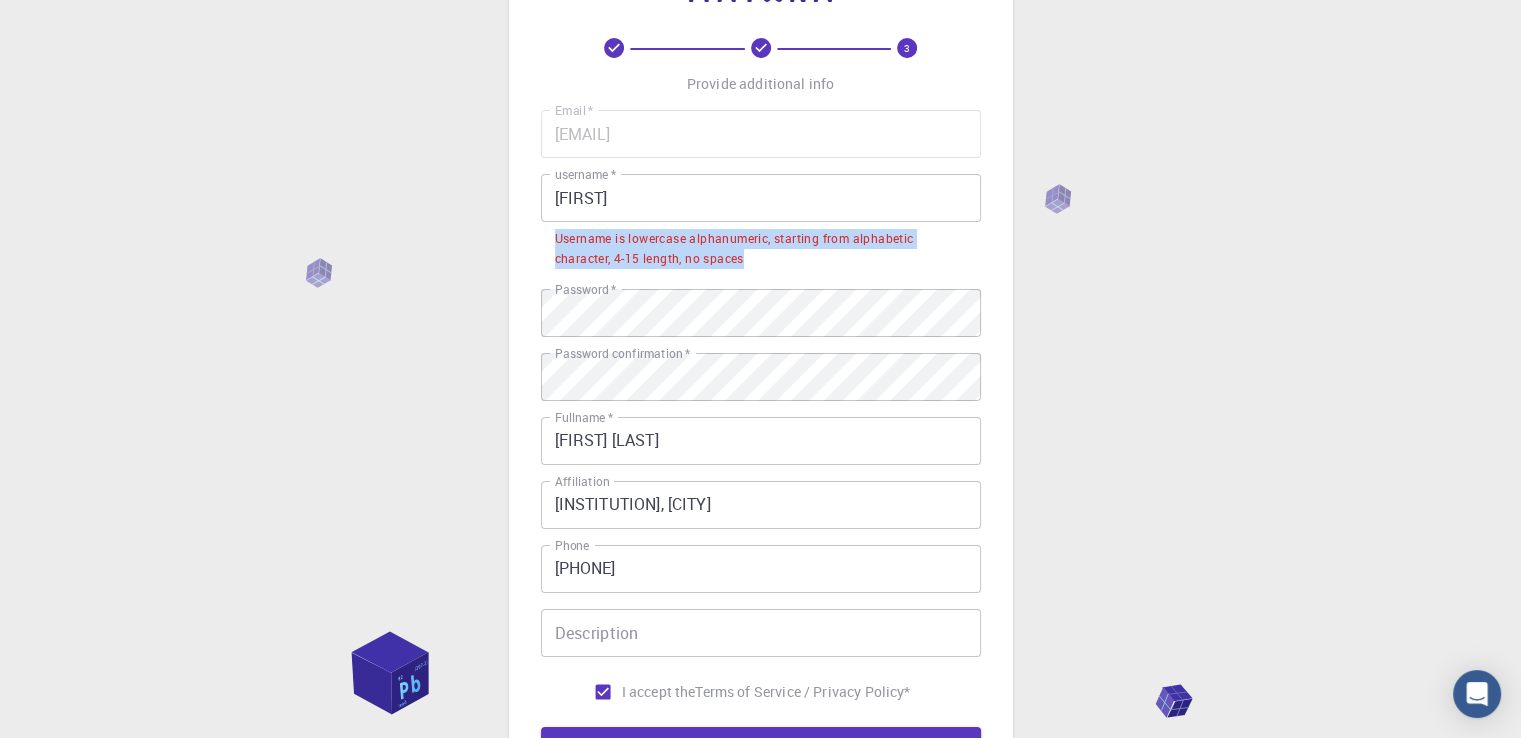 drag, startPoint x: 551, startPoint y: 234, endPoint x: 754, endPoint y: 265, distance: 205.35335 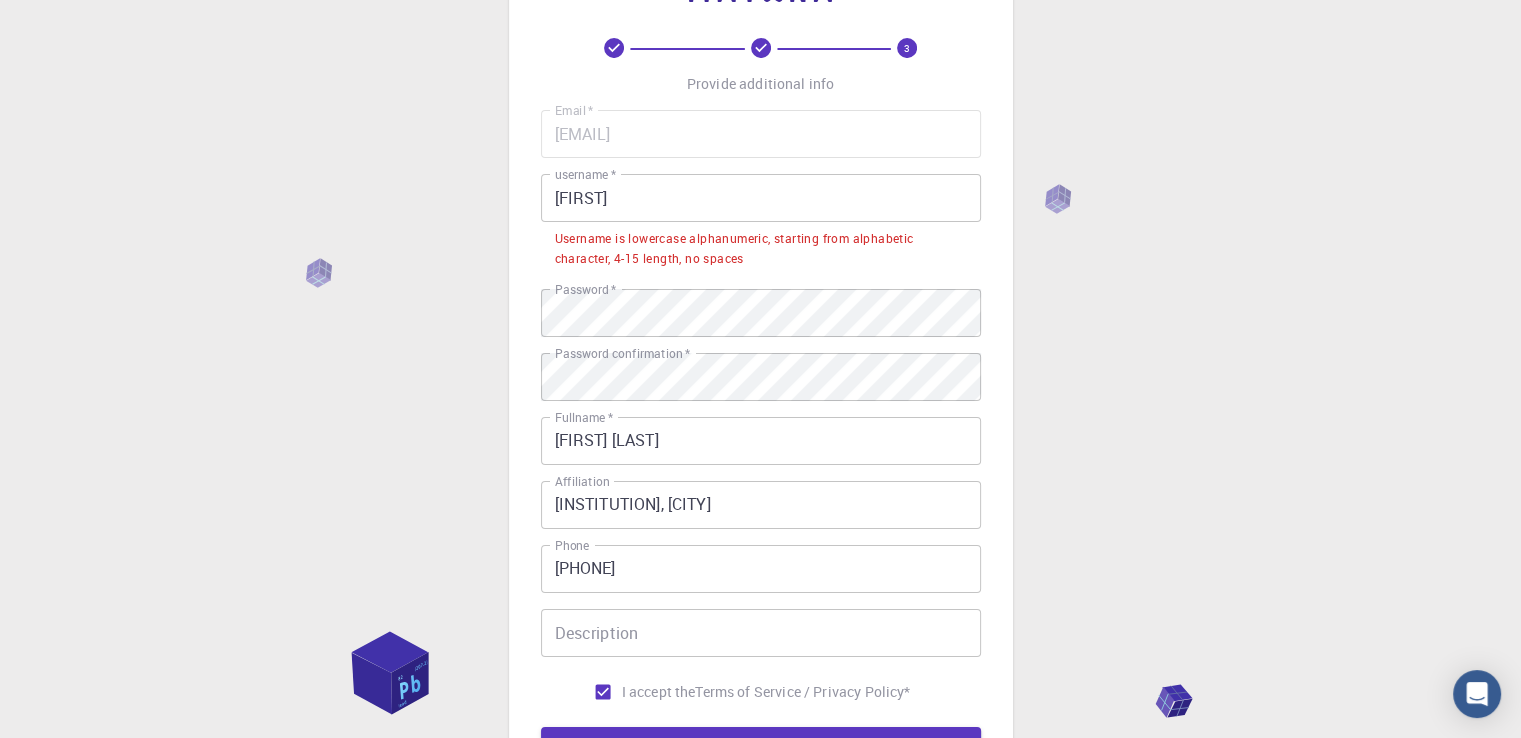 click on "[FIRST]" at bounding box center (761, 198) 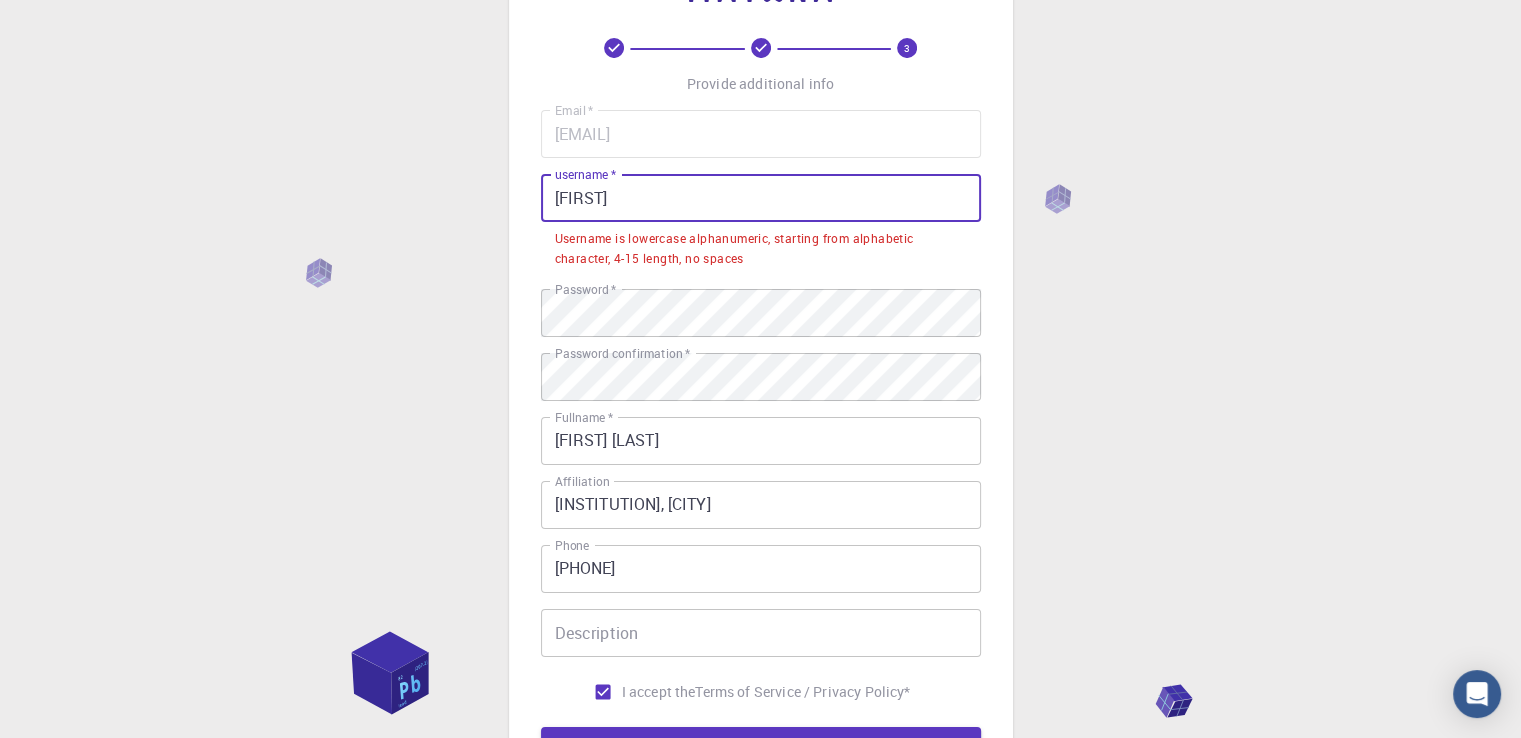 click on "[FIRST]" at bounding box center [761, 198] 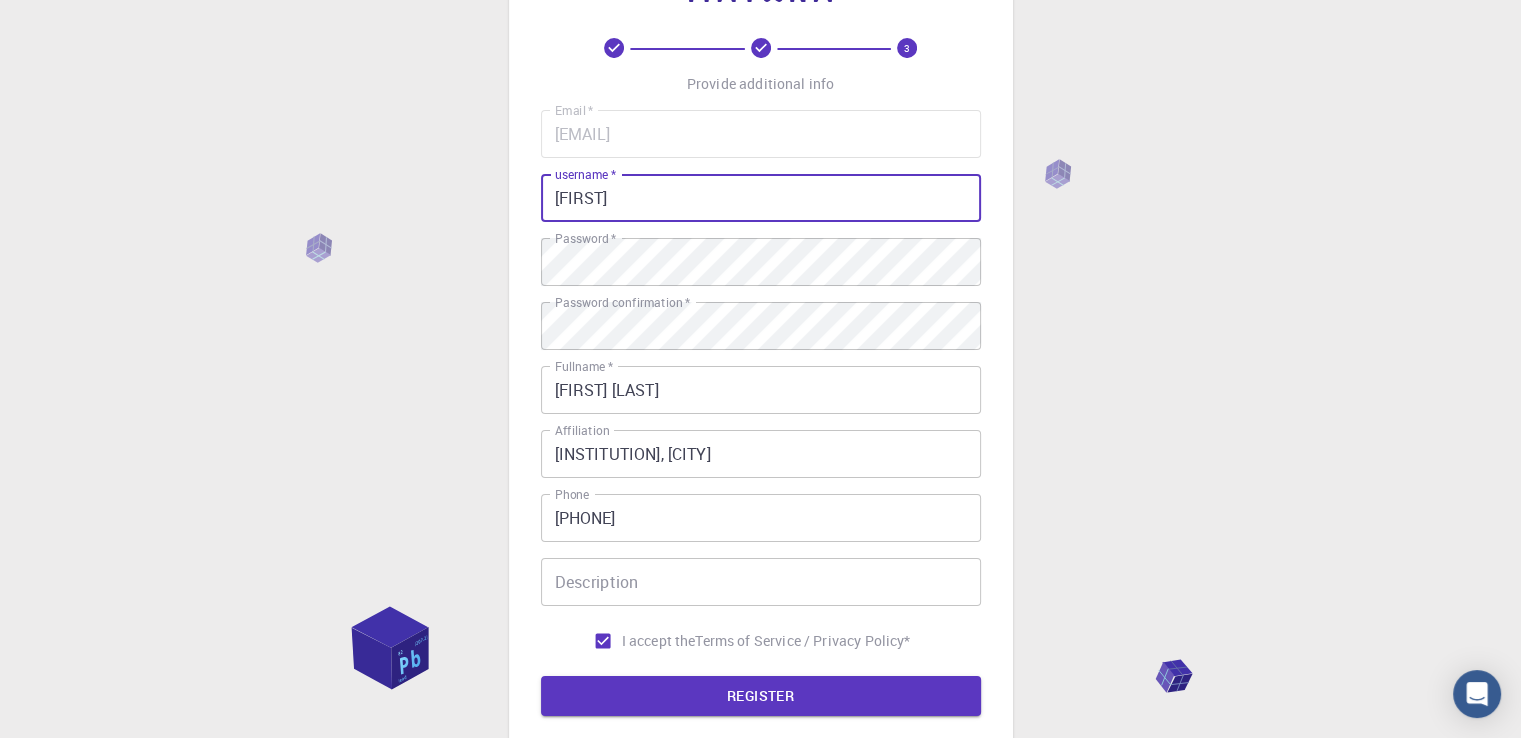 click on "[FIRST]" at bounding box center [761, 198] 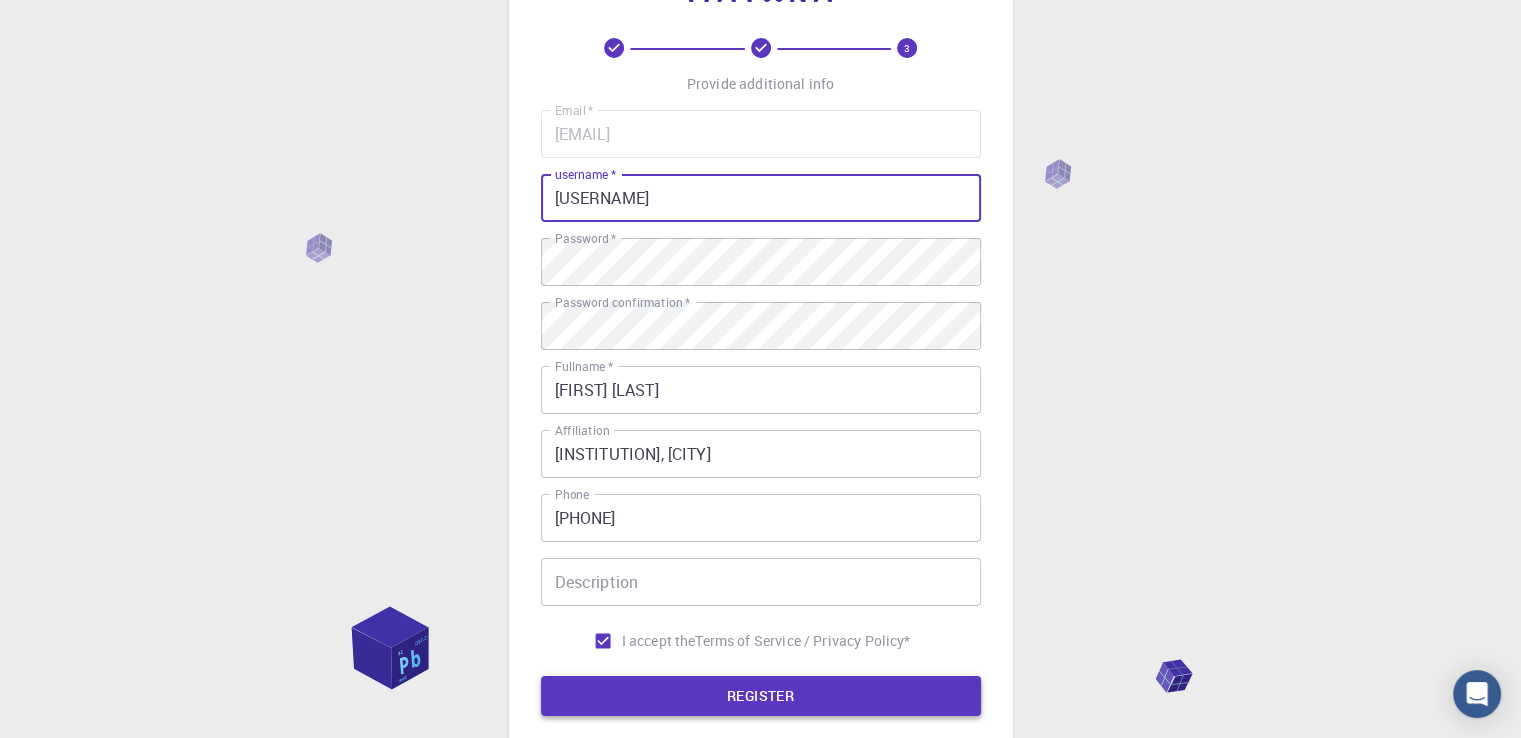 type on "[USERNAME]" 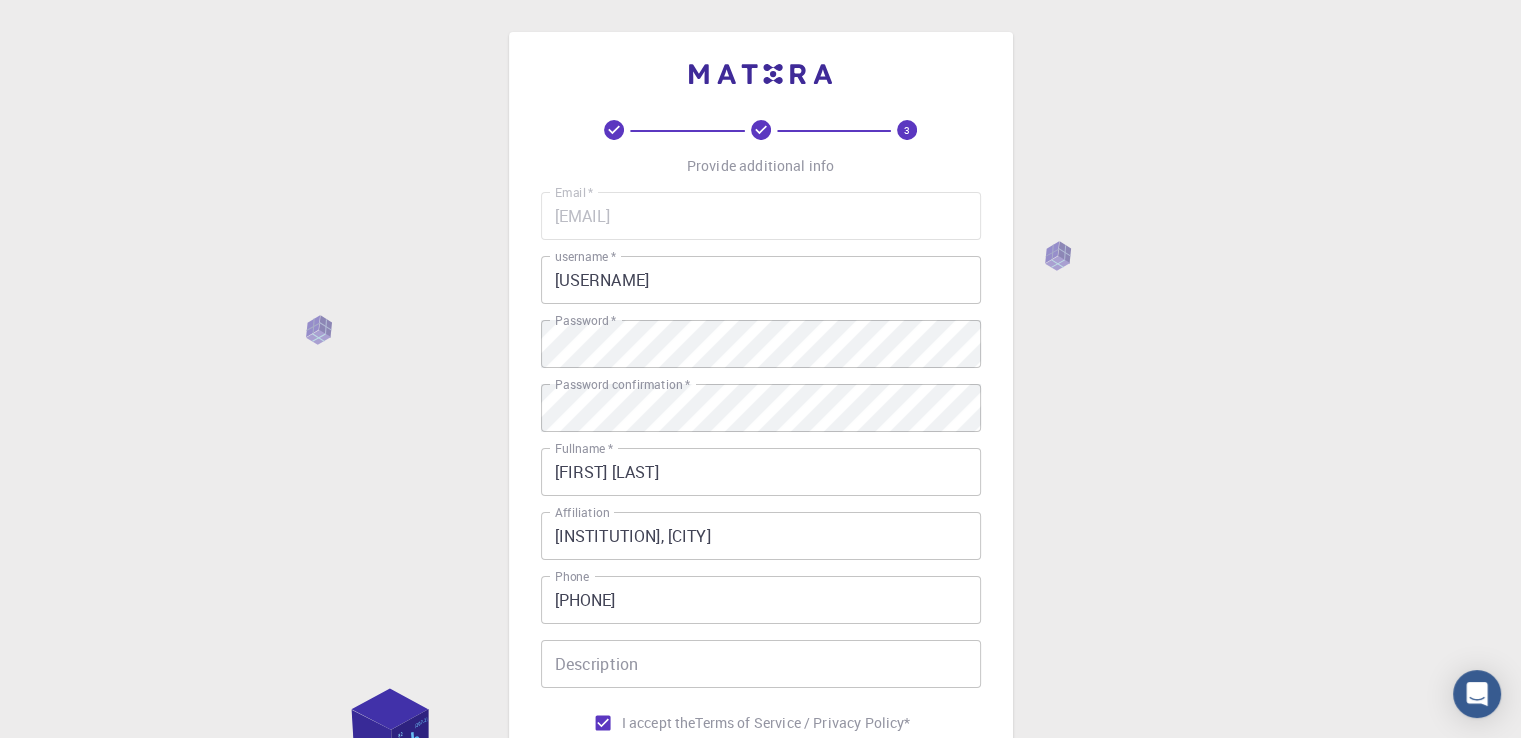 scroll, scrollTop: 282, scrollLeft: 0, axis: vertical 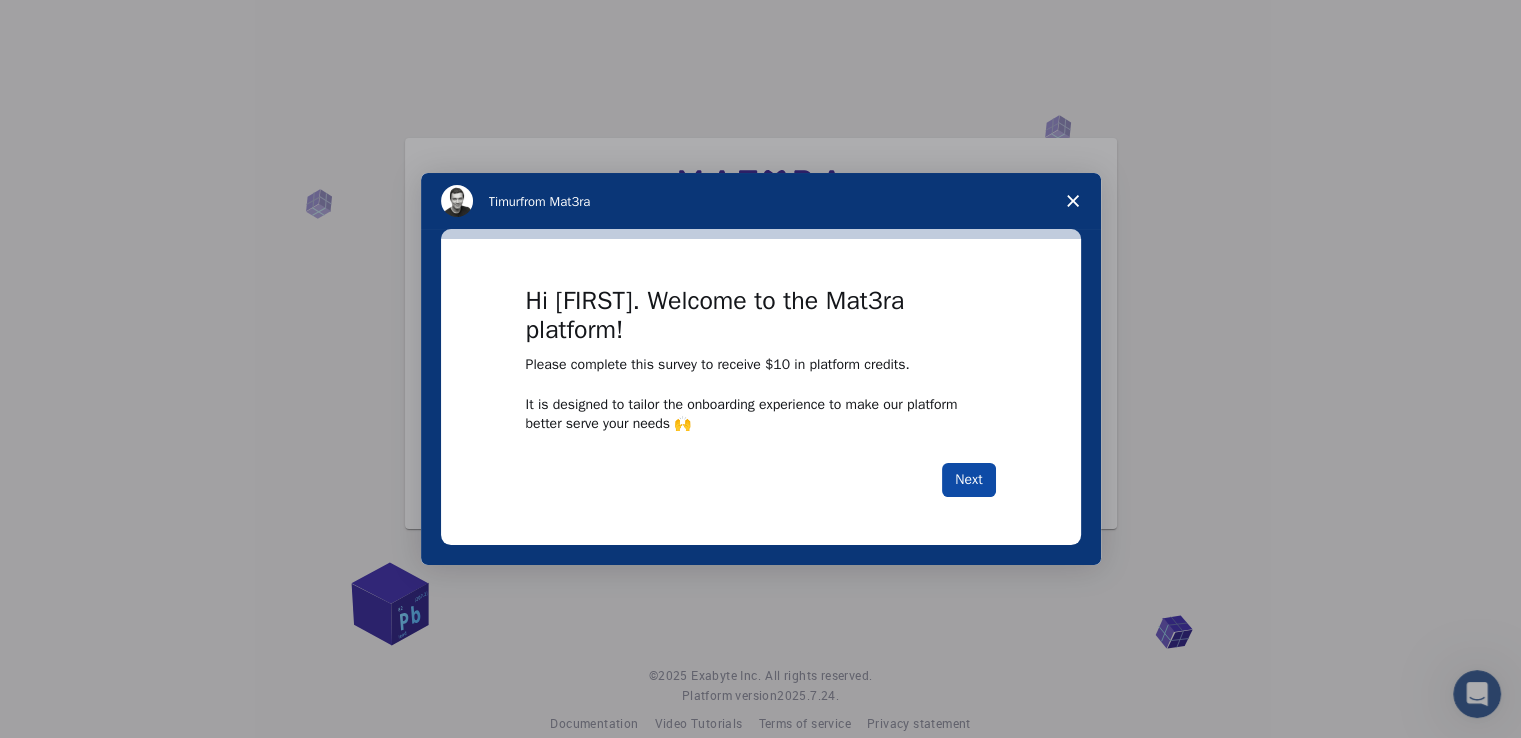 click on "Next" at bounding box center (968, 480) 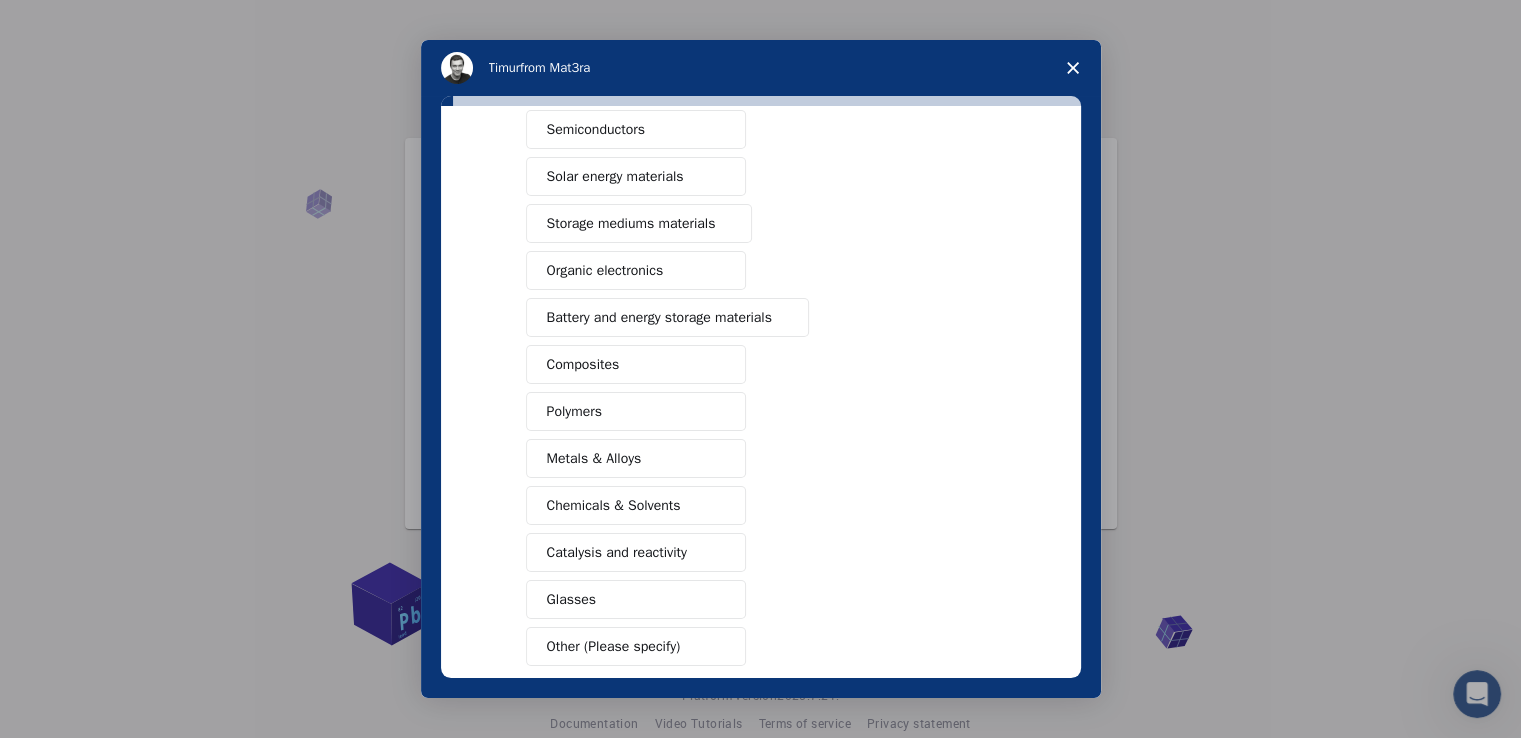 scroll, scrollTop: 22, scrollLeft: 0, axis: vertical 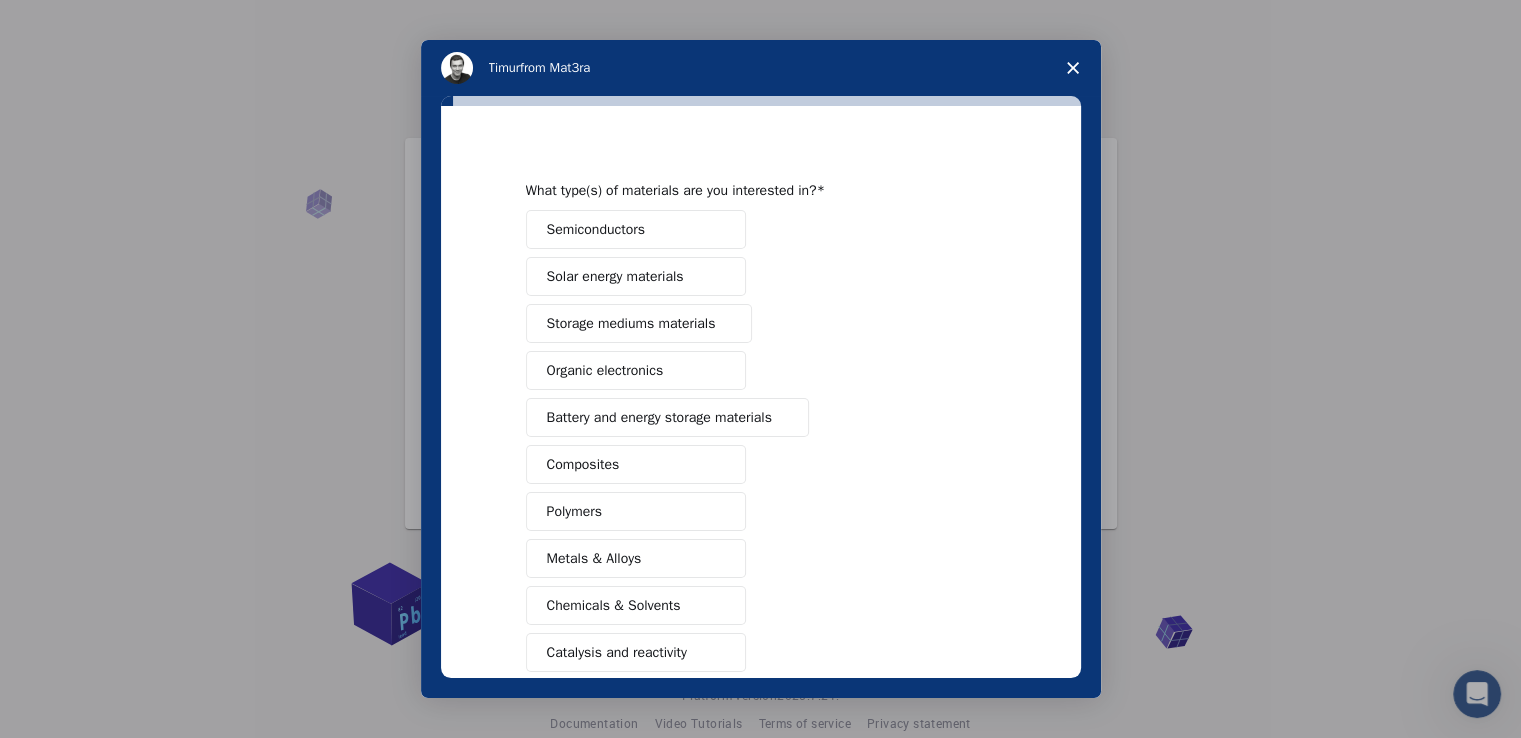 click on "Semiconductors" at bounding box center [596, 229] 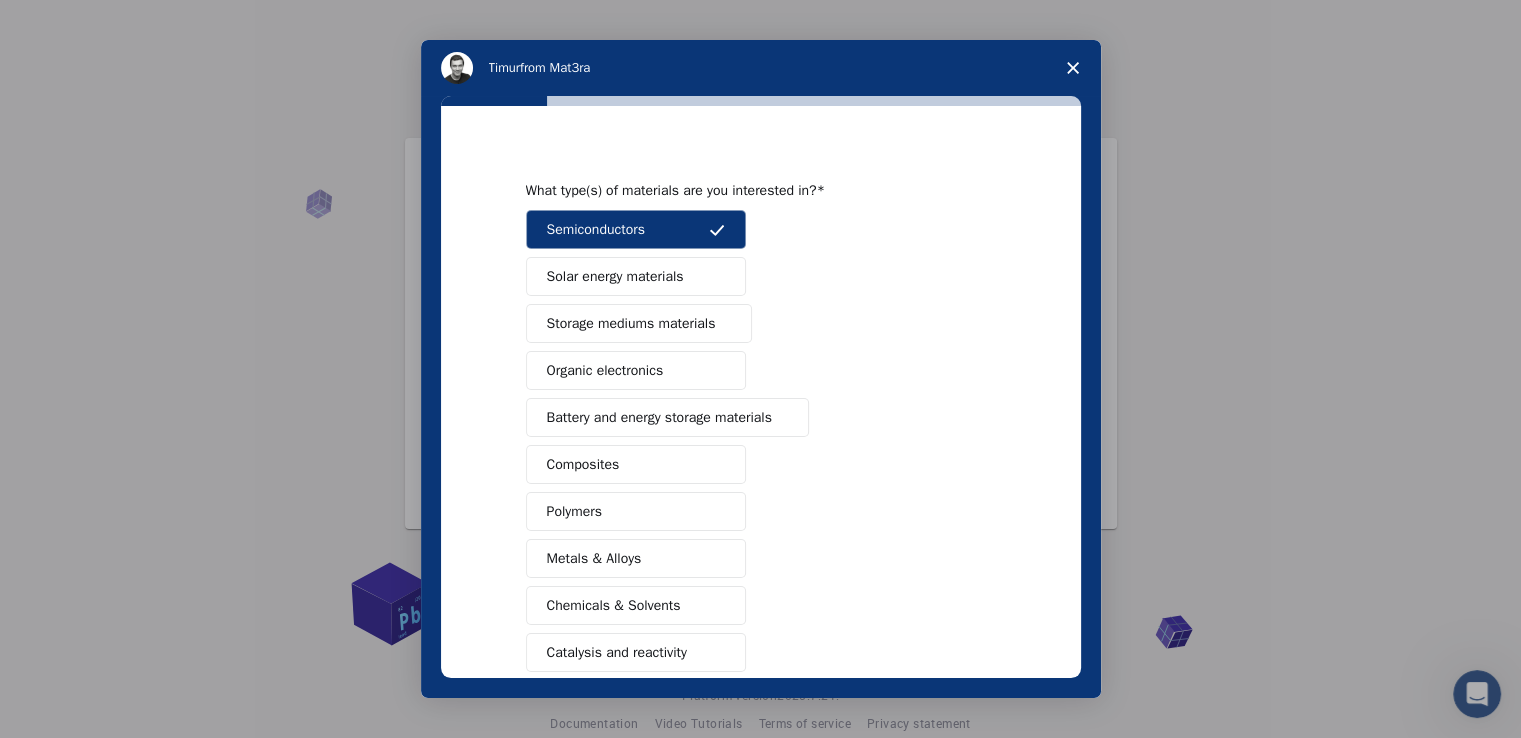 scroll, scrollTop: 222, scrollLeft: 0, axis: vertical 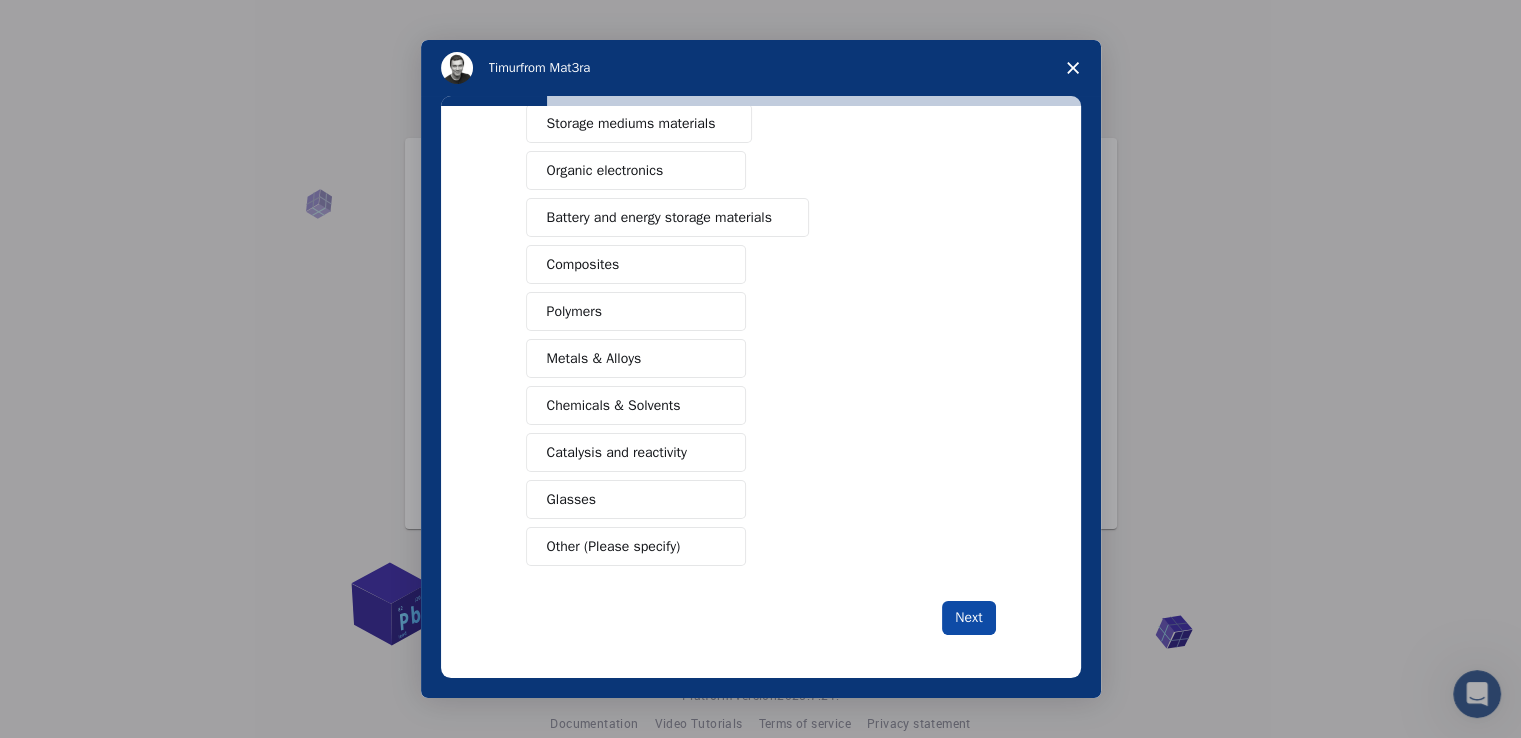 click on "Next" at bounding box center (968, 618) 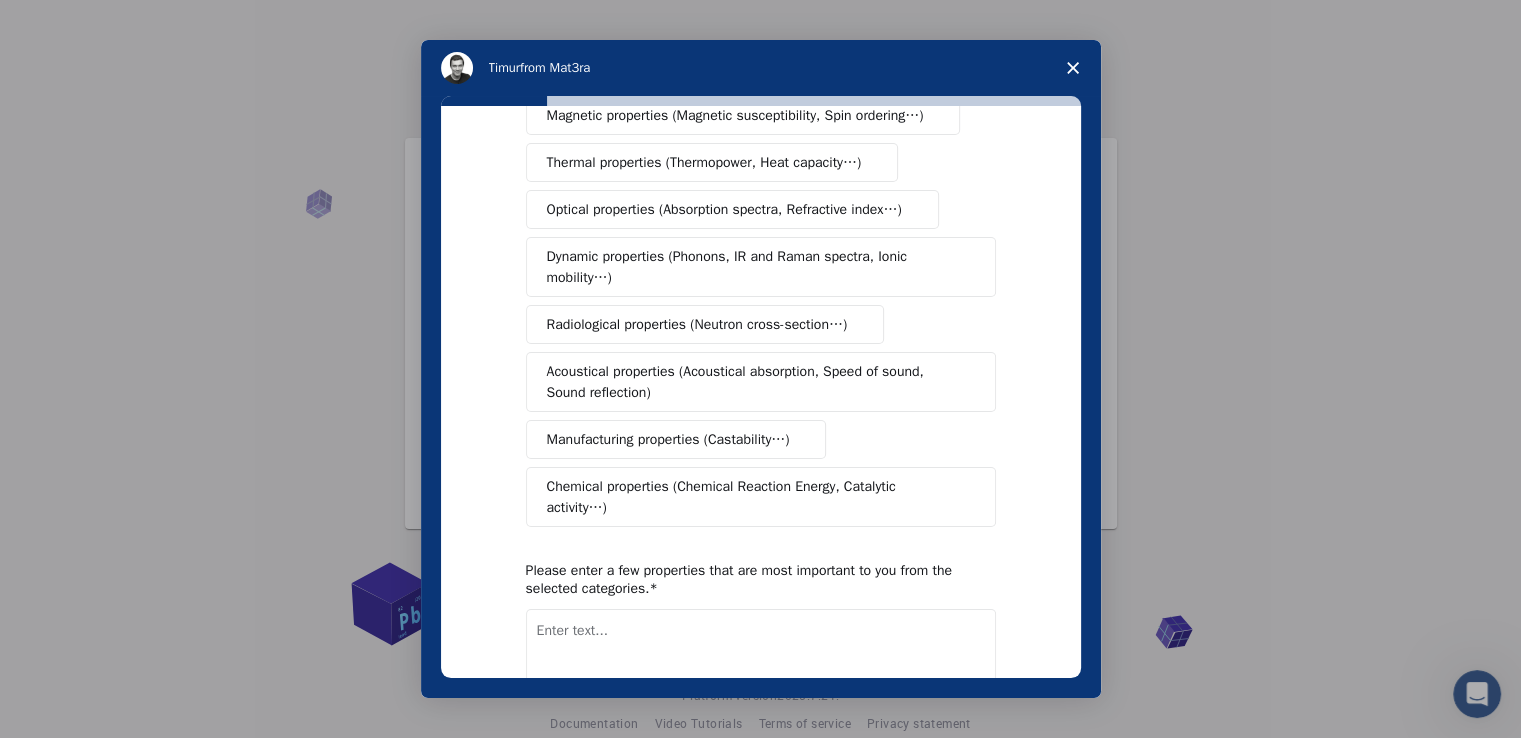 scroll, scrollTop: 0, scrollLeft: 0, axis: both 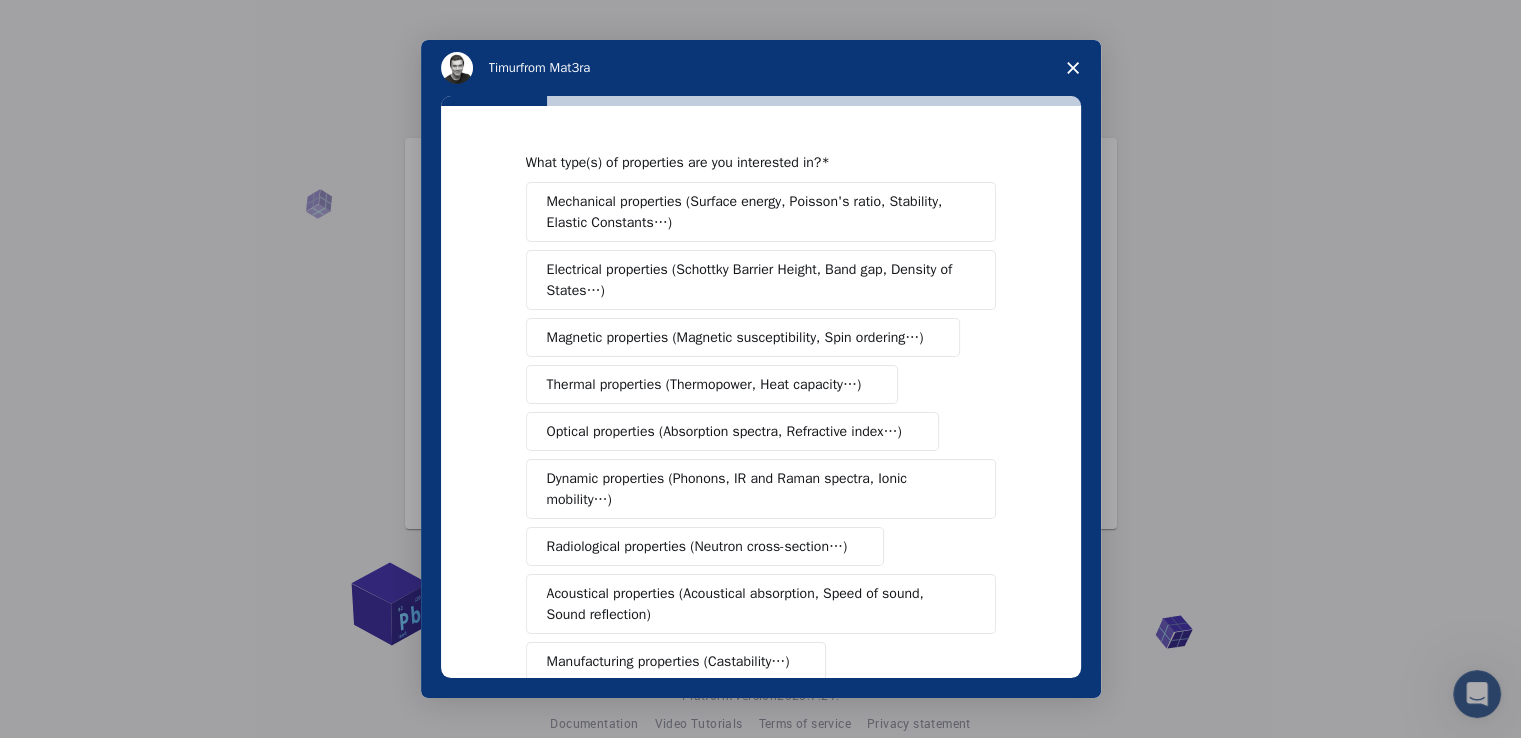 click on "Mechanical properties (Surface energy, Poisson's ratio, Stability, Elastic Constants…)" at bounding box center (754, 212) 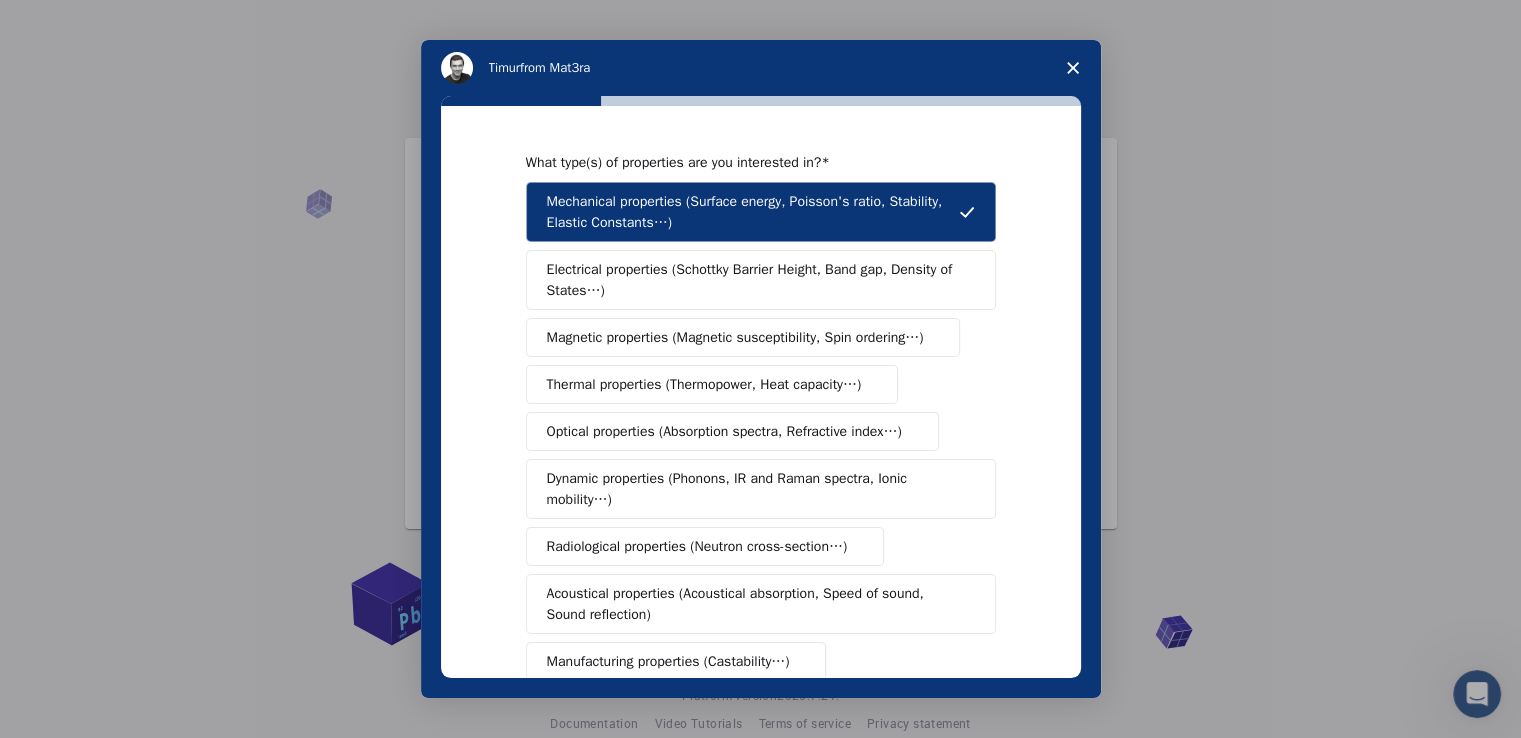click on "Electrical properties (Schottky Barrier Height, Band gap, Density of States…)" at bounding box center (754, 280) 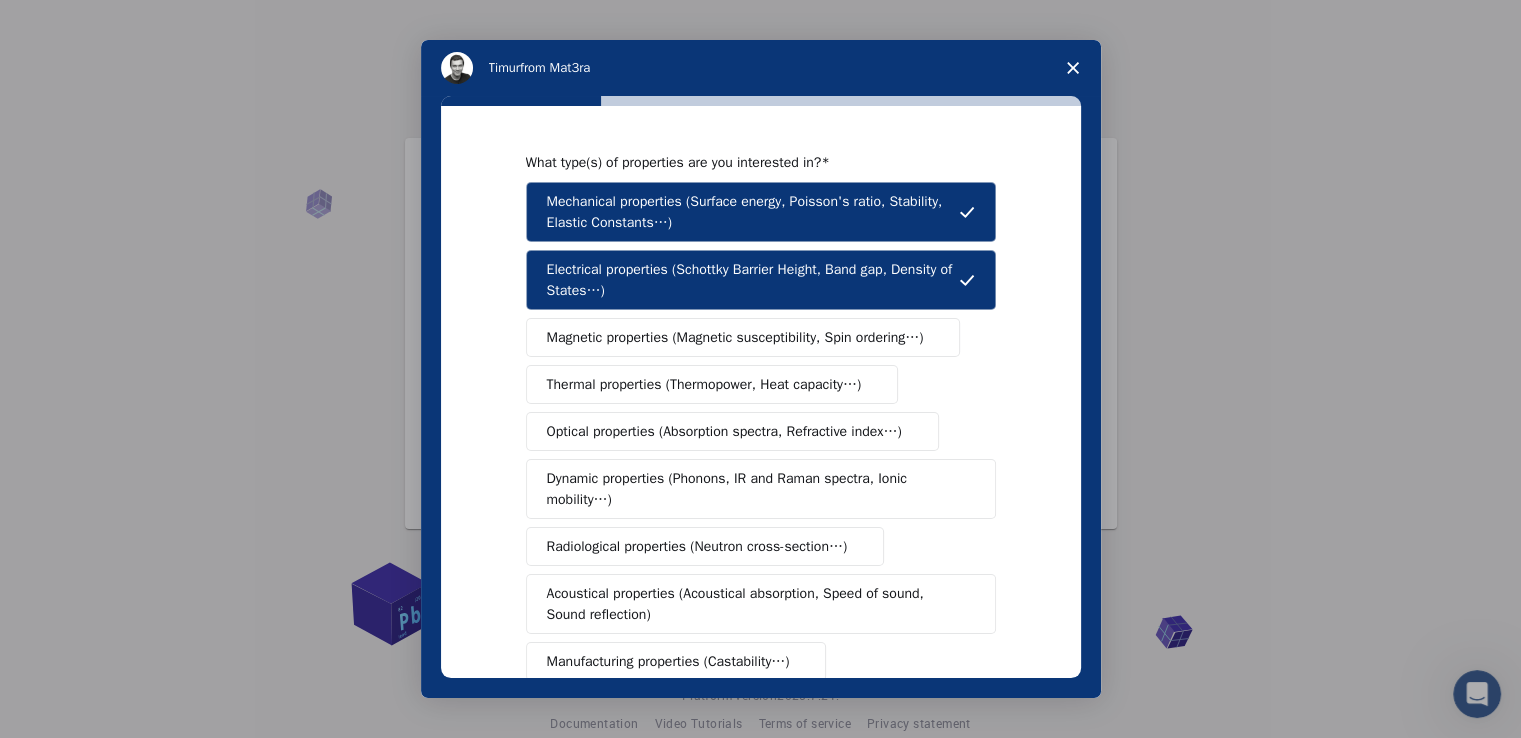 click on "Magnetic properties (Magnetic susceptibility, Spin ordering…)" at bounding box center (735, 337) 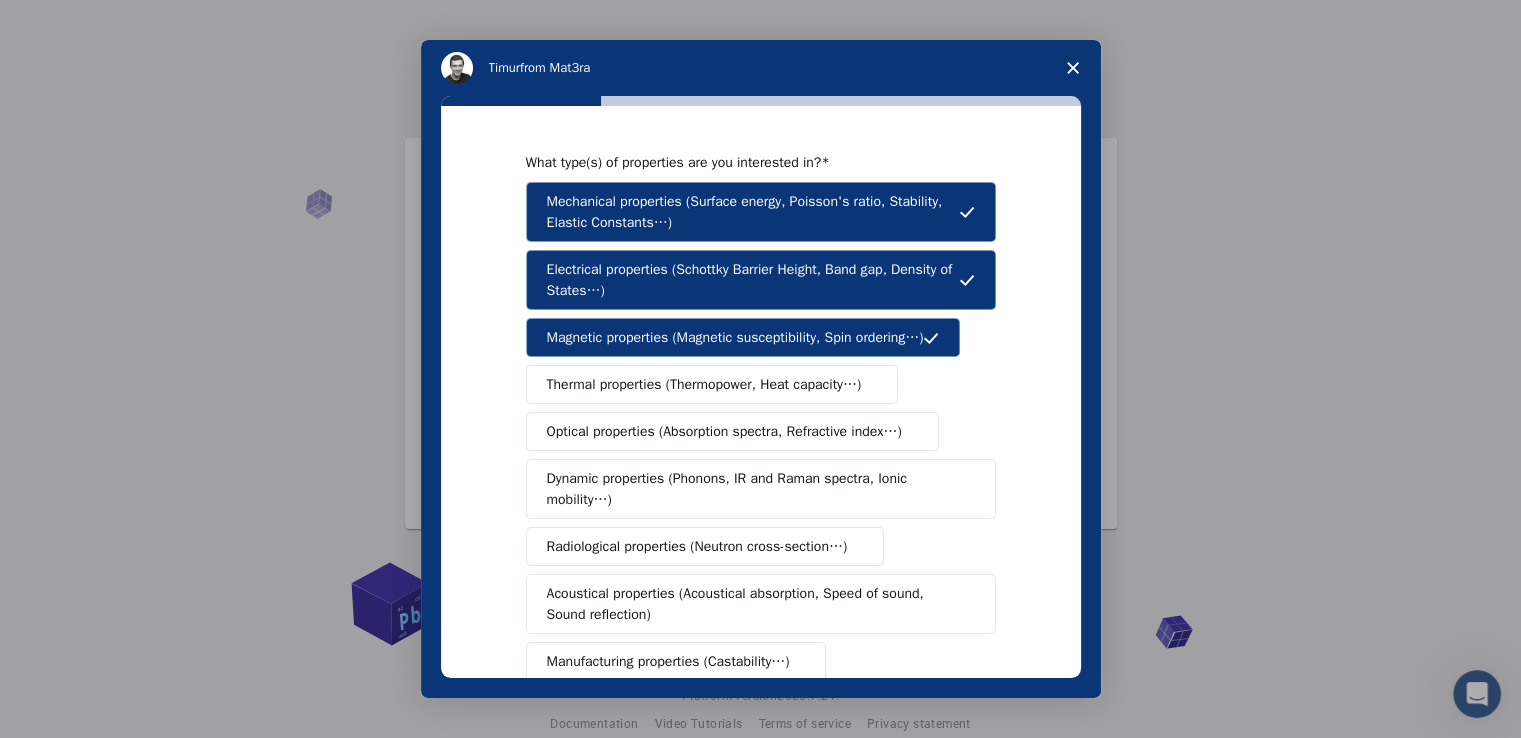 click on "Thermal properties (Thermopower, Heat capacity…)" at bounding box center [704, 384] 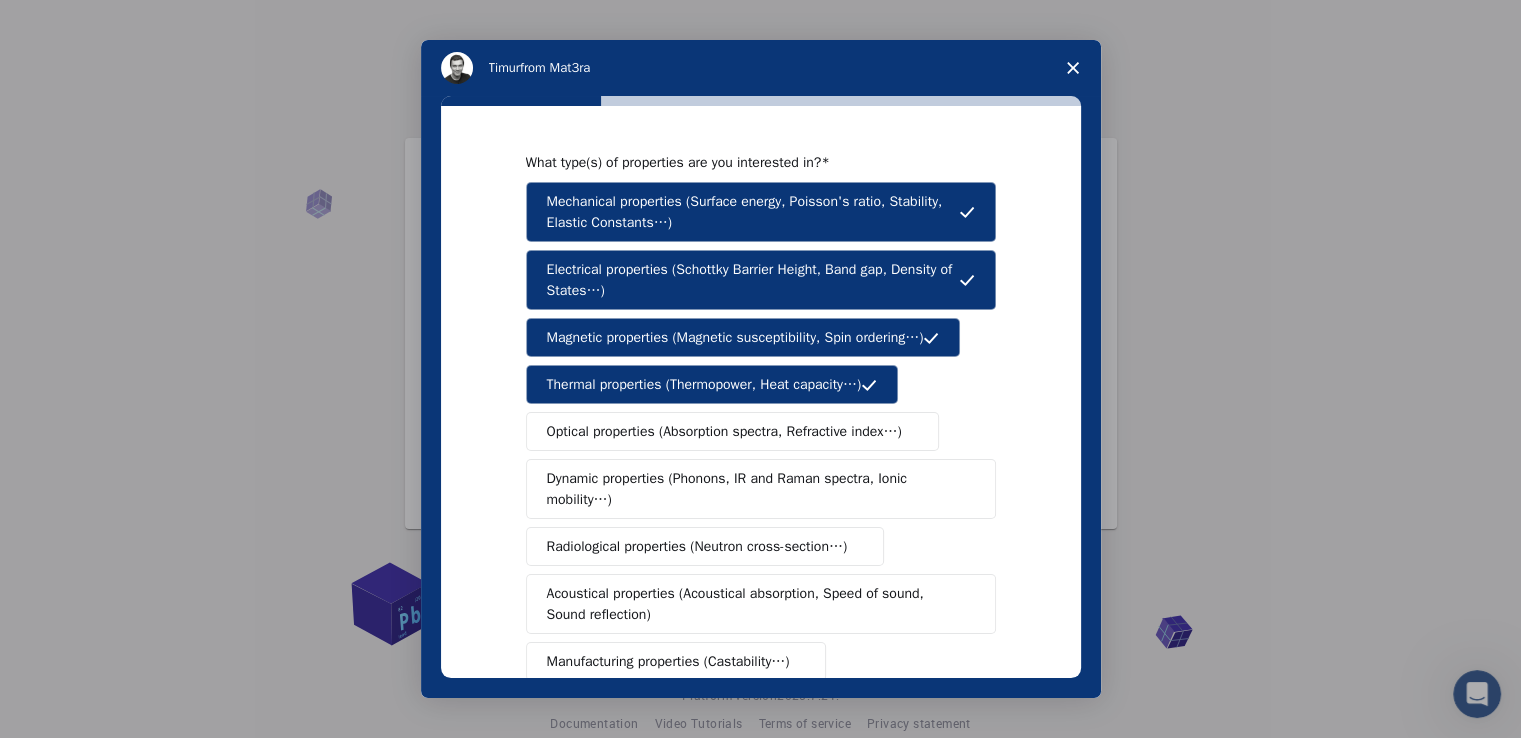 click on "Optical properties (Absorption spectra, Refractive index…)" at bounding box center (724, 431) 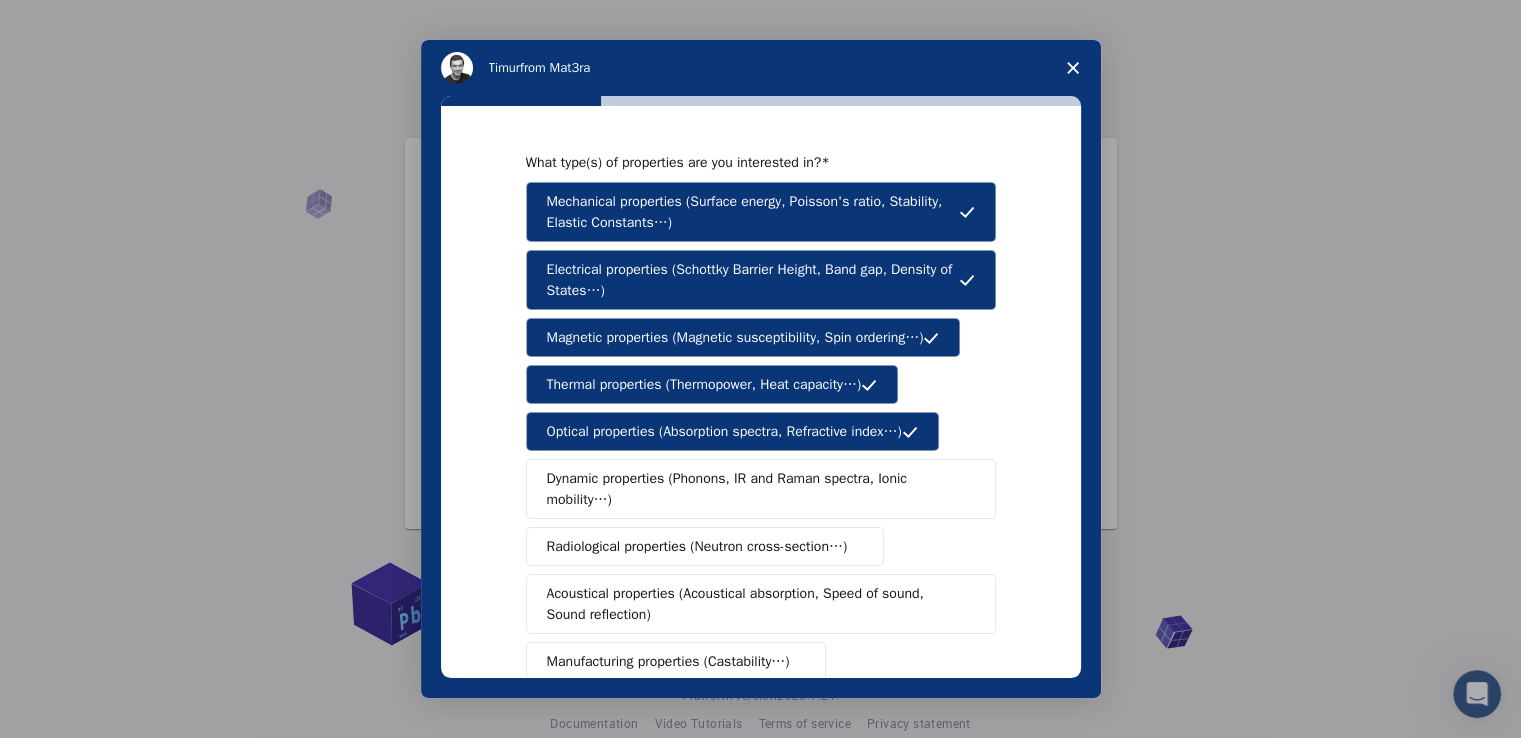 click on "Dynamic properties (Phonons, IR and Raman spectra, Ionic mobility…)" at bounding box center [753, 489] 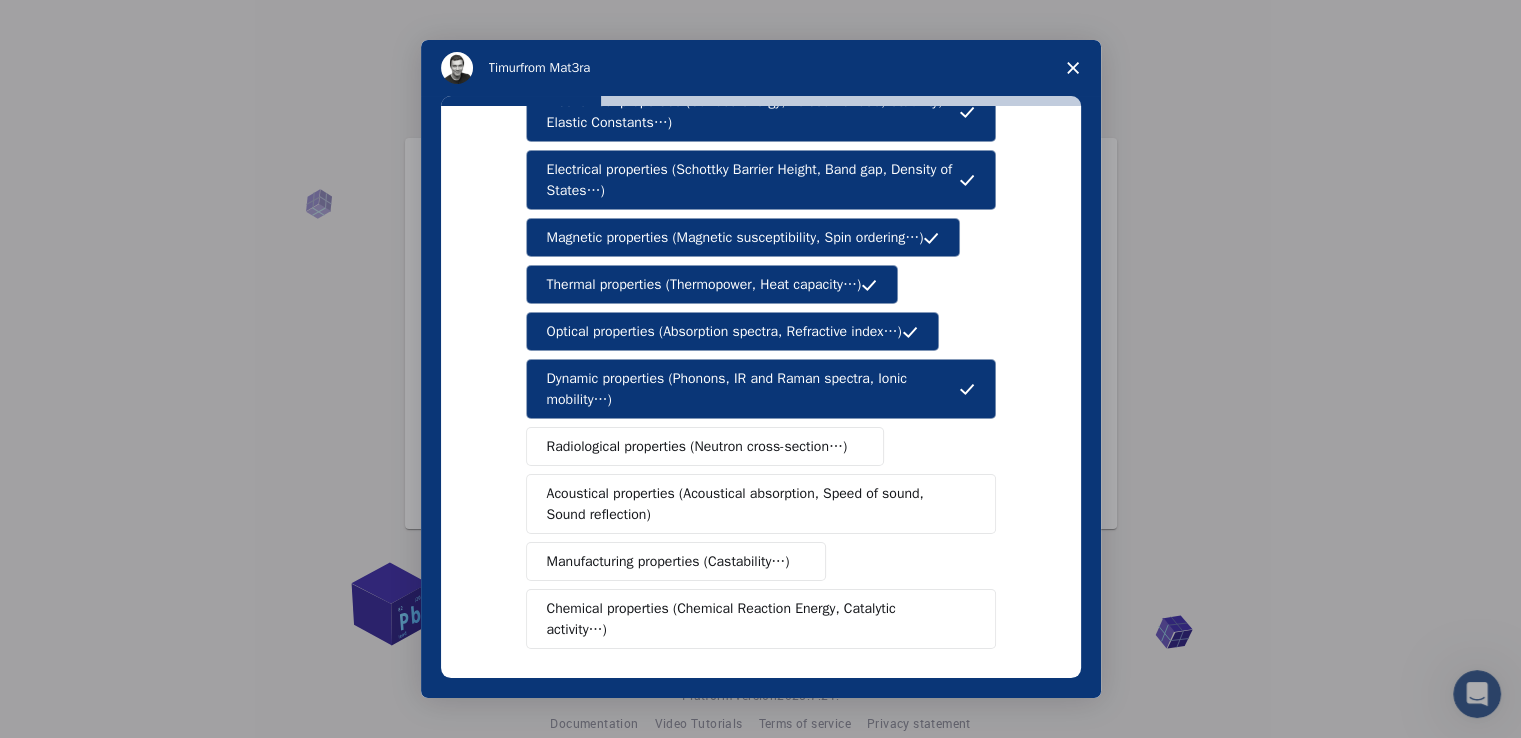 scroll, scrollTop: 200, scrollLeft: 0, axis: vertical 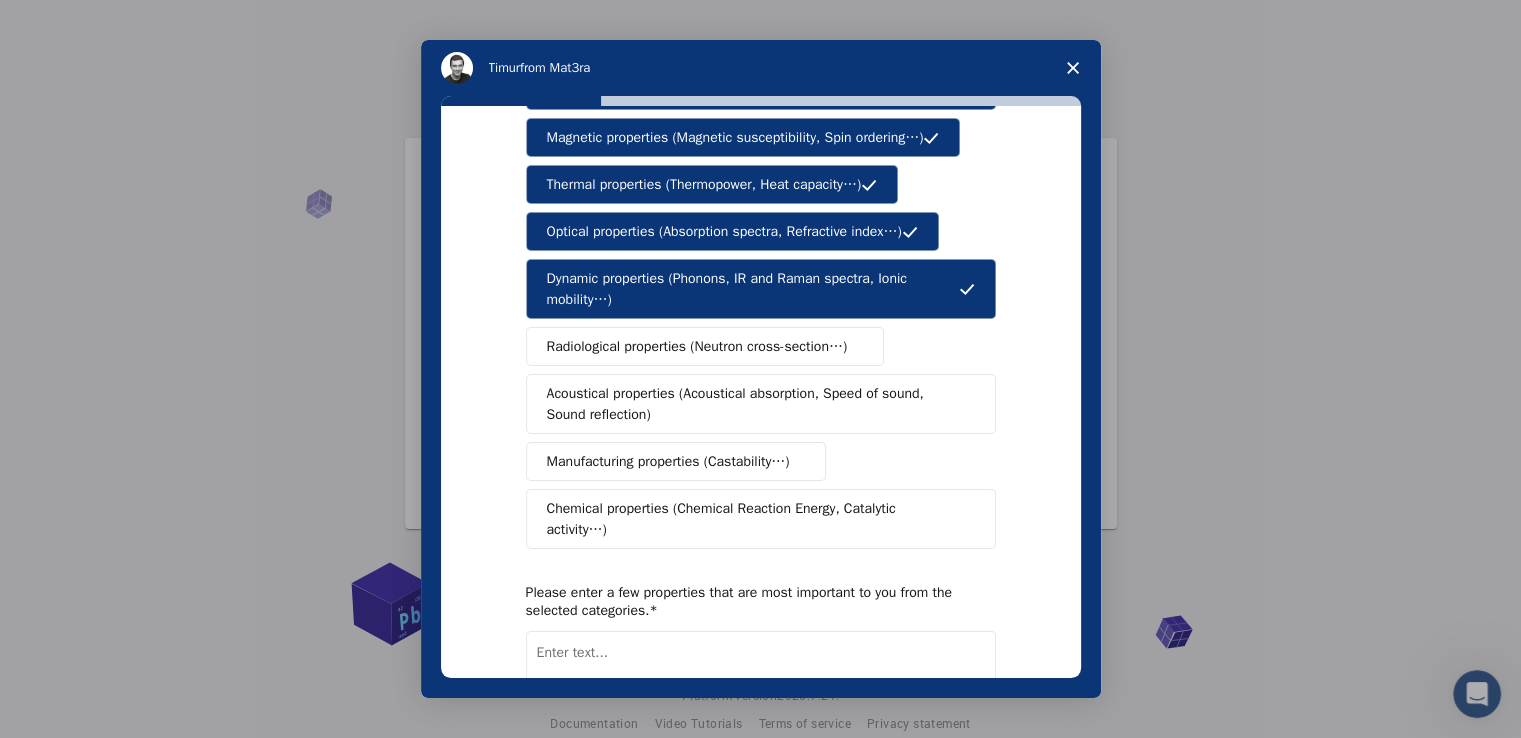 click on "Acoustical properties (Acoustical absorption, Speed of sound, Sound reflection)" at bounding box center [754, 404] 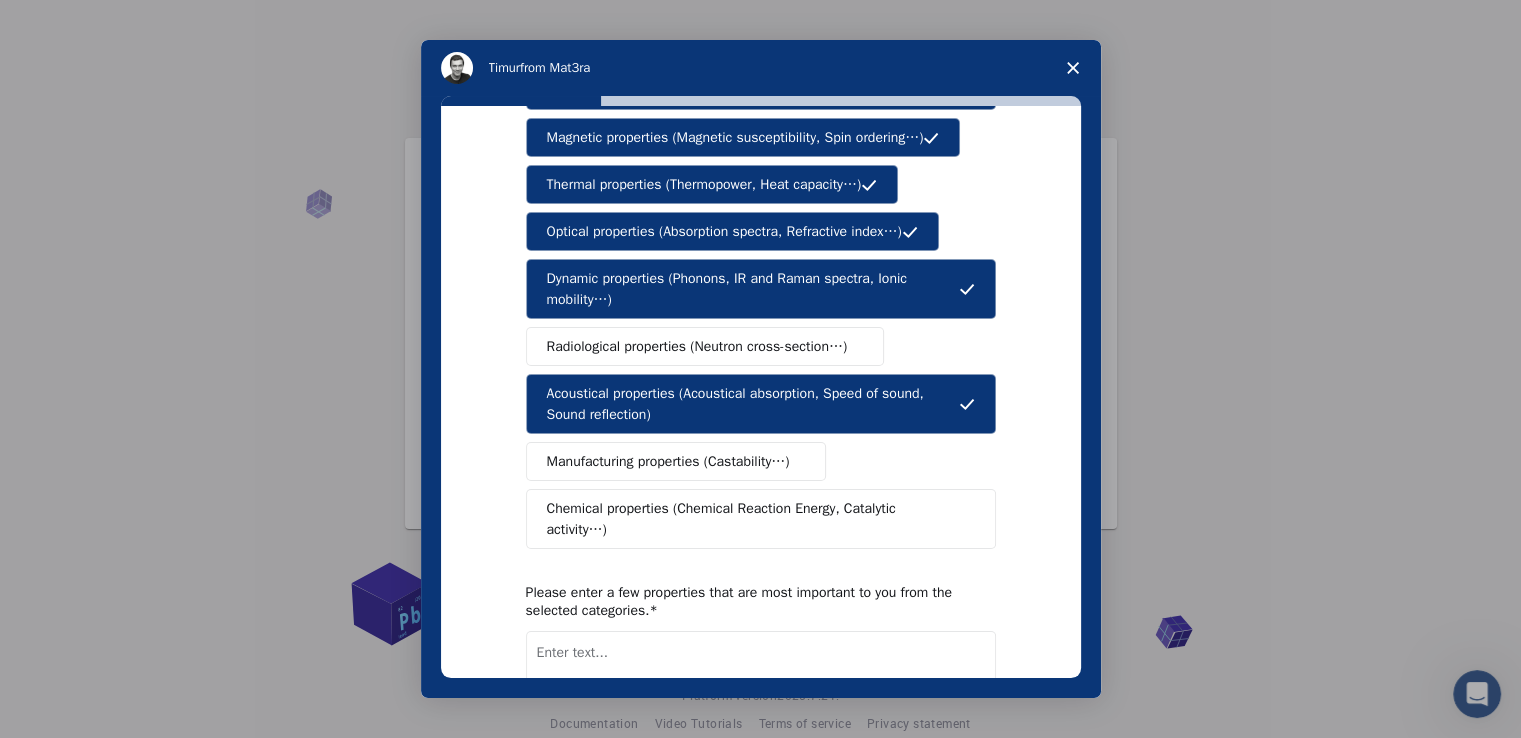 click on "Chemical properties (Chemical Reaction Energy, Catalytic activity…)" at bounding box center [753, 519] 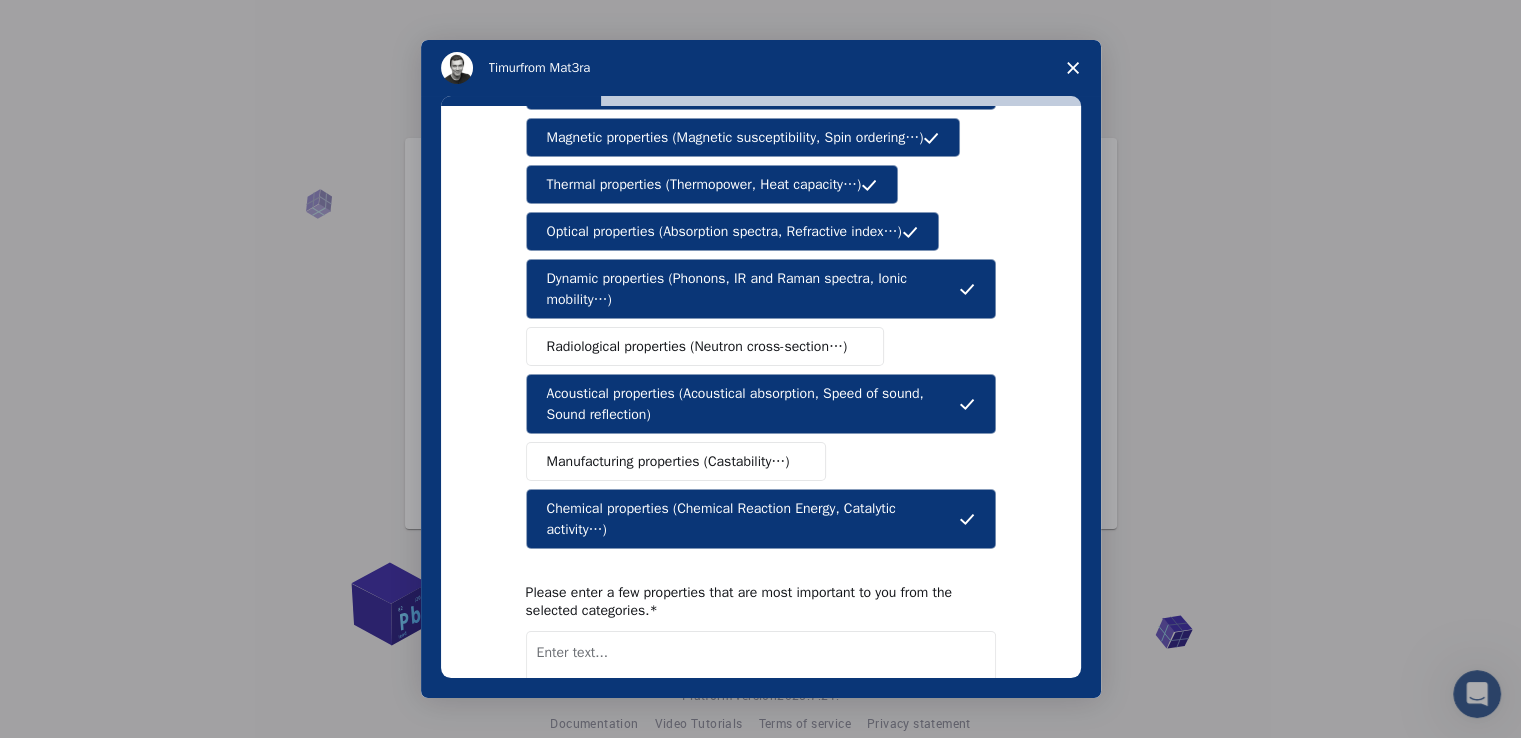 scroll, scrollTop: 348, scrollLeft: 0, axis: vertical 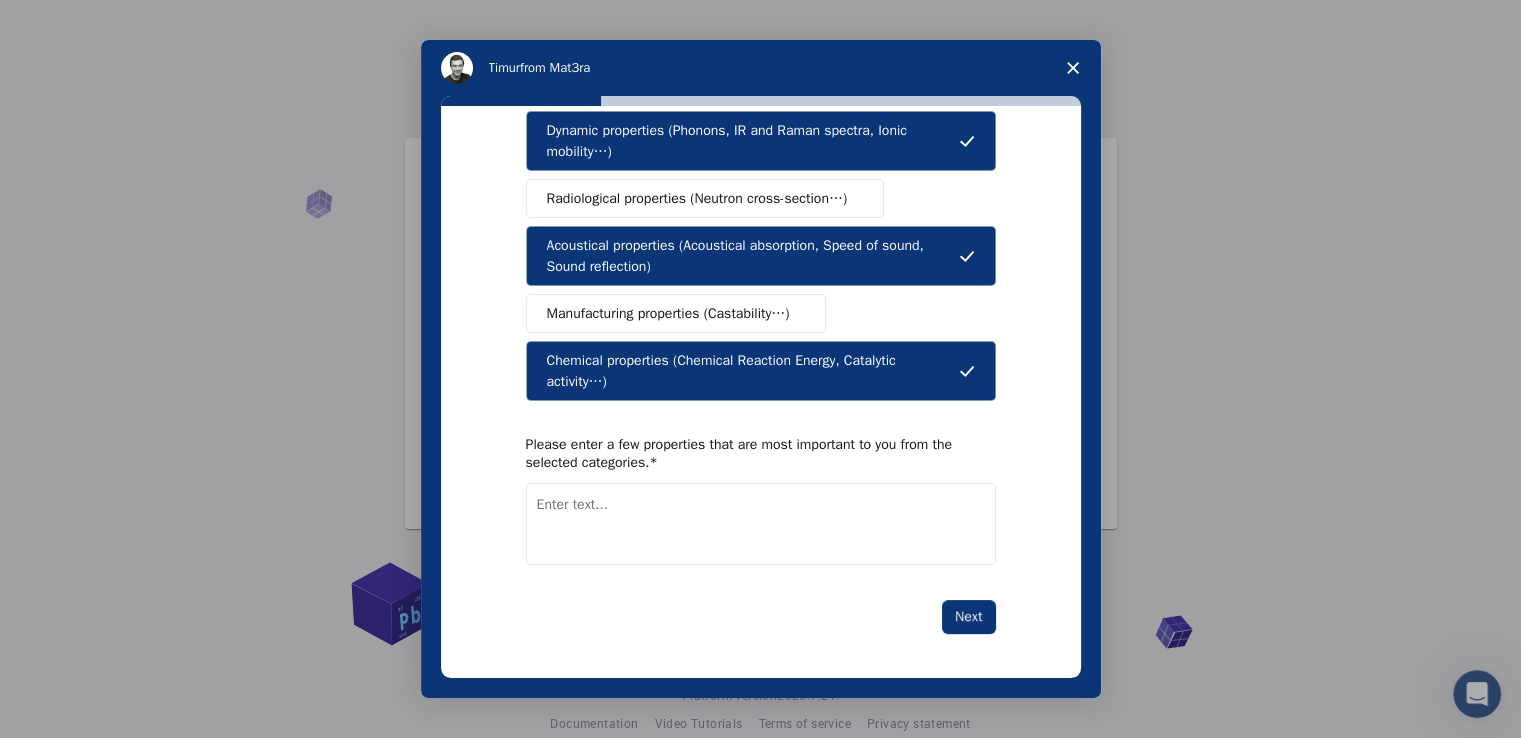click on "Next" at bounding box center (968, 617) 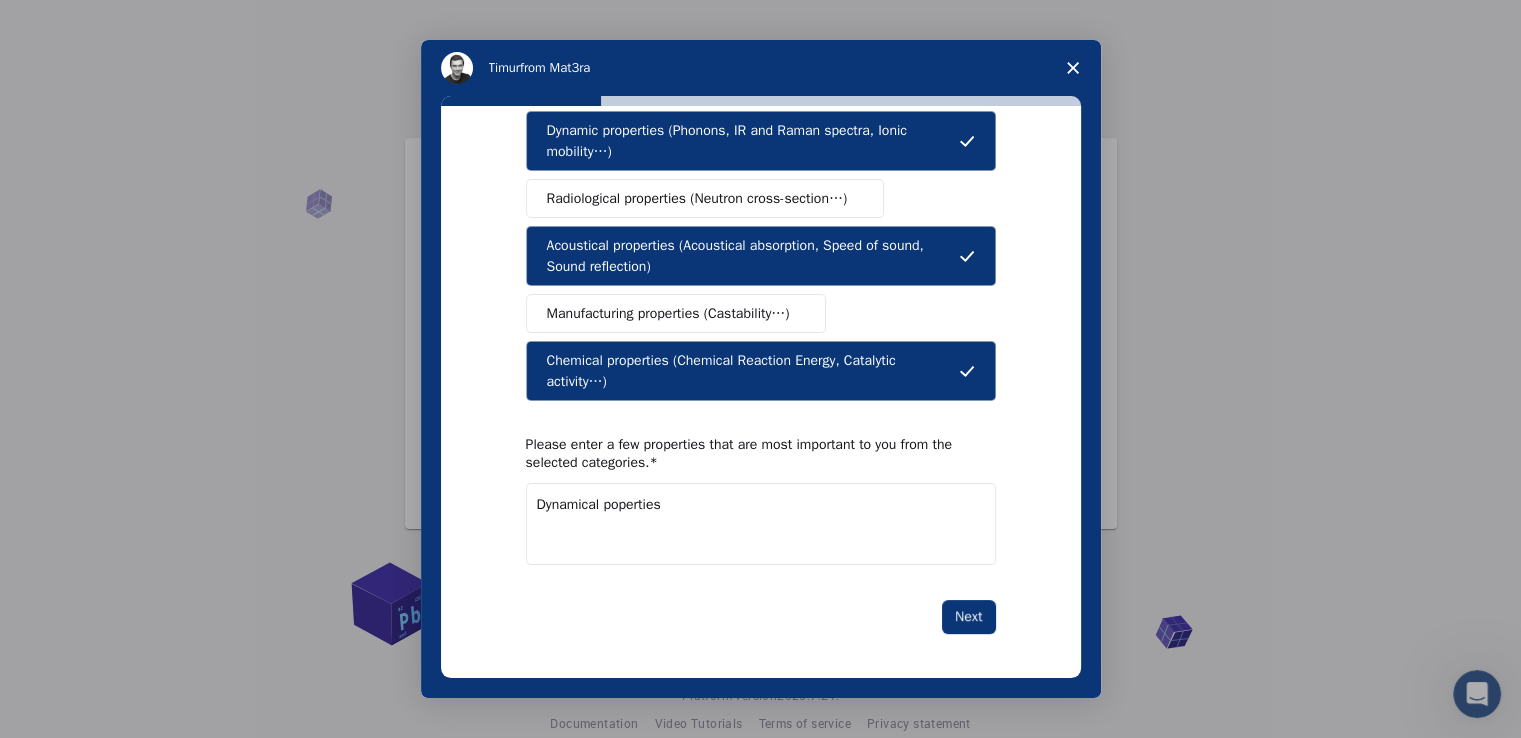 click on "Dynamical poperties" at bounding box center (761, 524) 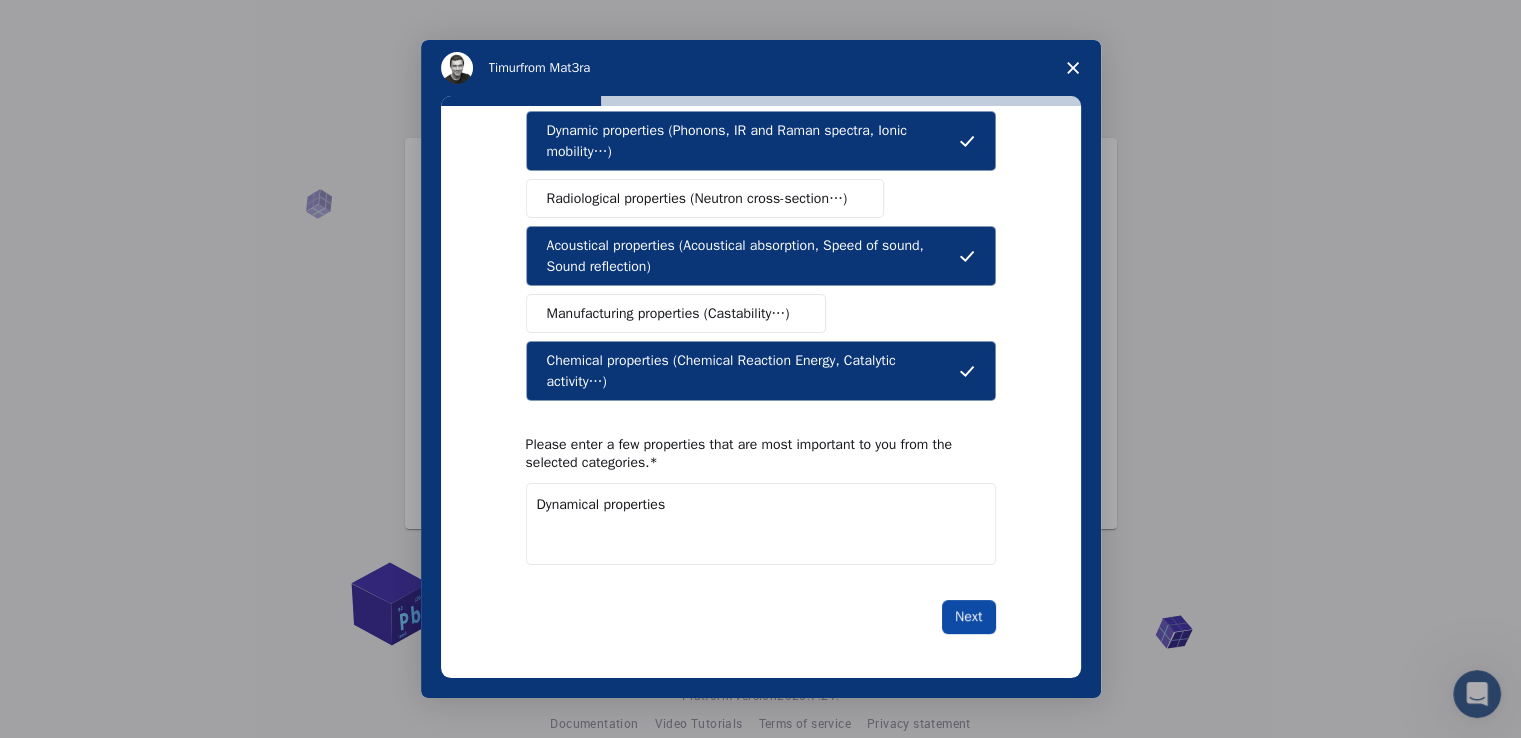 type on "Dynamical properties" 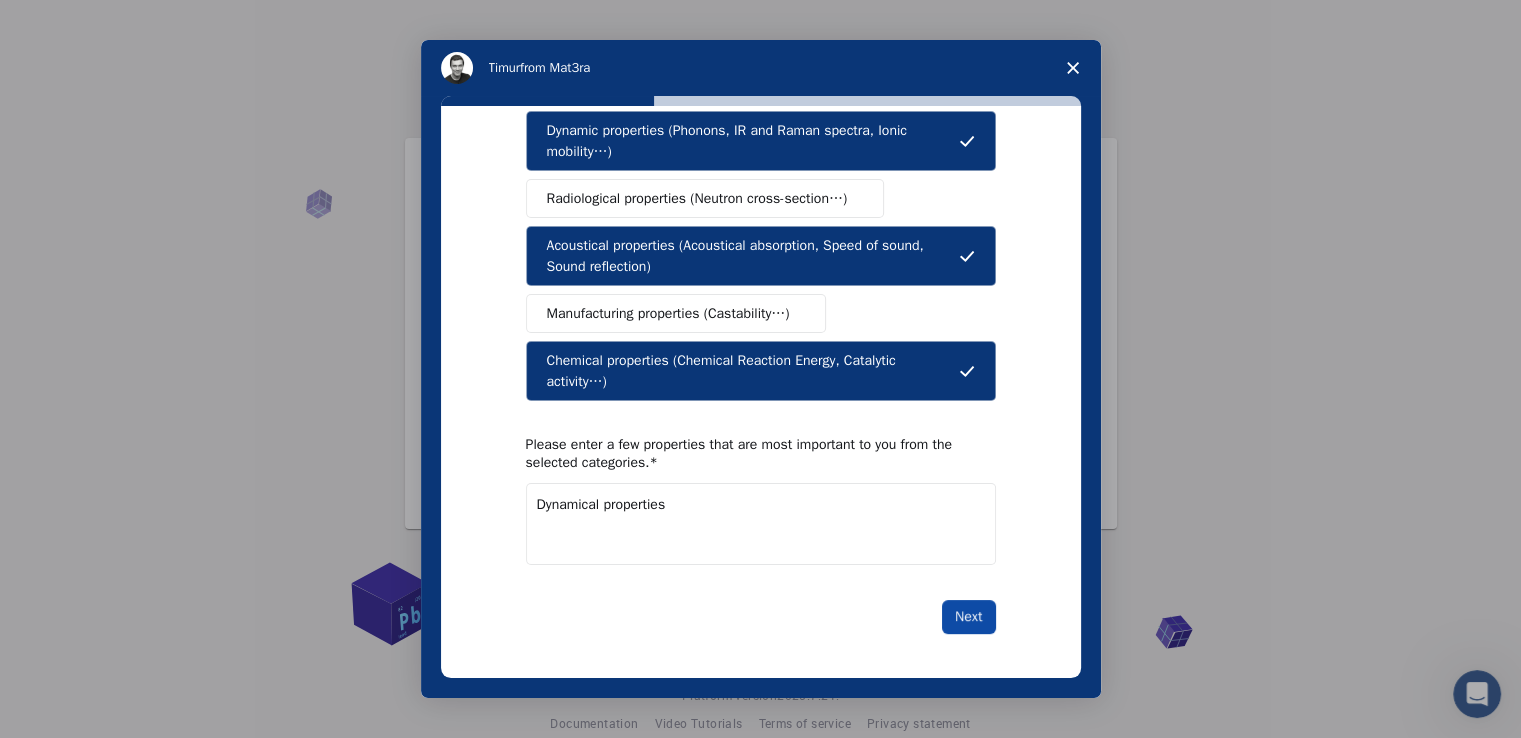 scroll, scrollTop: 0, scrollLeft: 0, axis: both 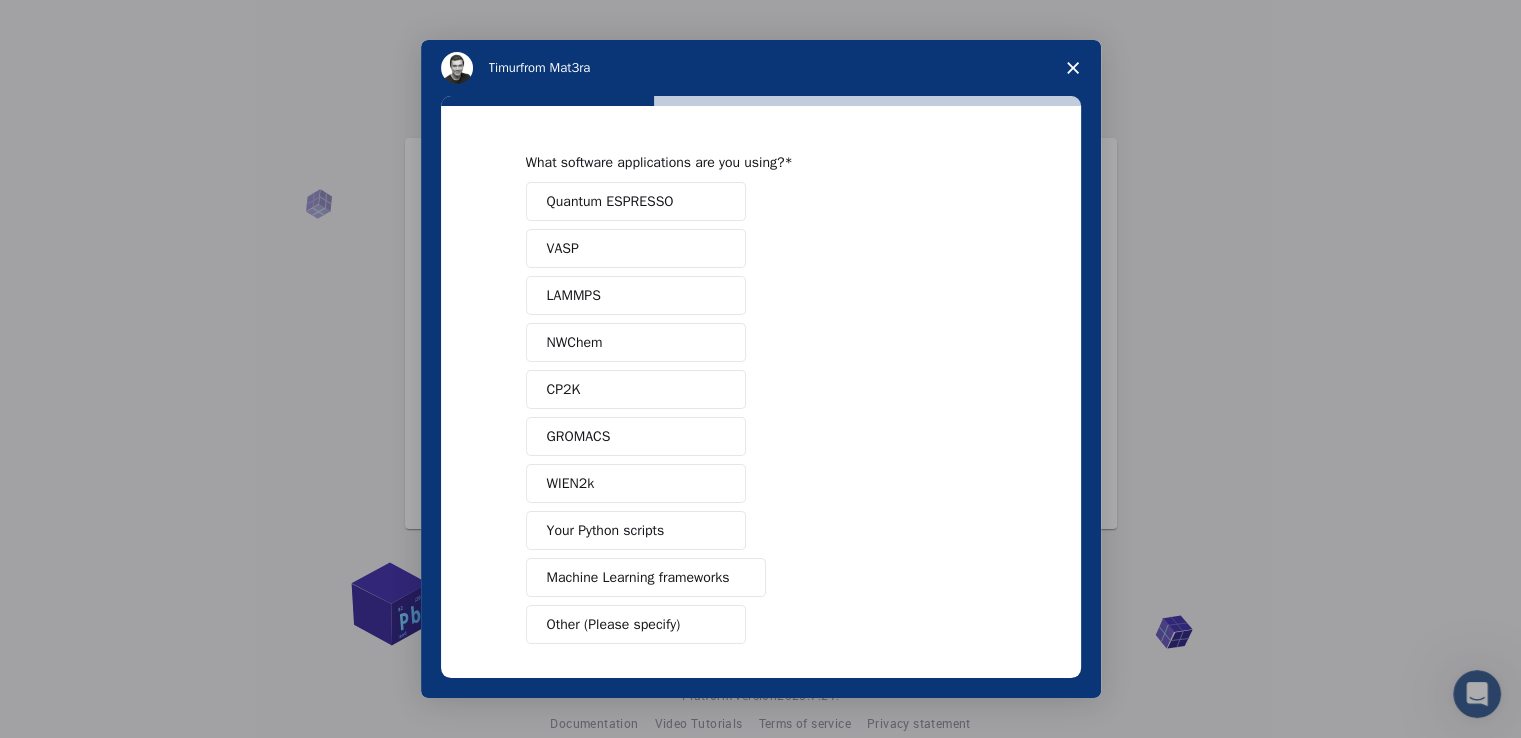 click on "VASP" at bounding box center [636, 248] 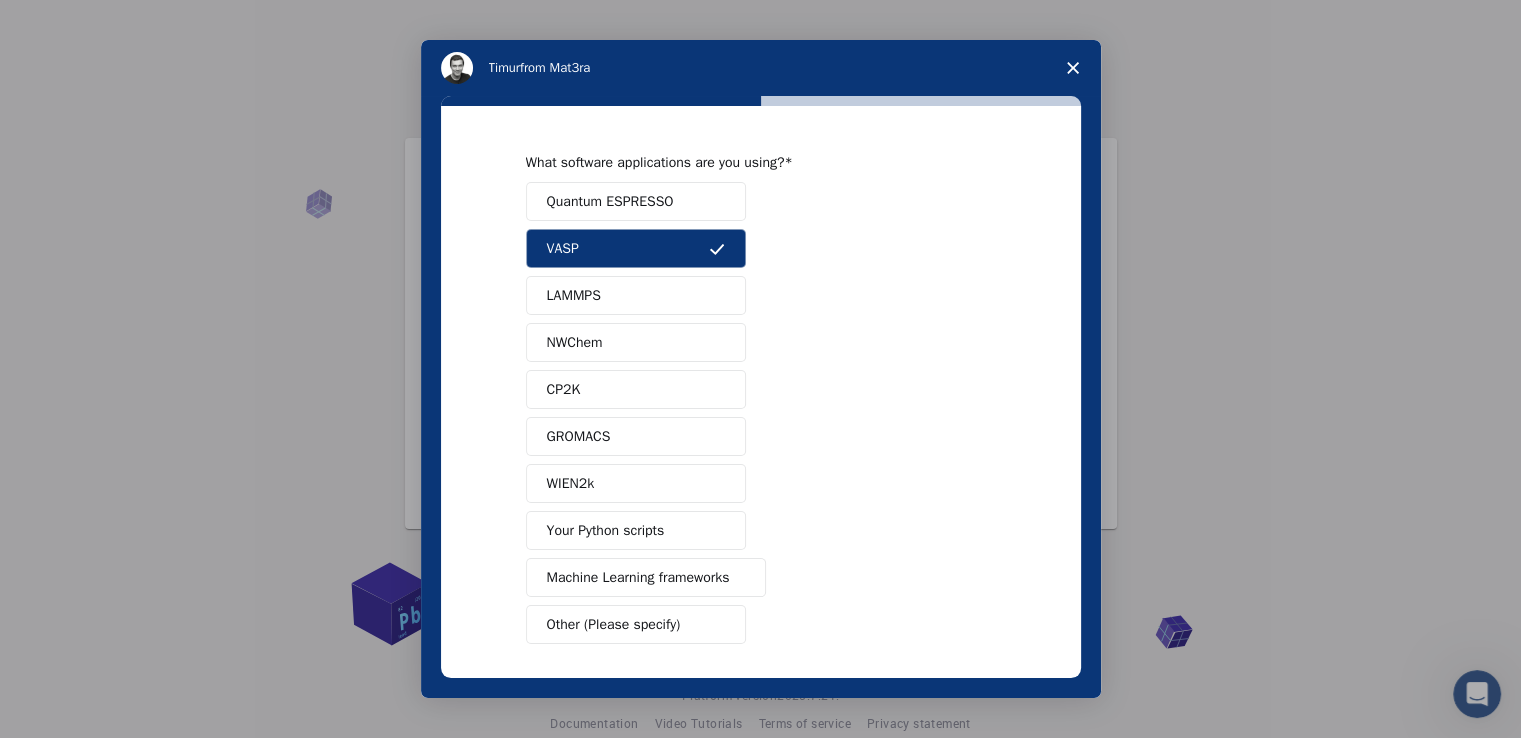 click on "Quantum ESPRESSO" at bounding box center [610, 201] 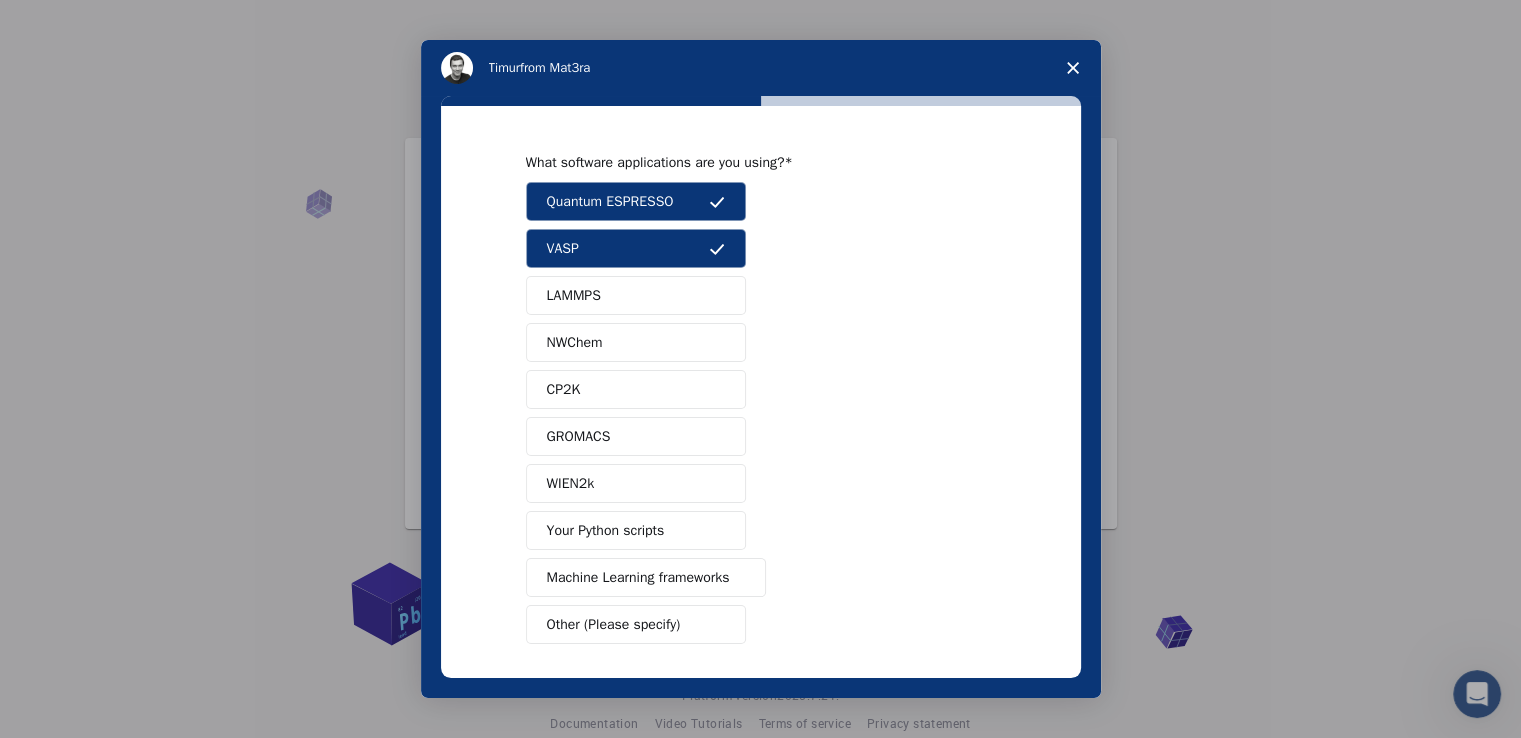 scroll, scrollTop: 79, scrollLeft: 0, axis: vertical 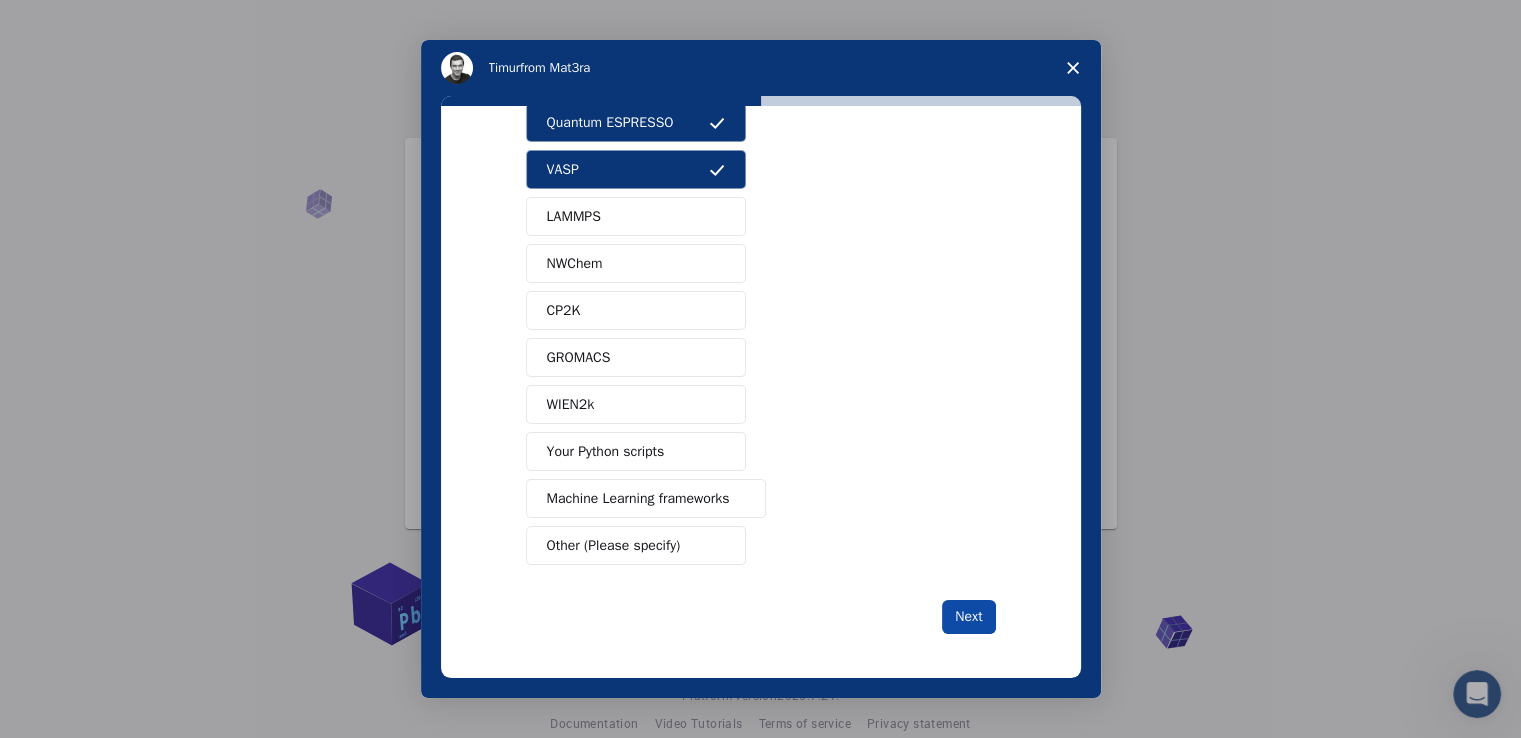 click on "Next" at bounding box center [968, 617] 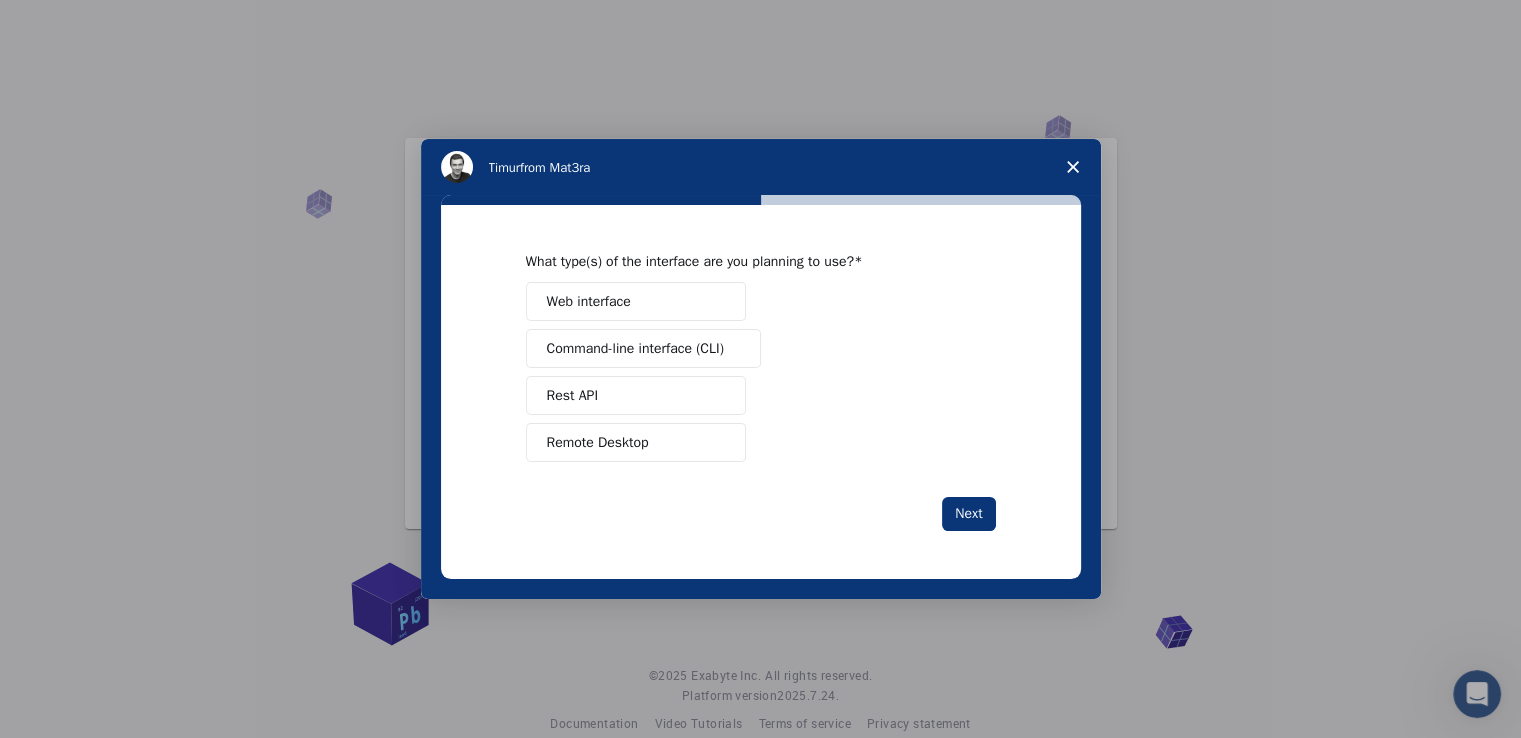 click on "Command-line interface (CLI)" at bounding box center (635, 348) 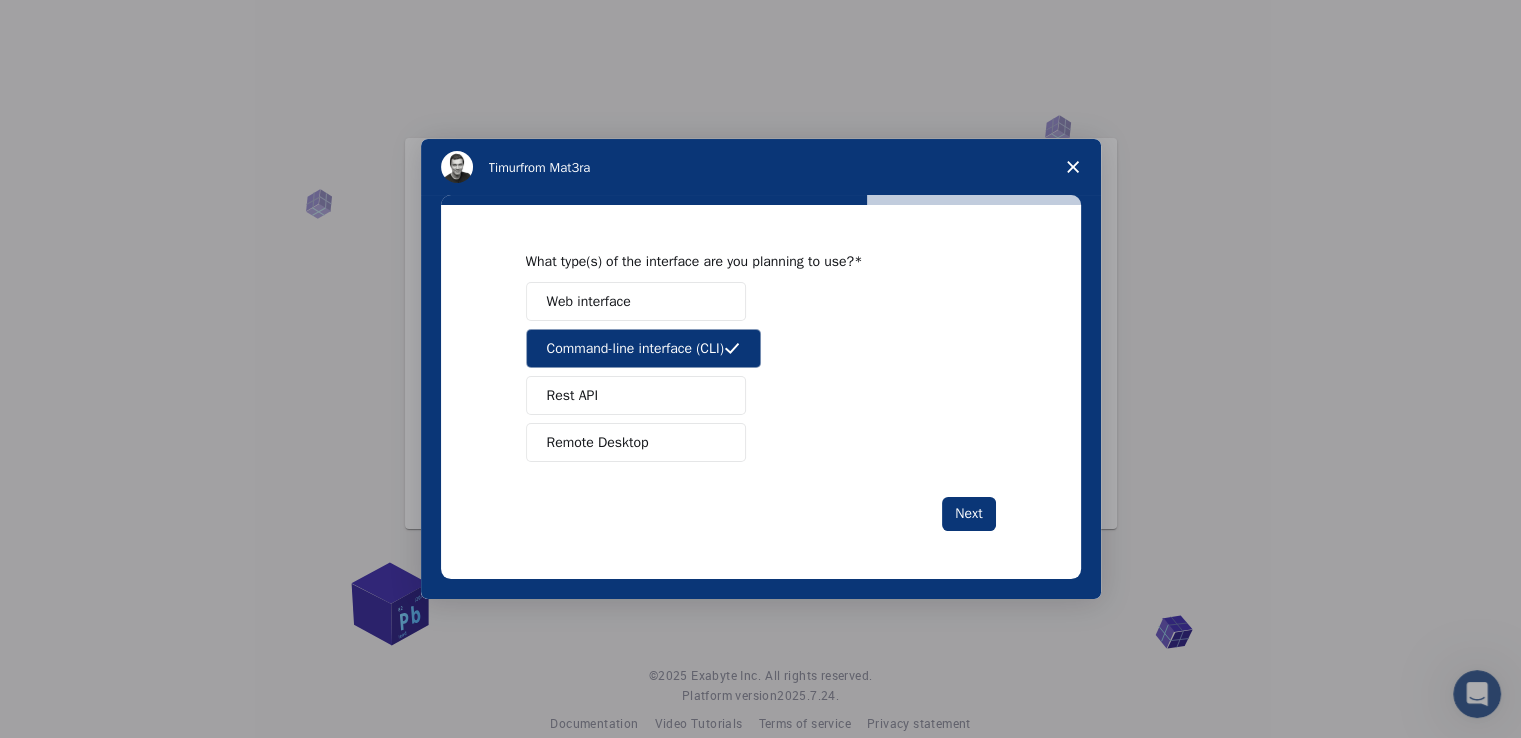 click on "Remote Desktop" at bounding box center (636, 442) 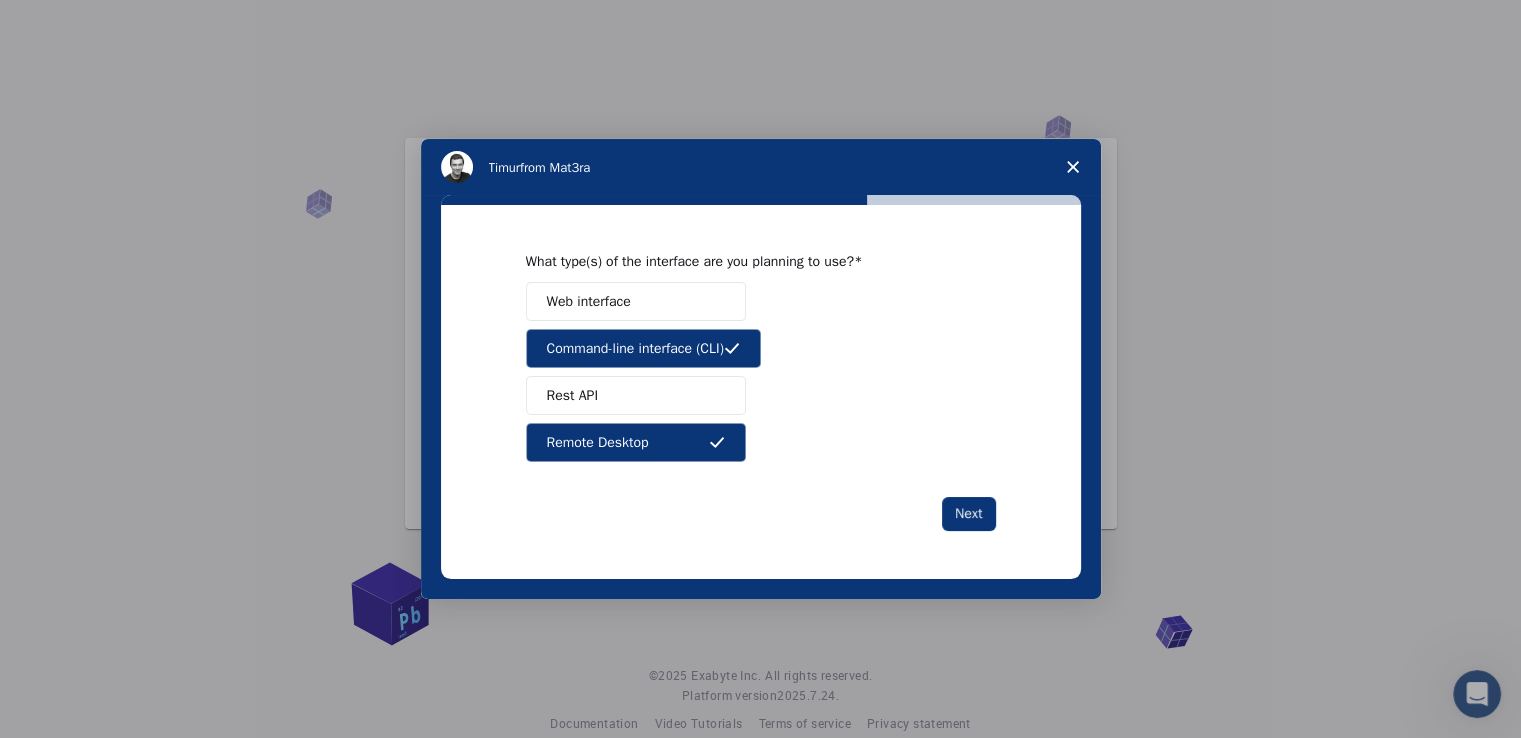 click on "Web interface" at bounding box center [636, 301] 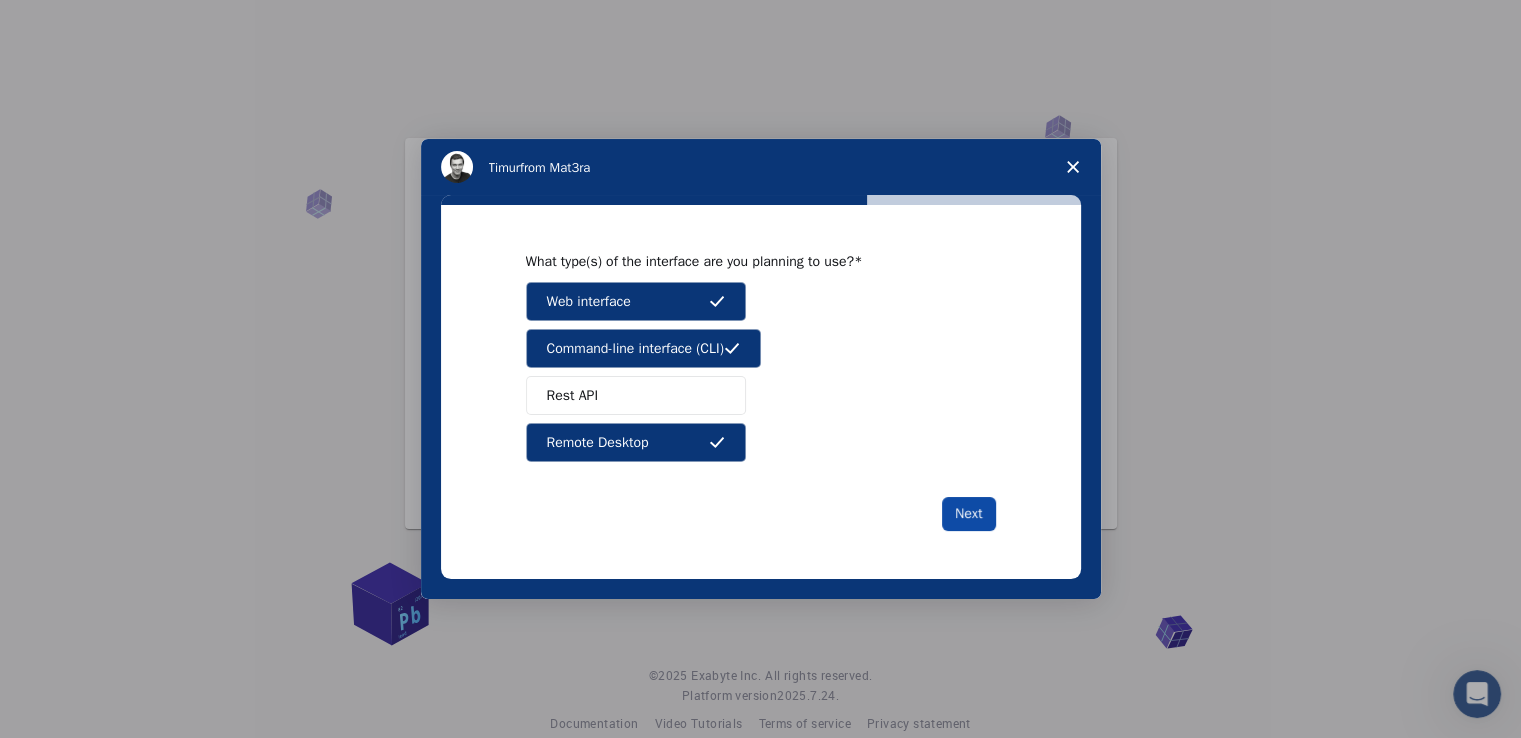 click on "Next" at bounding box center (968, 514) 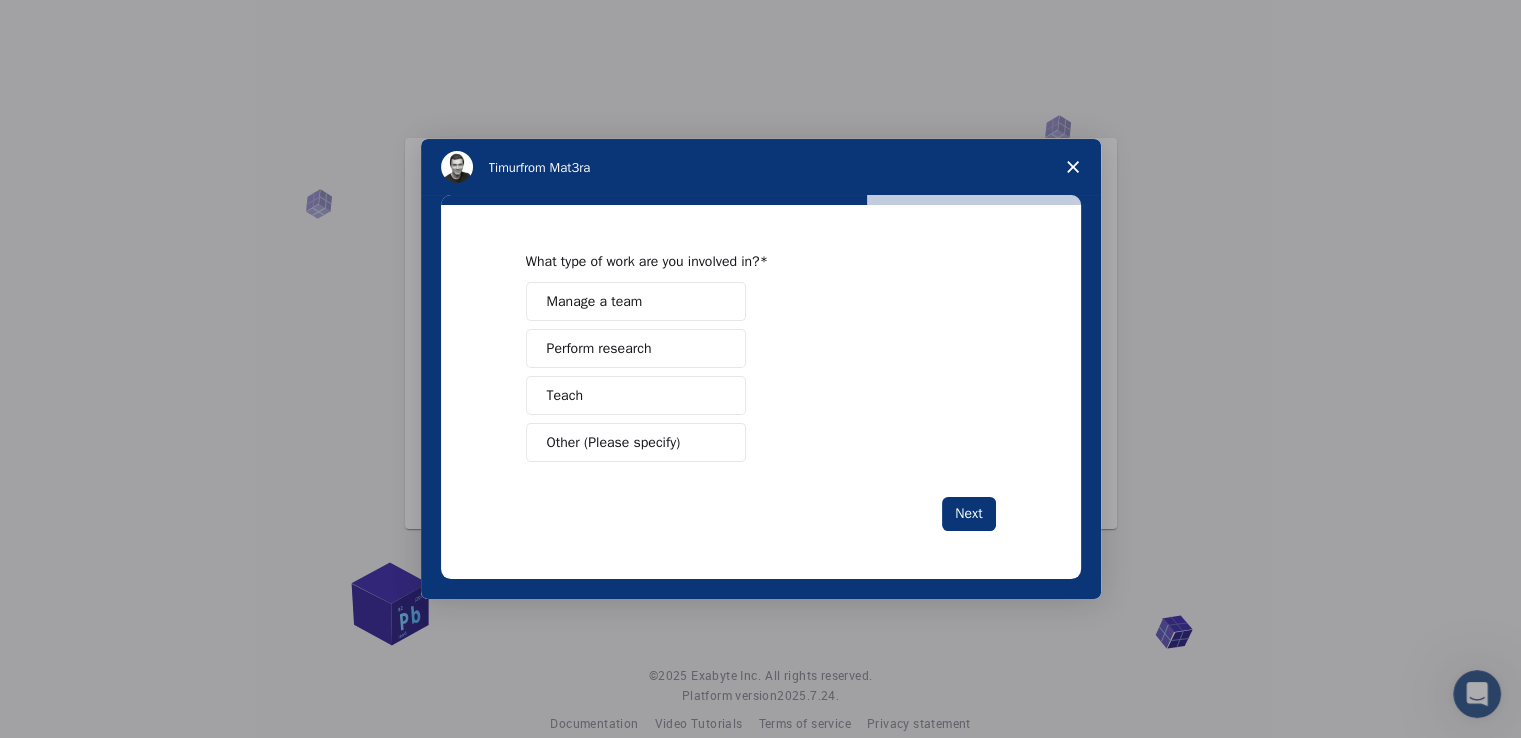 click on "Perform research" at bounding box center [636, 348] 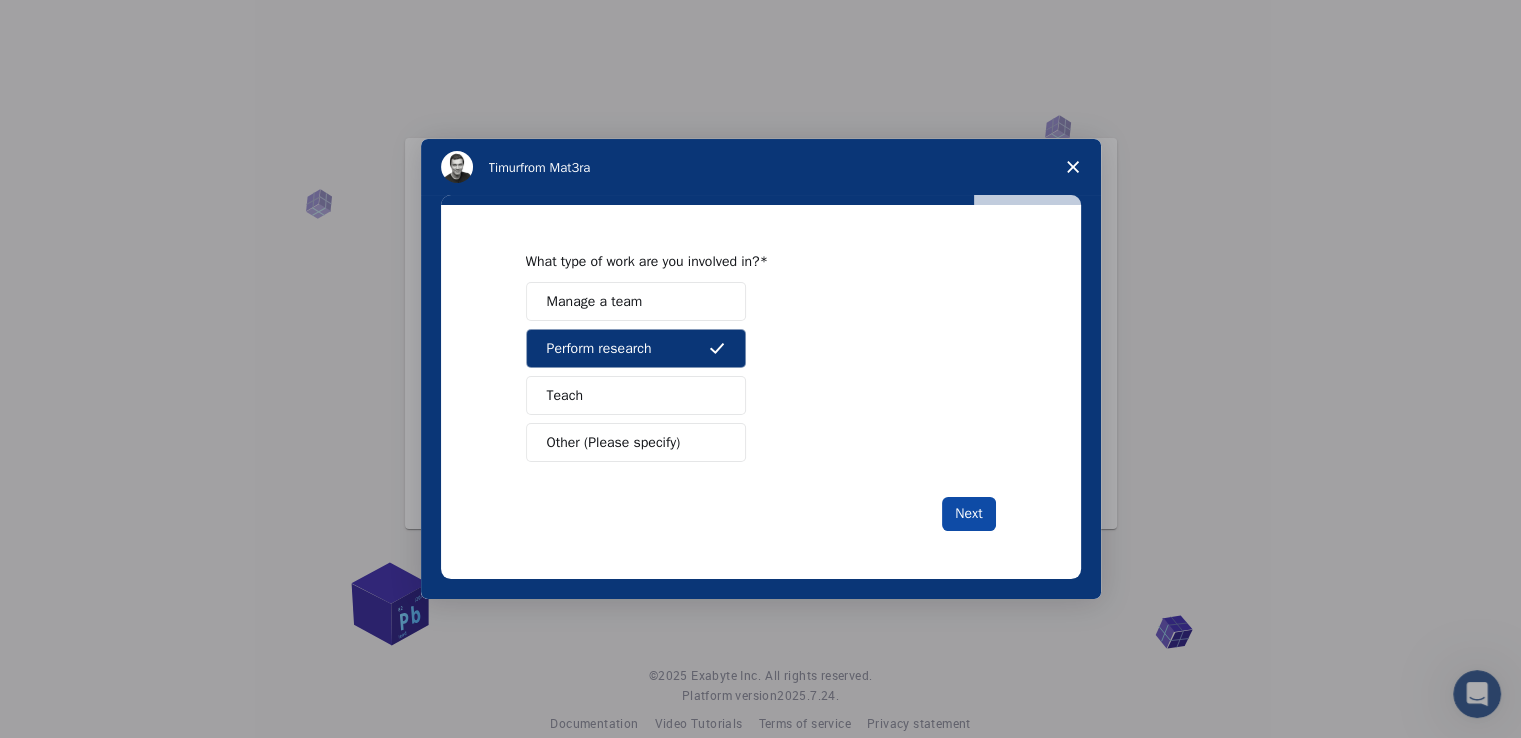 click on "Next" at bounding box center [968, 514] 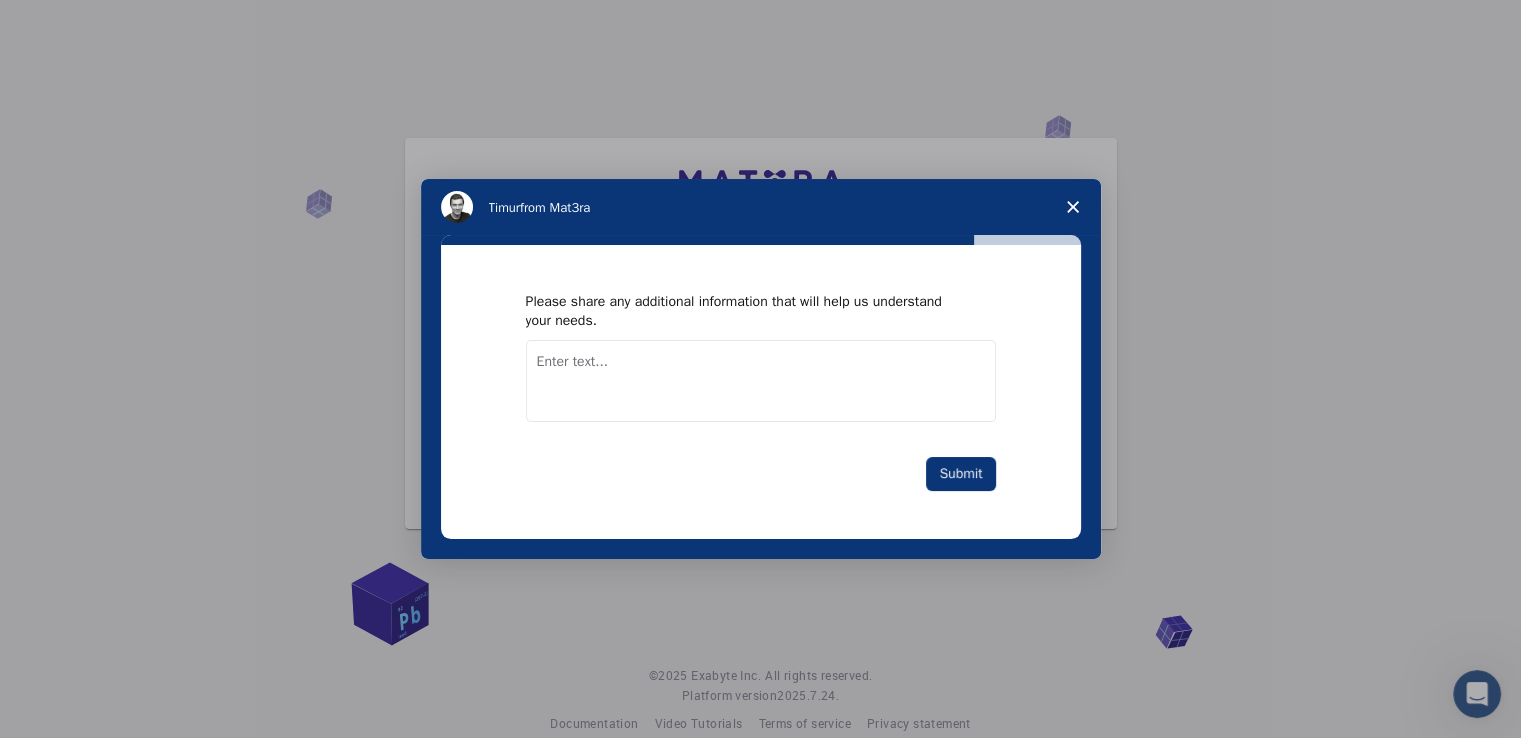 click at bounding box center (761, 381) 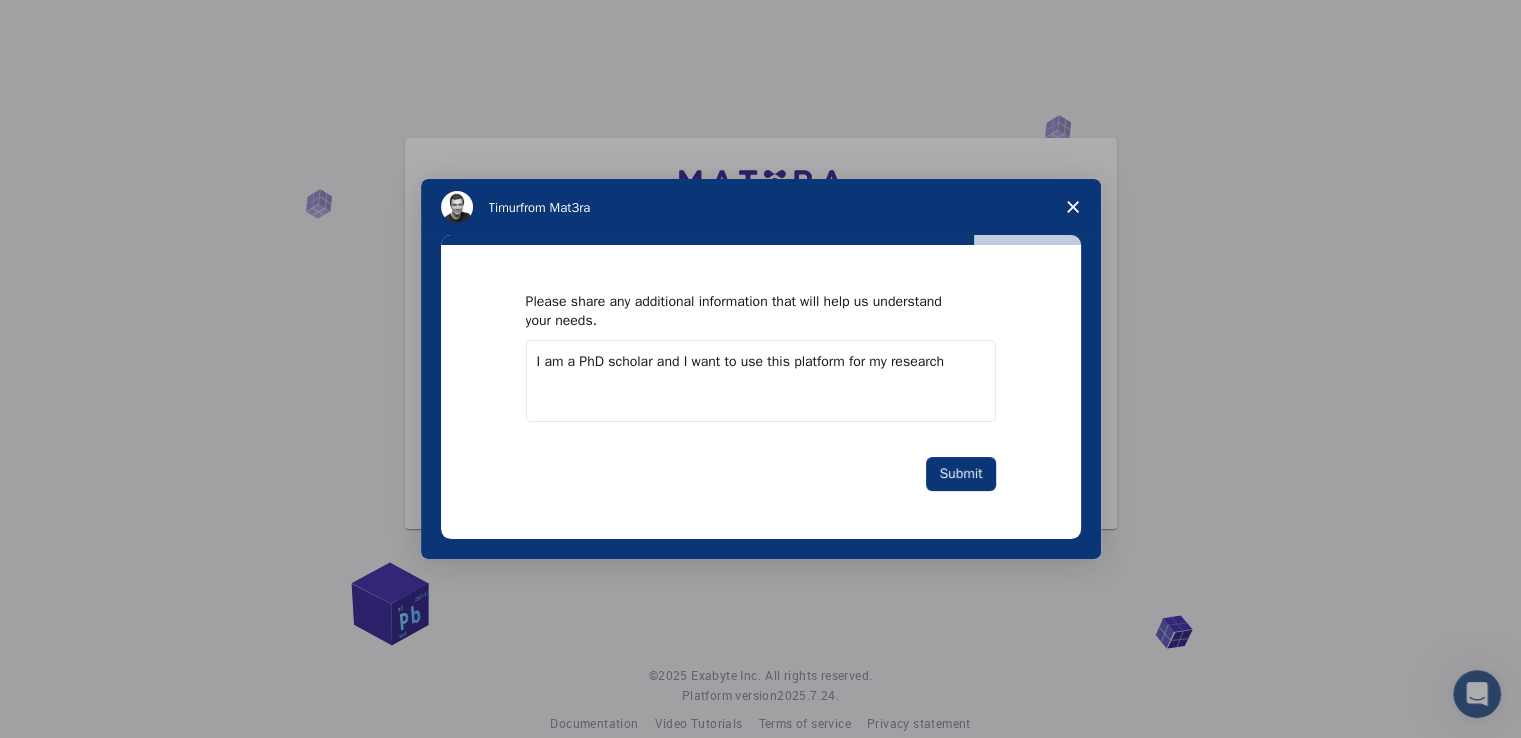 click on "I am a PhD scholar and I want to use this platform for my research" at bounding box center (761, 381) 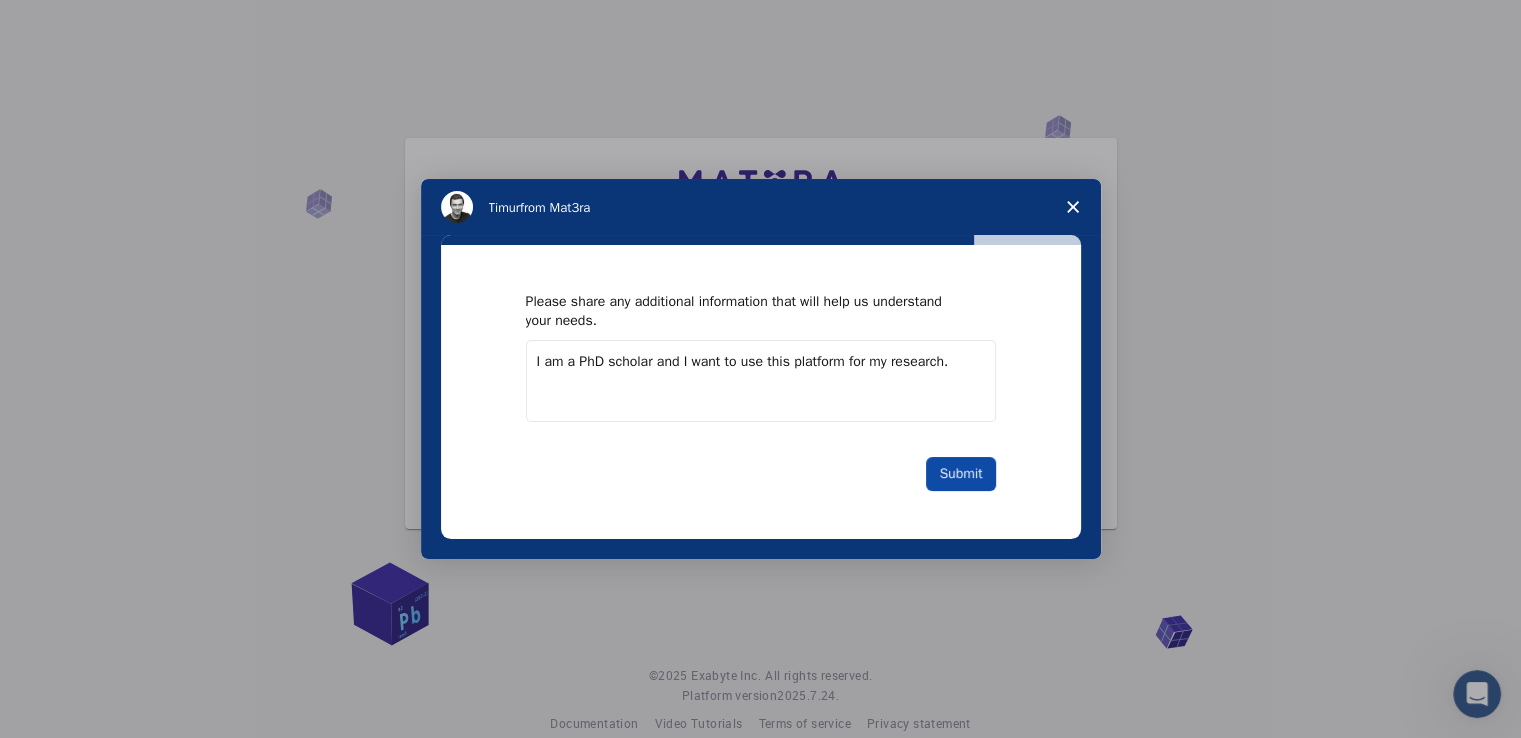 type on "I am a PhD scholar and I want to use this platform for my research." 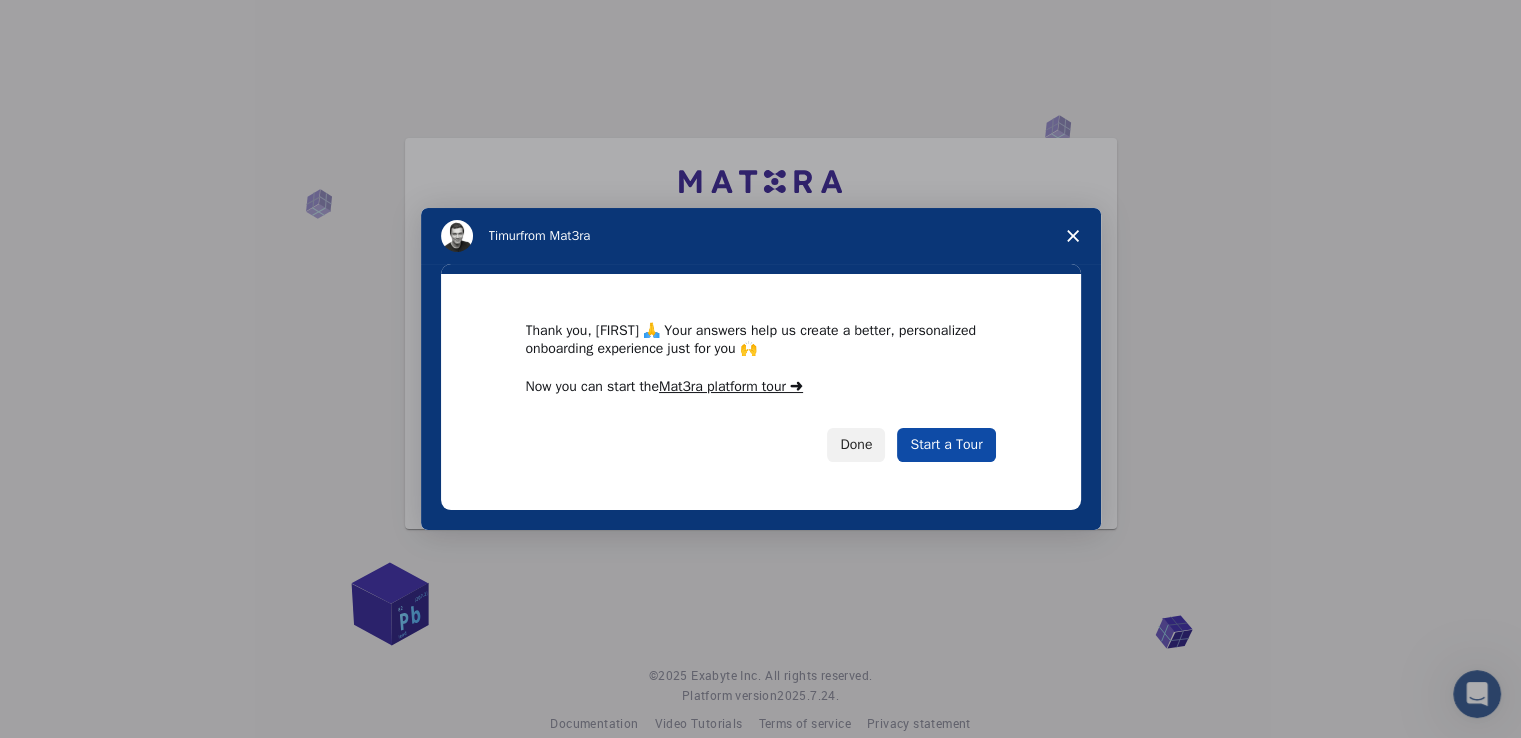 click on "Start a Tour" at bounding box center (946, 445) 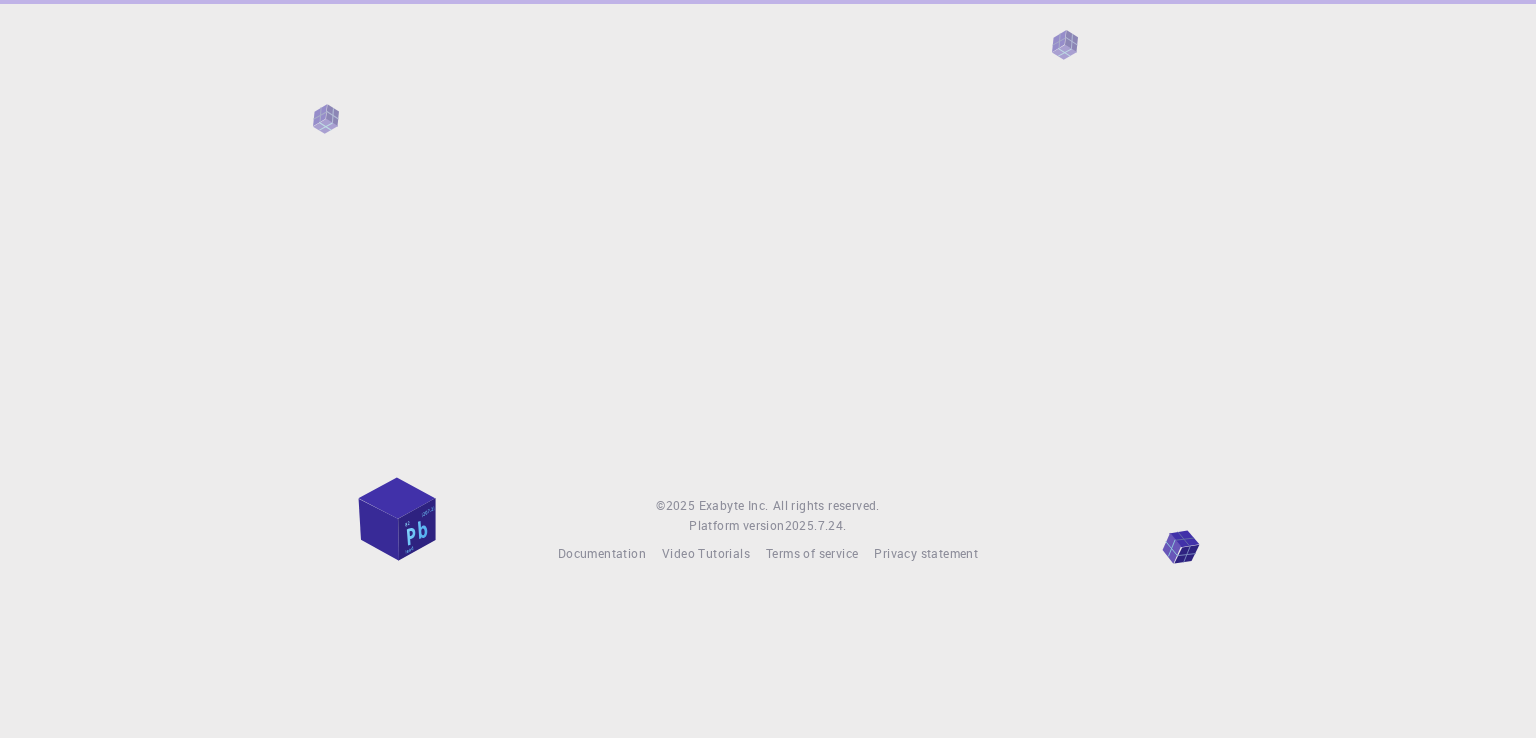 scroll, scrollTop: 0, scrollLeft: 0, axis: both 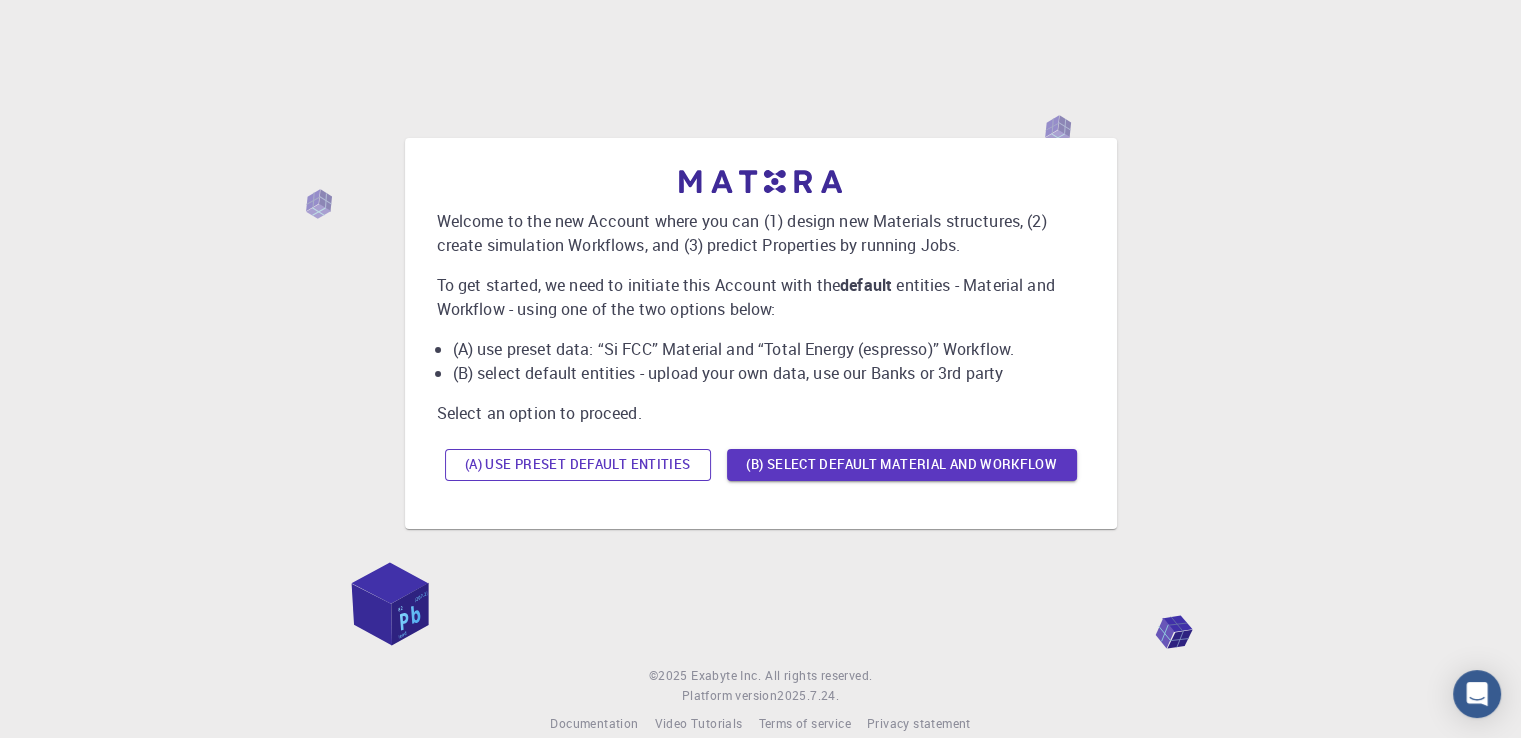 click on "(A) Use preset default entities" at bounding box center (578, 465) 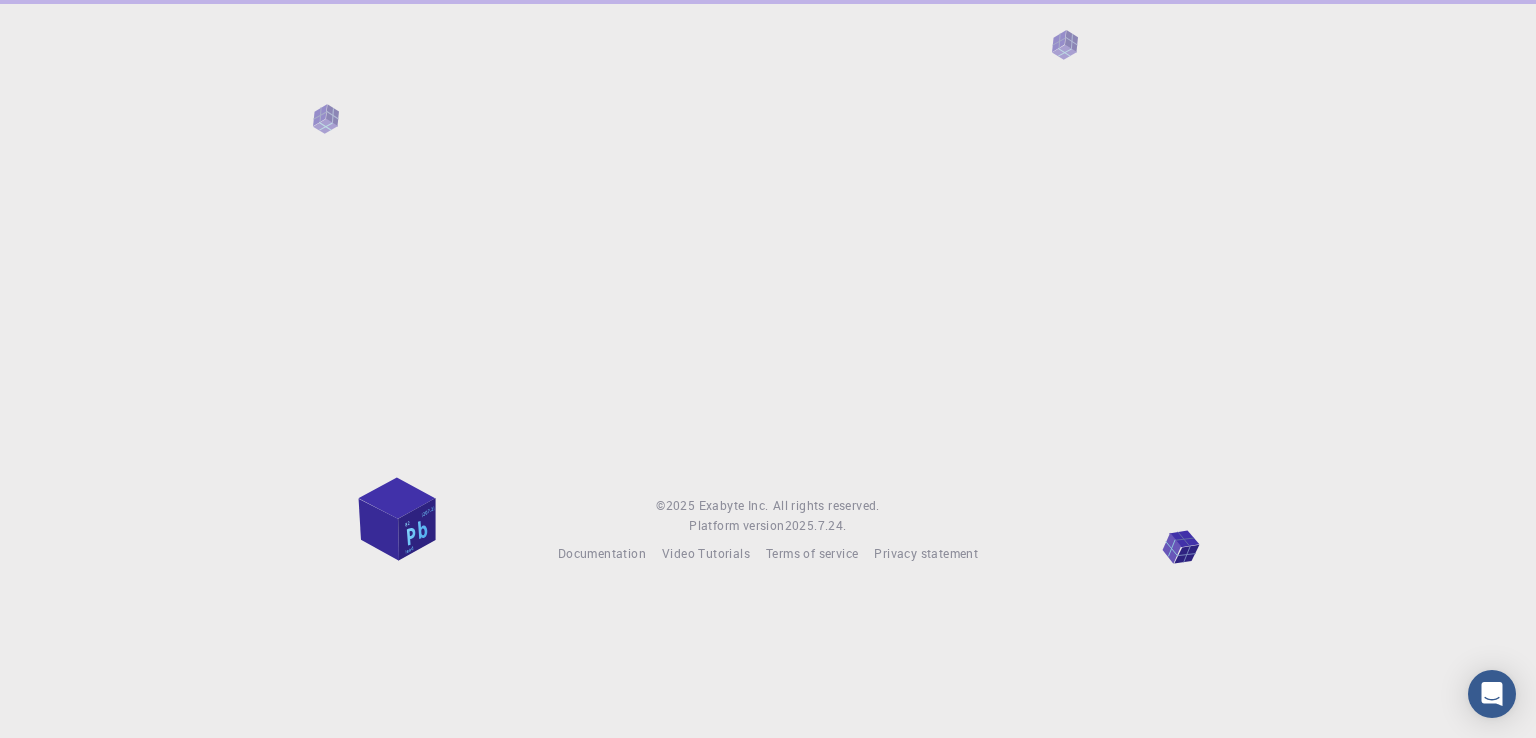 scroll, scrollTop: 0, scrollLeft: 0, axis: both 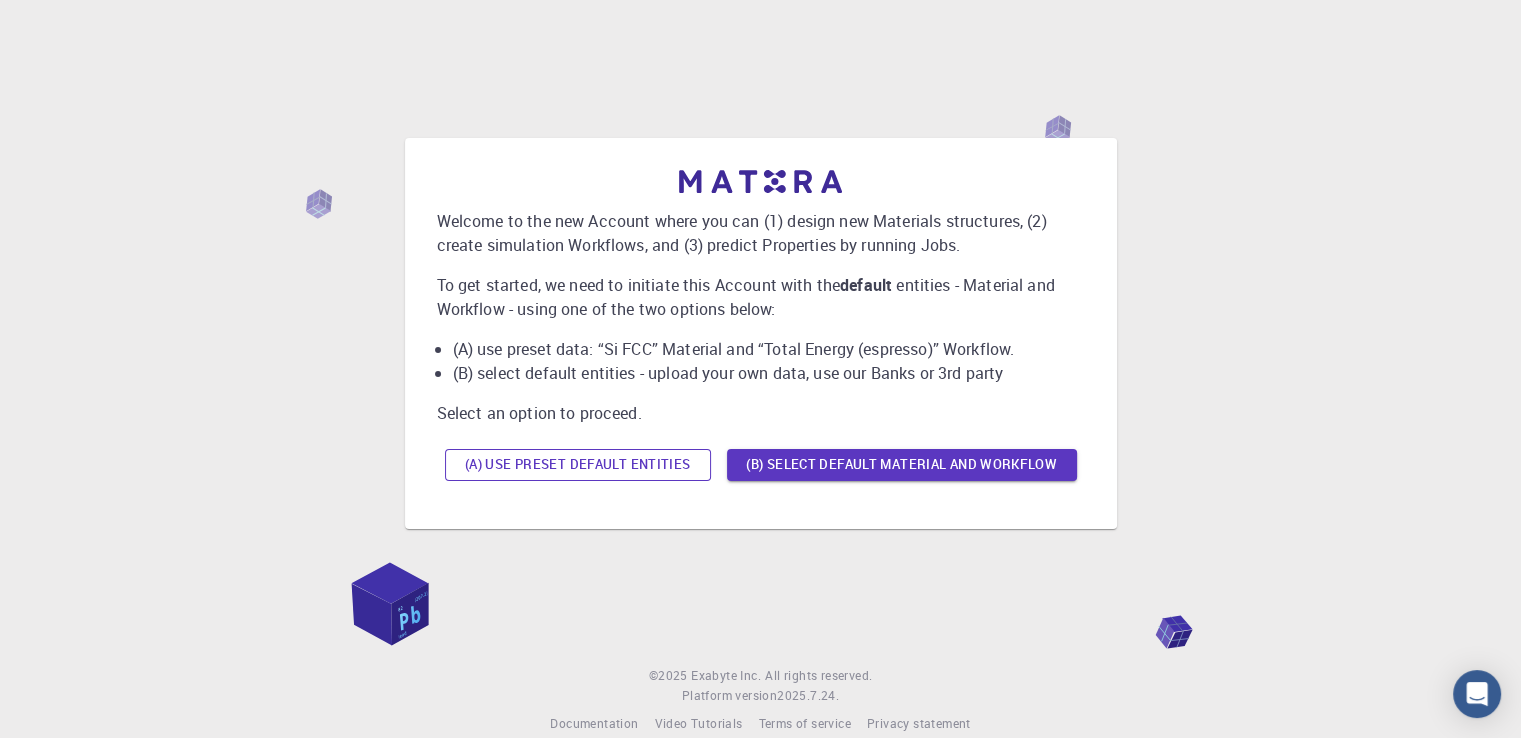 click on "(A) Use preset default entities" at bounding box center (578, 465) 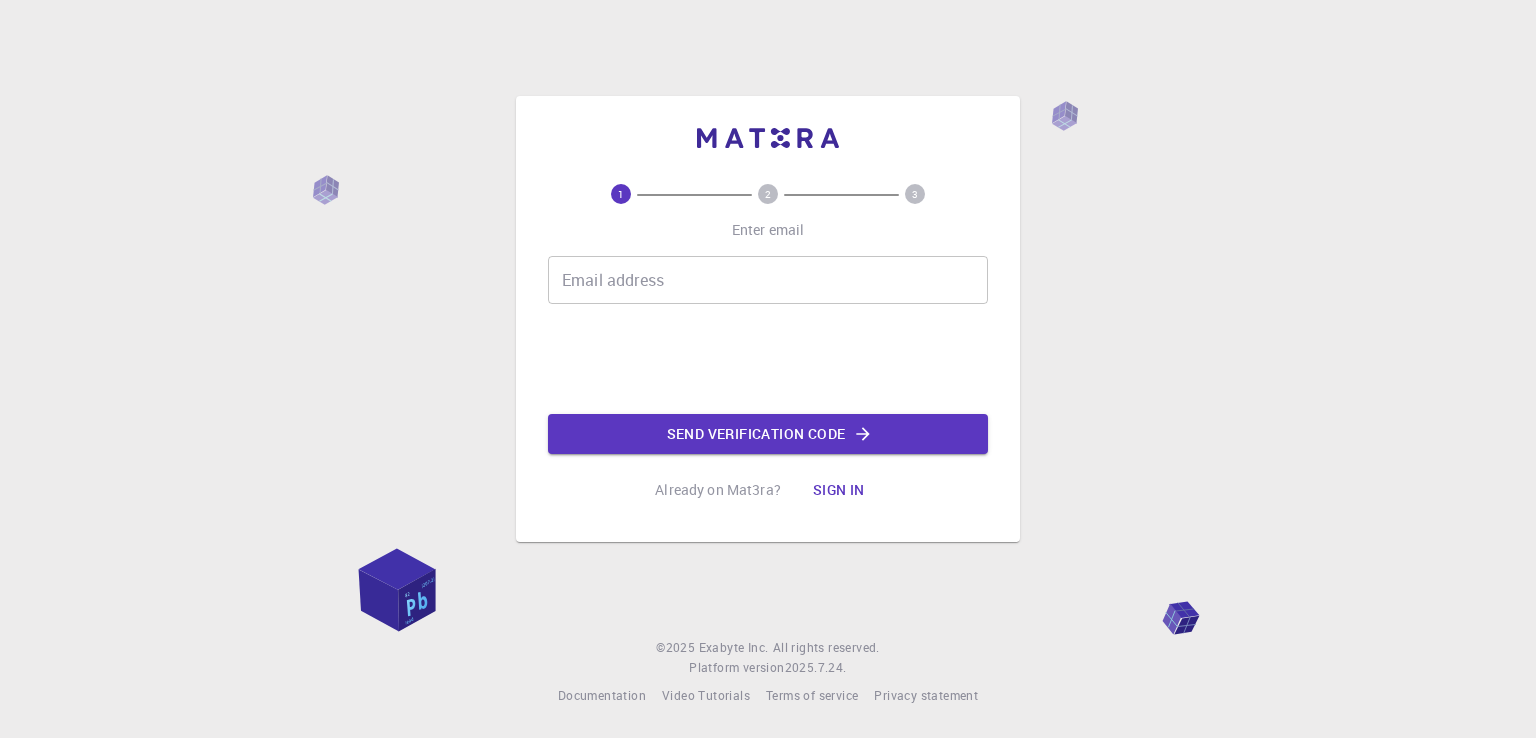 scroll, scrollTop: 0, scrollLeft: 0, axis: both 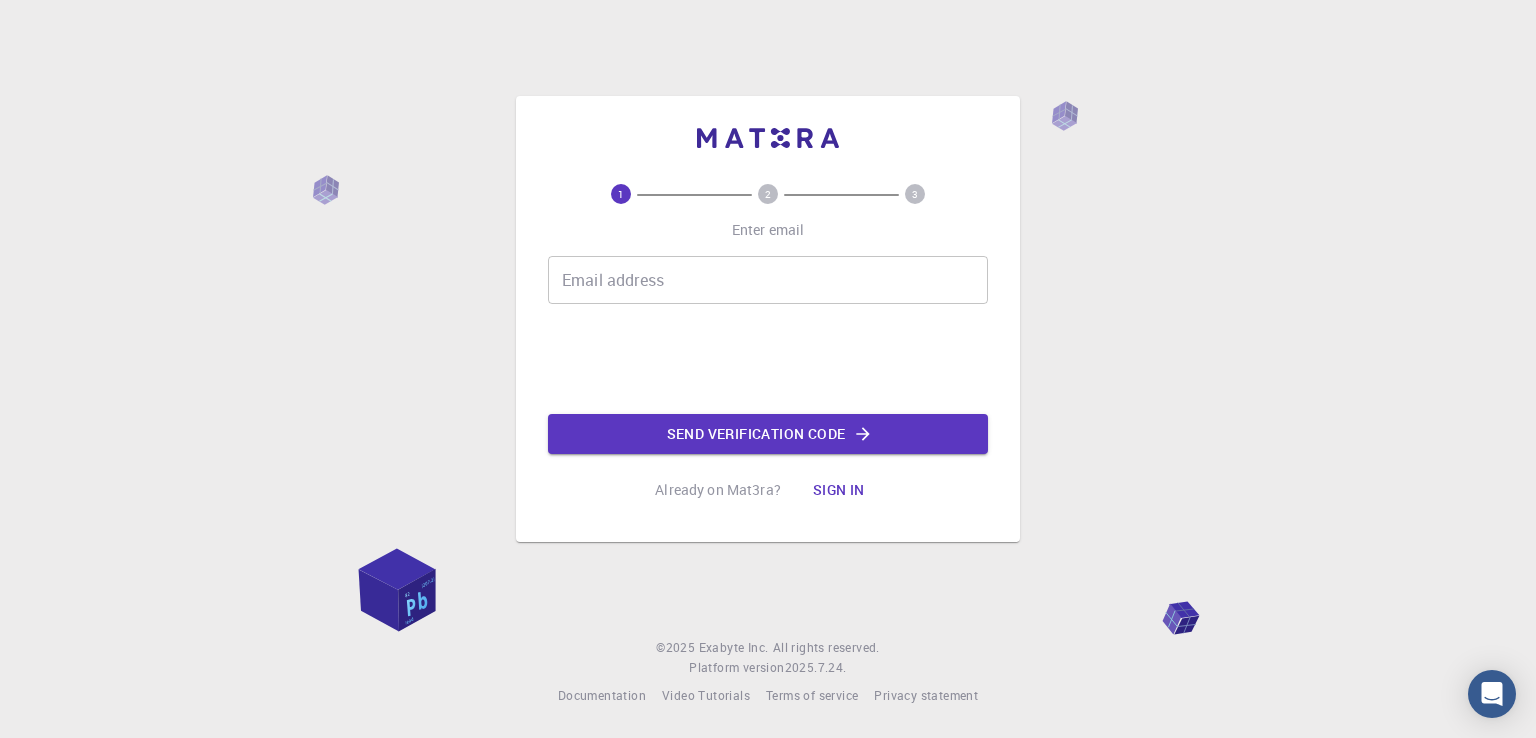 click on "Sign in" at bounding box center (839, 490) 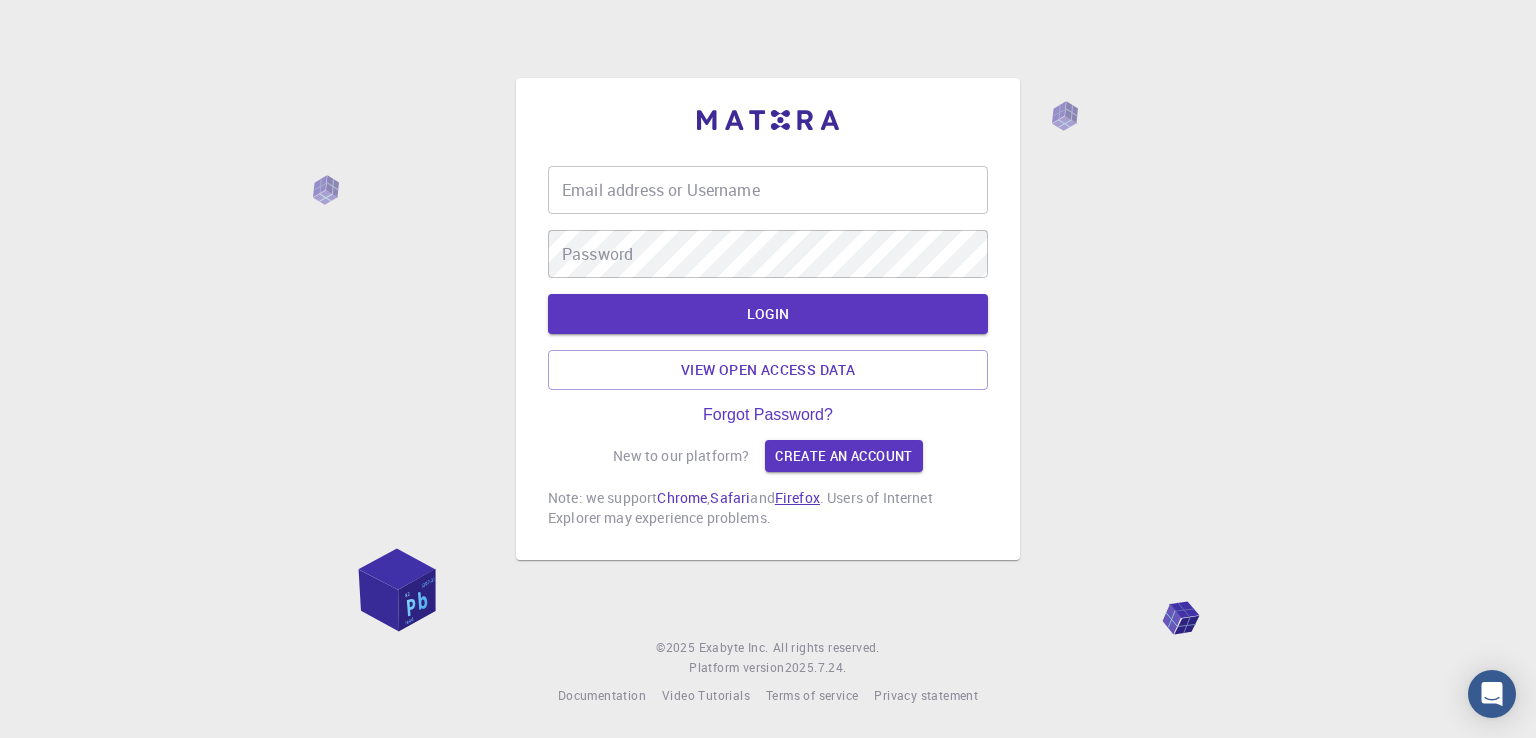 type on "[USERNAME]" 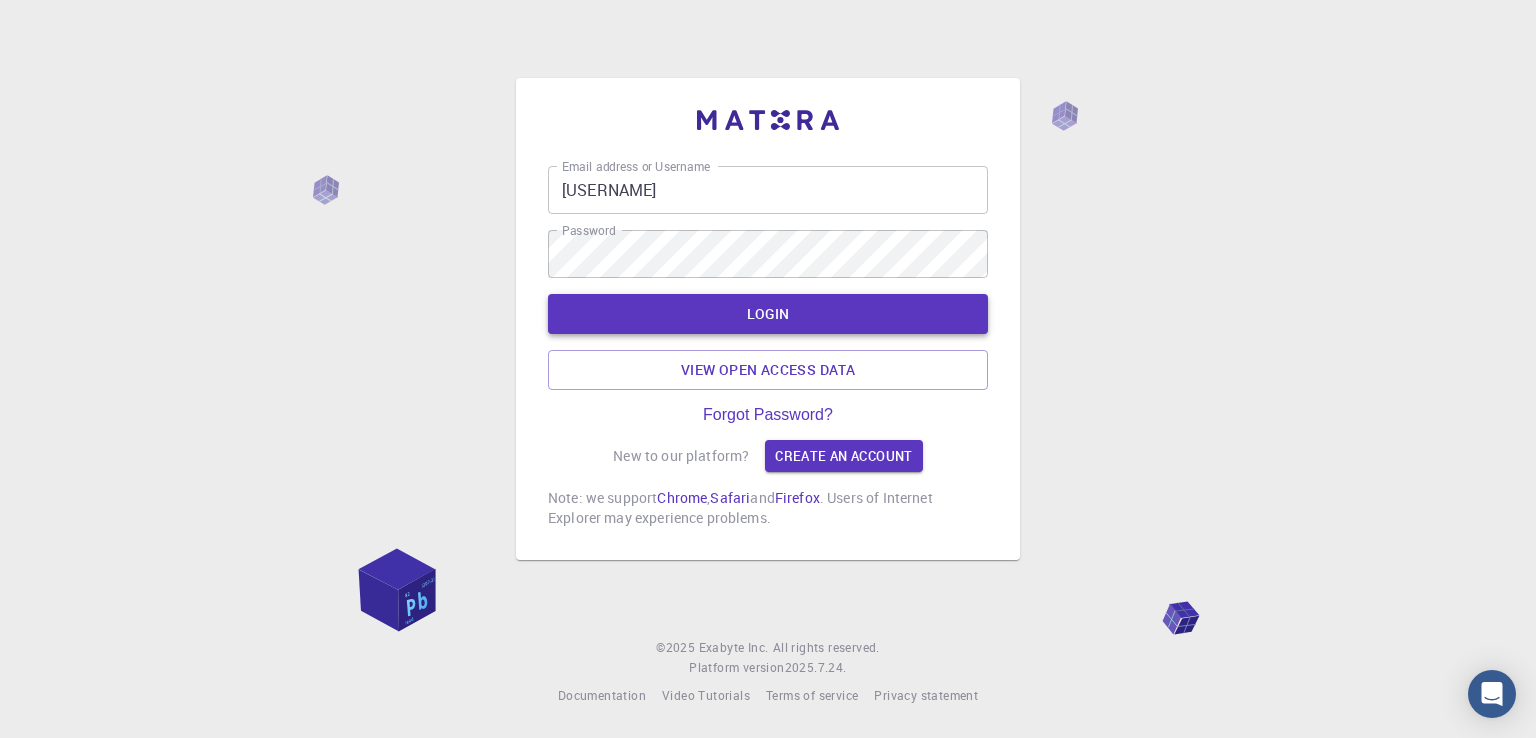 click on "LOGIN" at bounding box center [768, 314] 